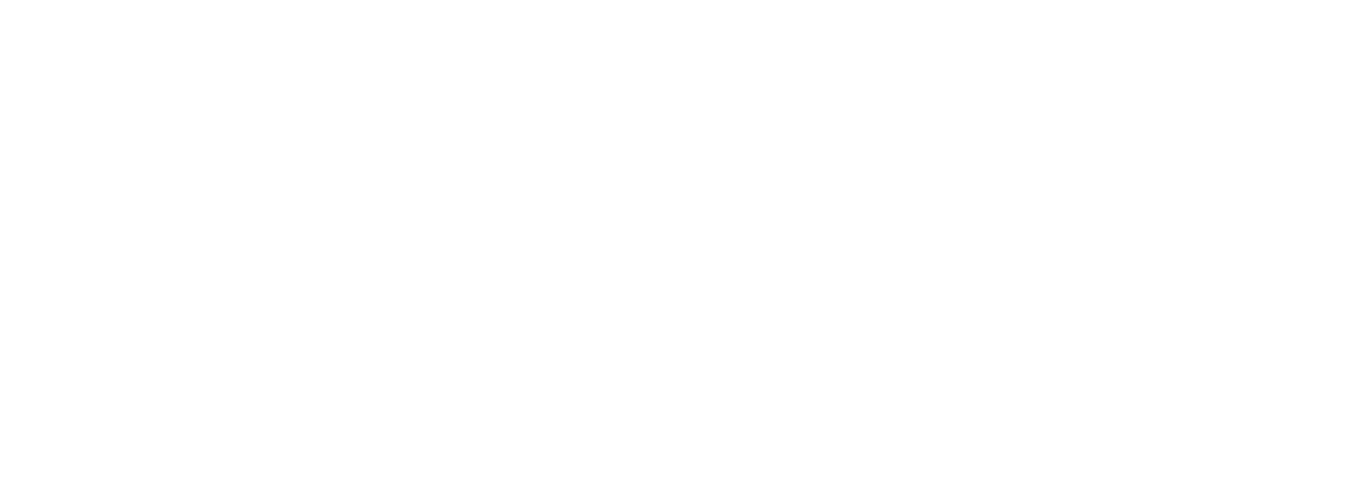 scroll, scrollTop: 0, scrollLeft: 0, axis: both 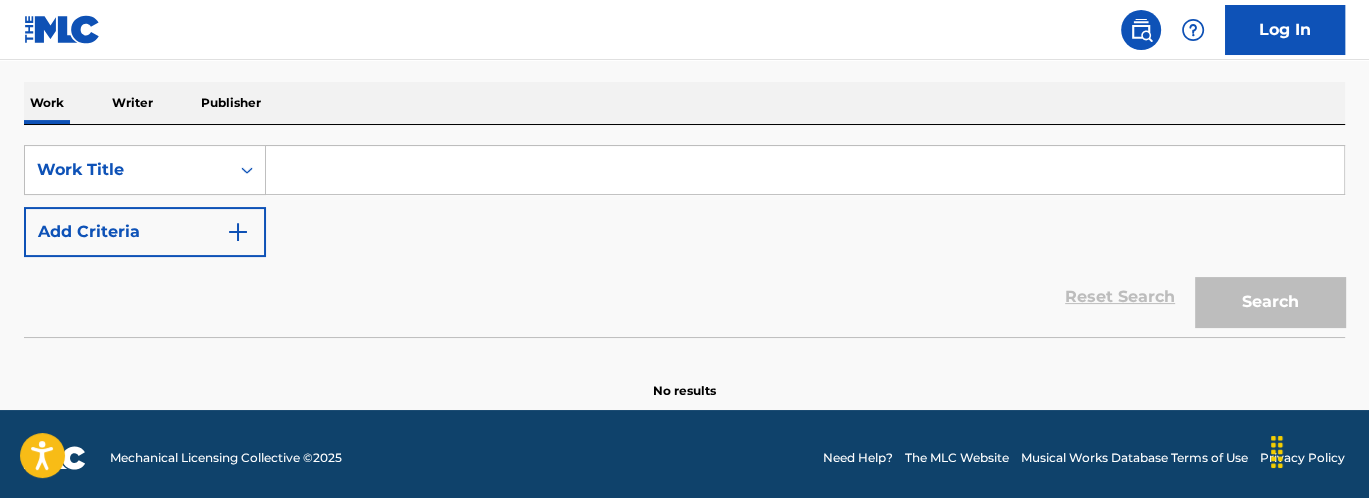 click on "Add Criteria" at bounding box center [145, 232] 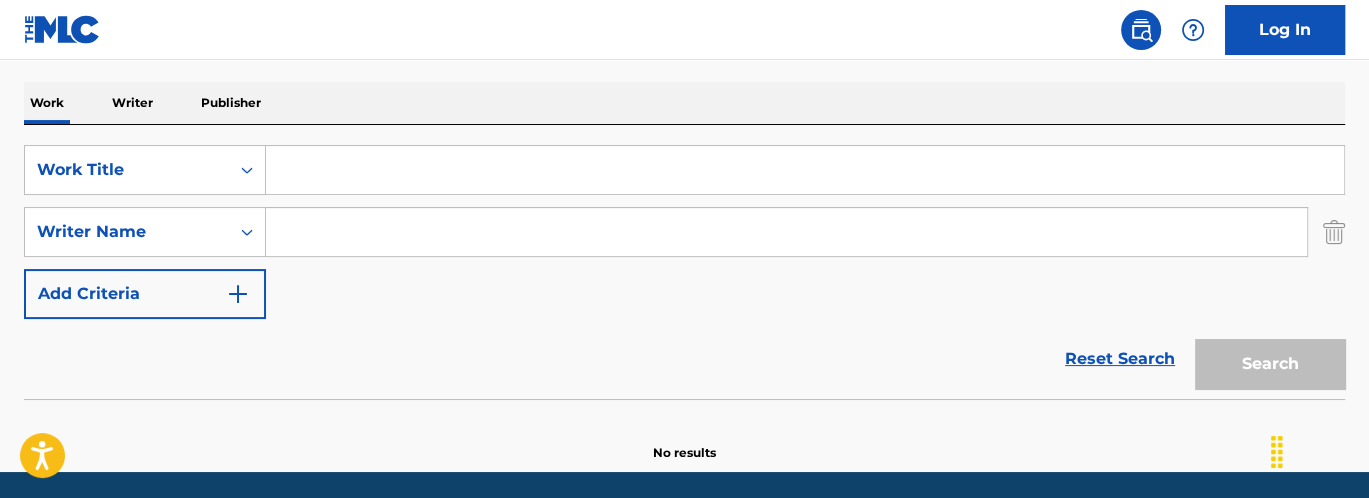 click at bounding box center (805, 170) 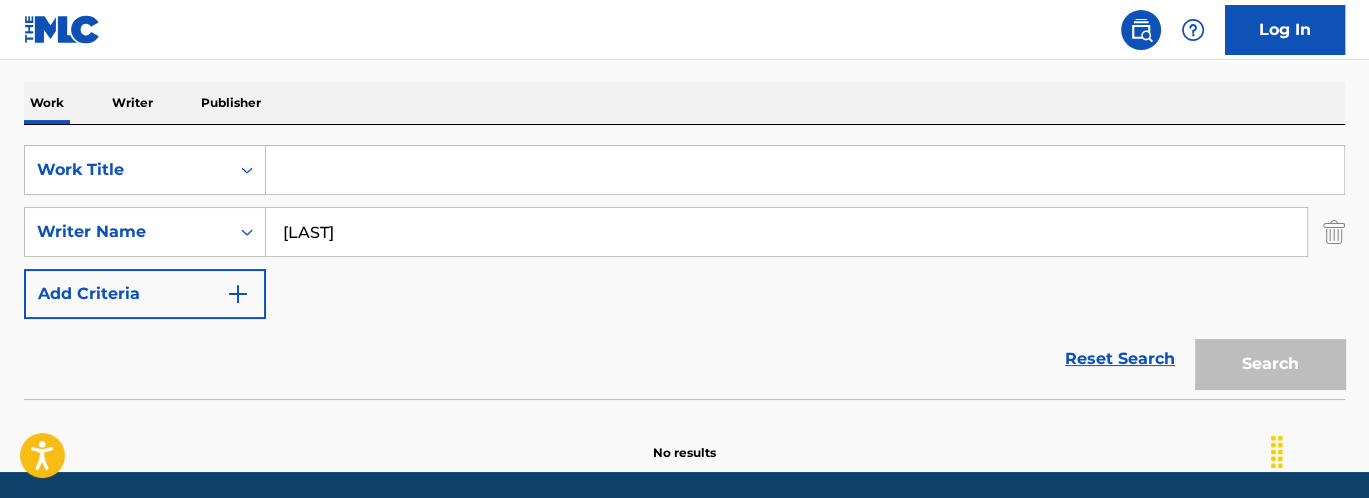 type on "[LAST]" 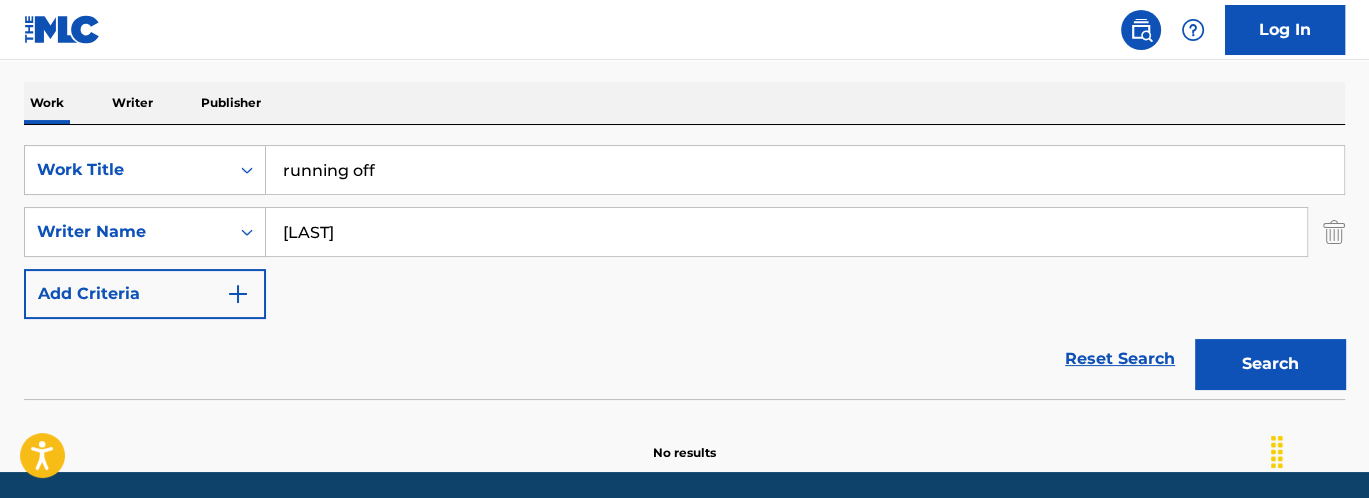 type on "running off" 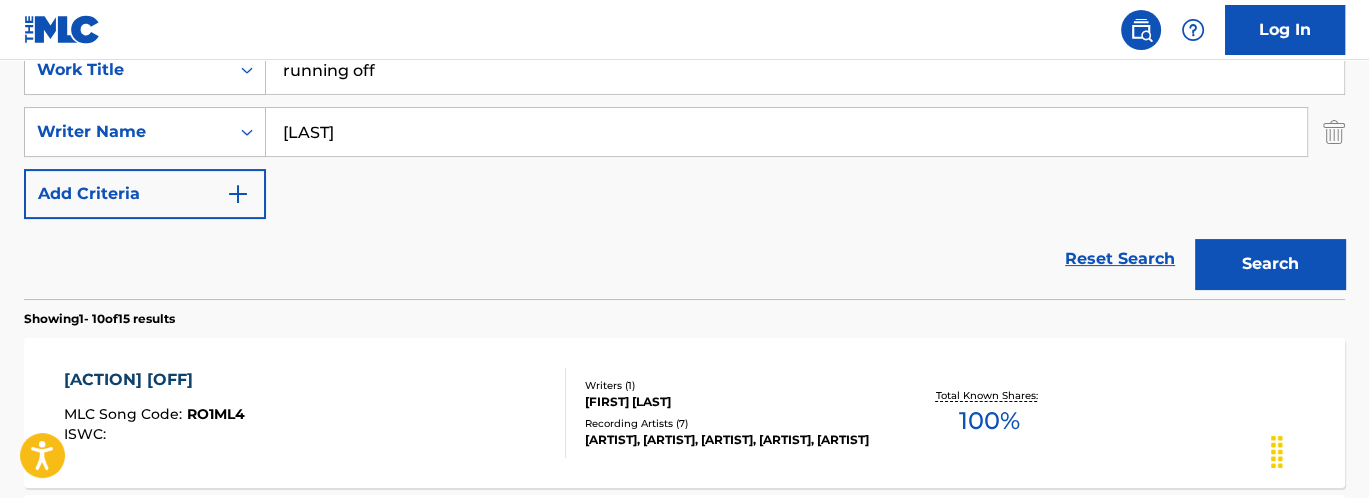 scroll, scrollTop: 500, scrollLeft: 0, axis: vertical 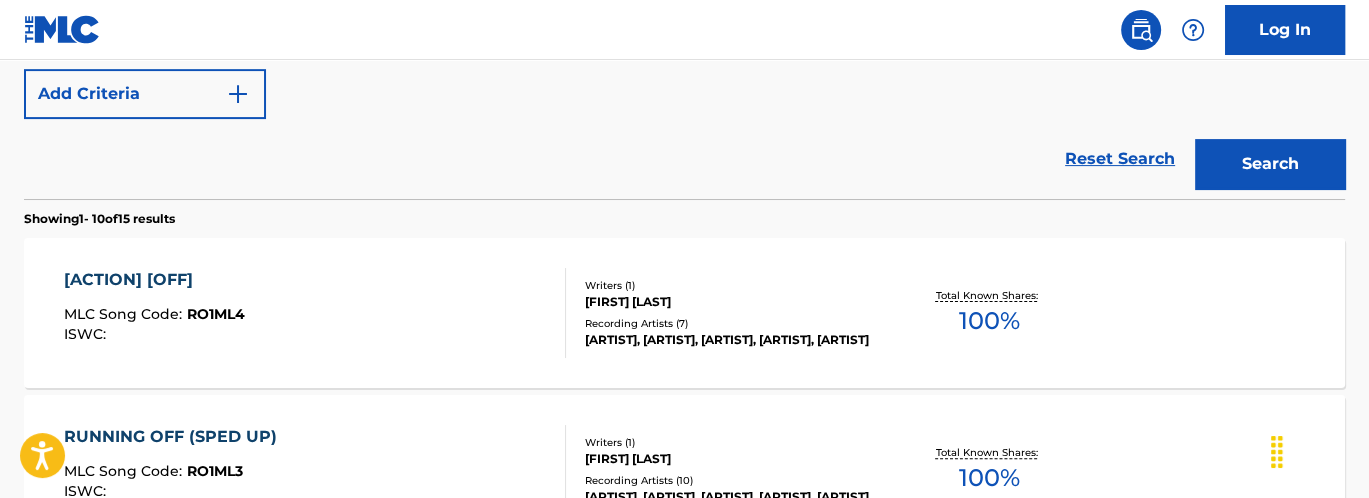 click on "RUNNING OFF MLC Song Code : RO1ML4 ISWC : Writers ( 1 ) [LAST] Recording Artists ( 7 ) [ARTIST], [ARTIST], [ARTIST], [ARTIST], [ARTIST] Total Known Shares: 100 %" at bounding box center [684, 313] 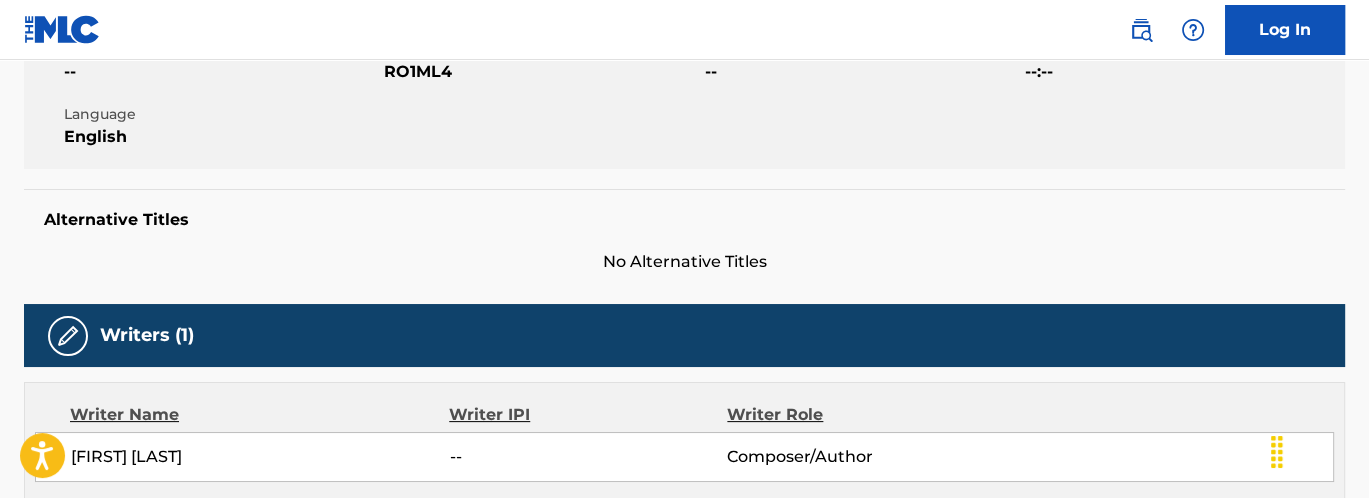 scroll, scrollTop: 800, scrollLeft: 0, axis: vertical 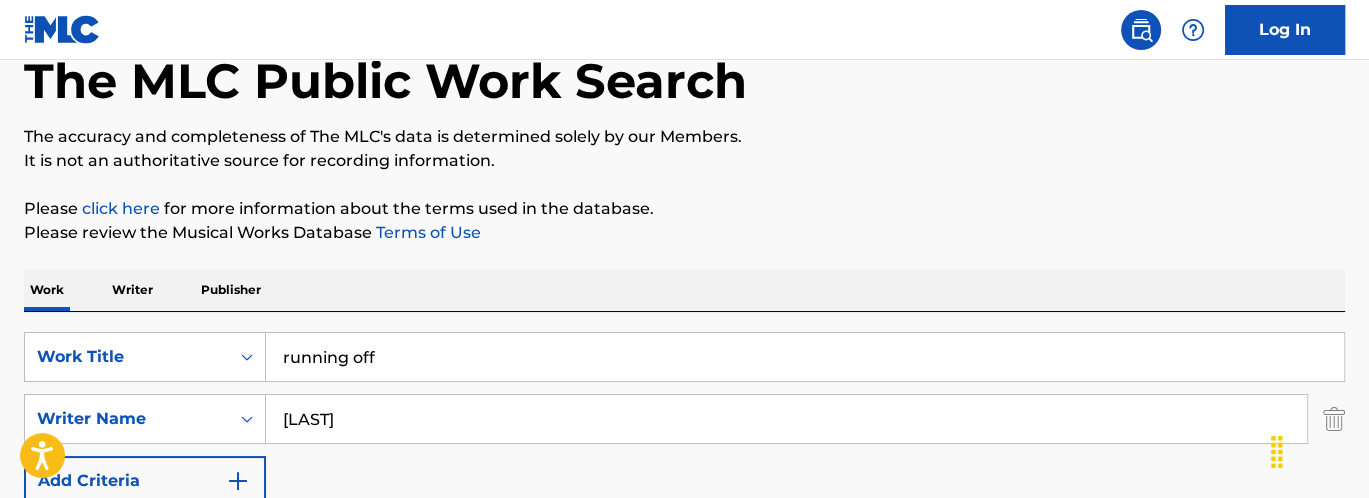 click on "running off" at bounding box center [805, 357] 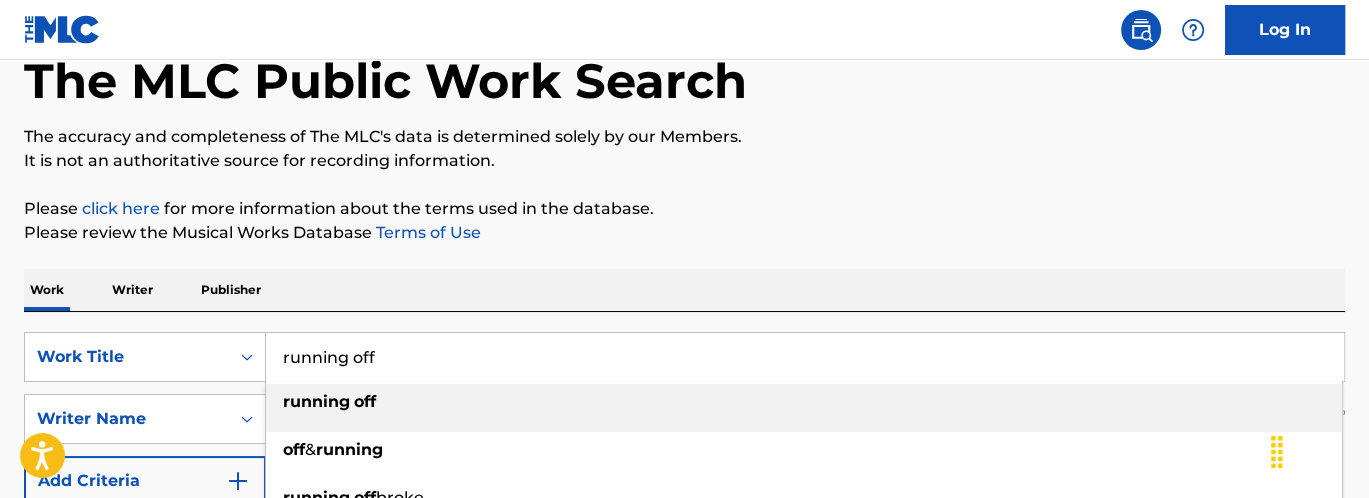 click on "running off" at bounding box center [805, 357] 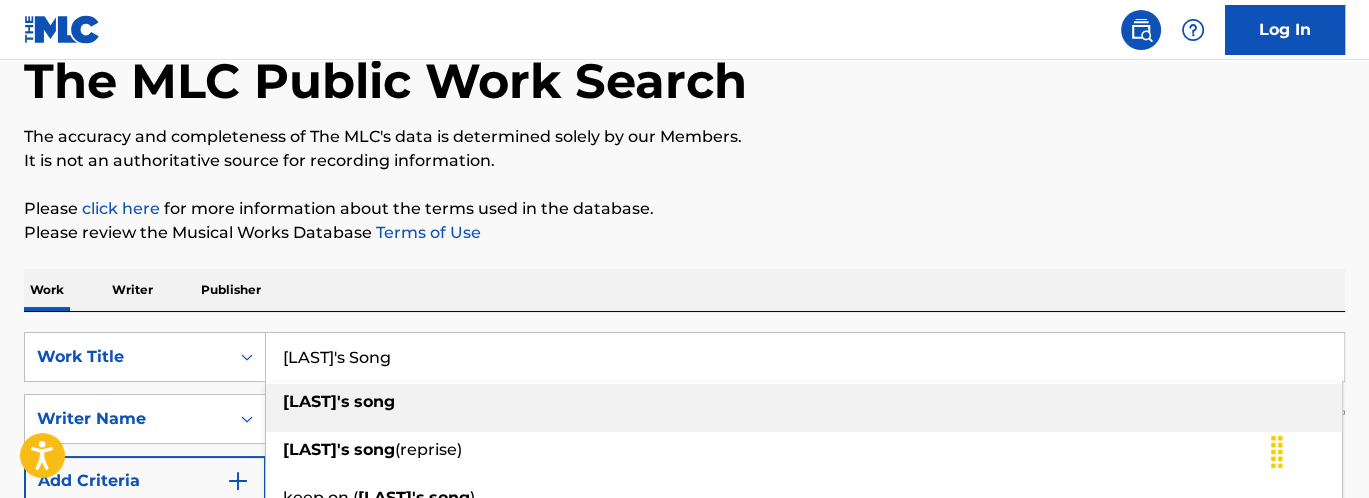 scroll, scrollTop: 413, scrollLeft: 0, axis: vertical 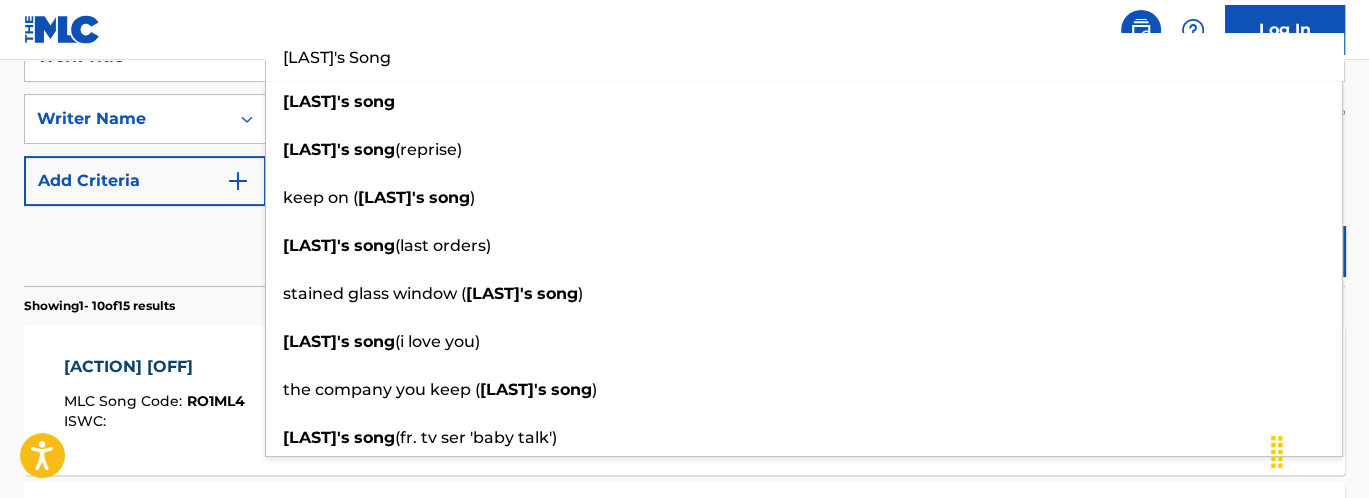 type on "[LAST]'s Song" 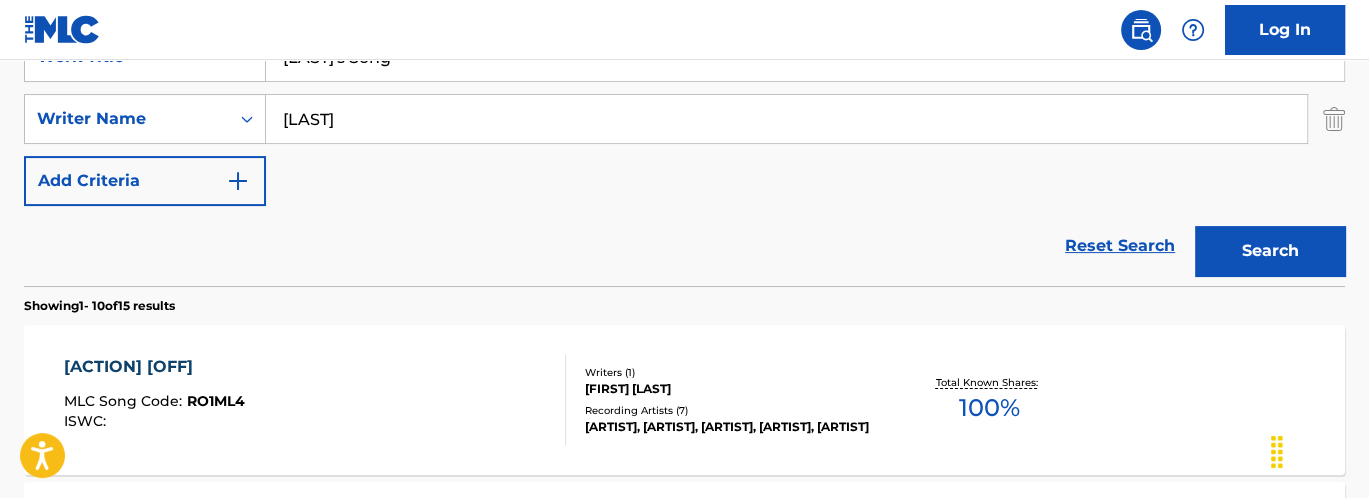 click on "[LAST]" at bounding box center [786, 119] 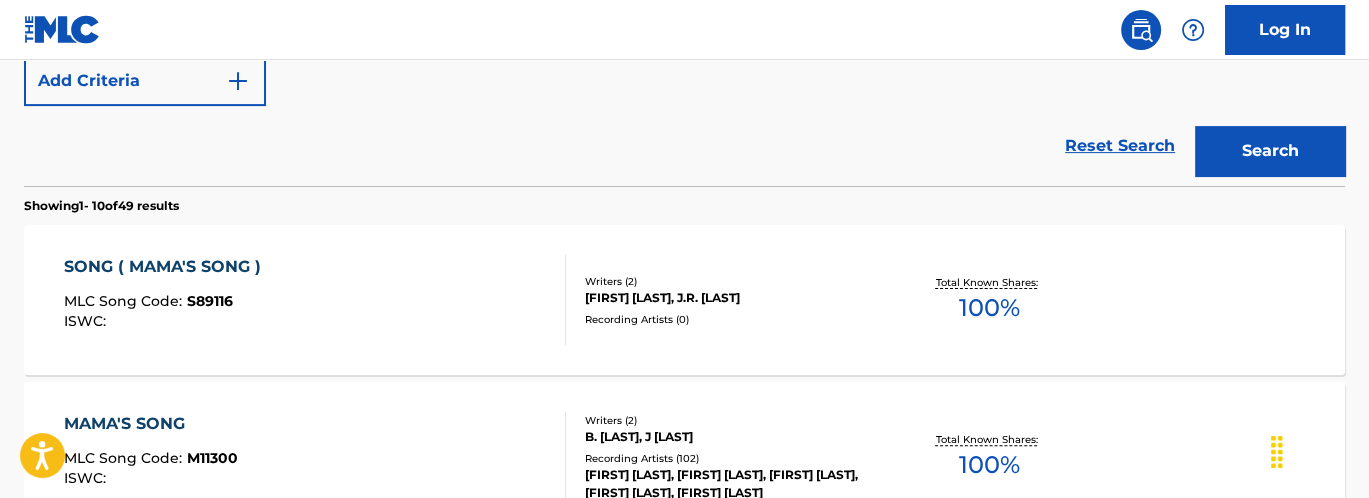 scroll, scrollTop: 313, scrollLeft: 0, axis: vertical 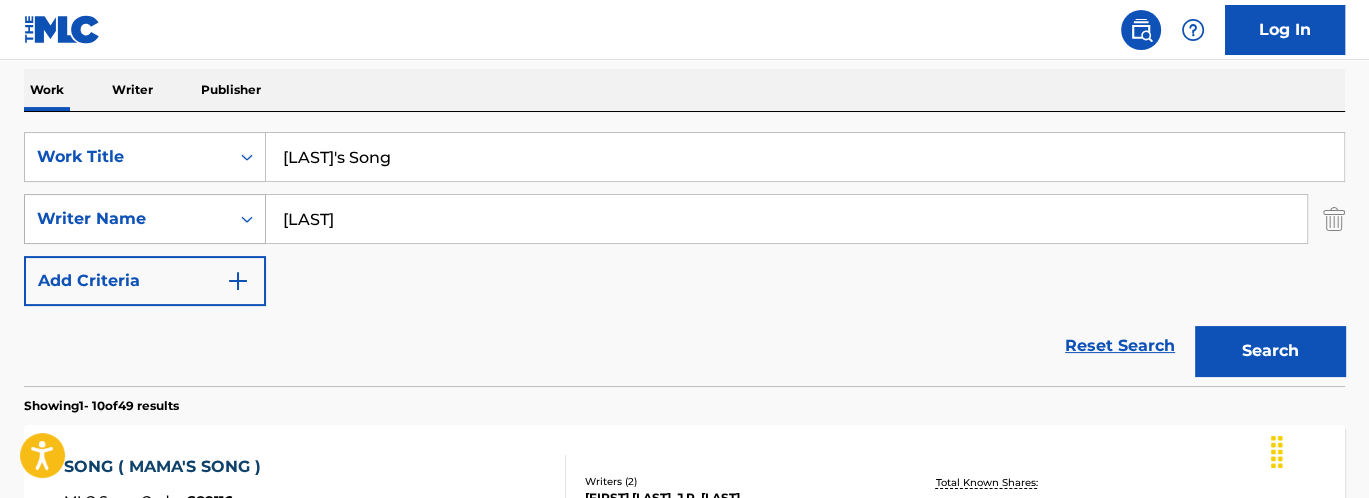drag, startPoint x: 391, startPoint y: 200, endPoint x: 183, endPoint y: 194, distance: 208.08652 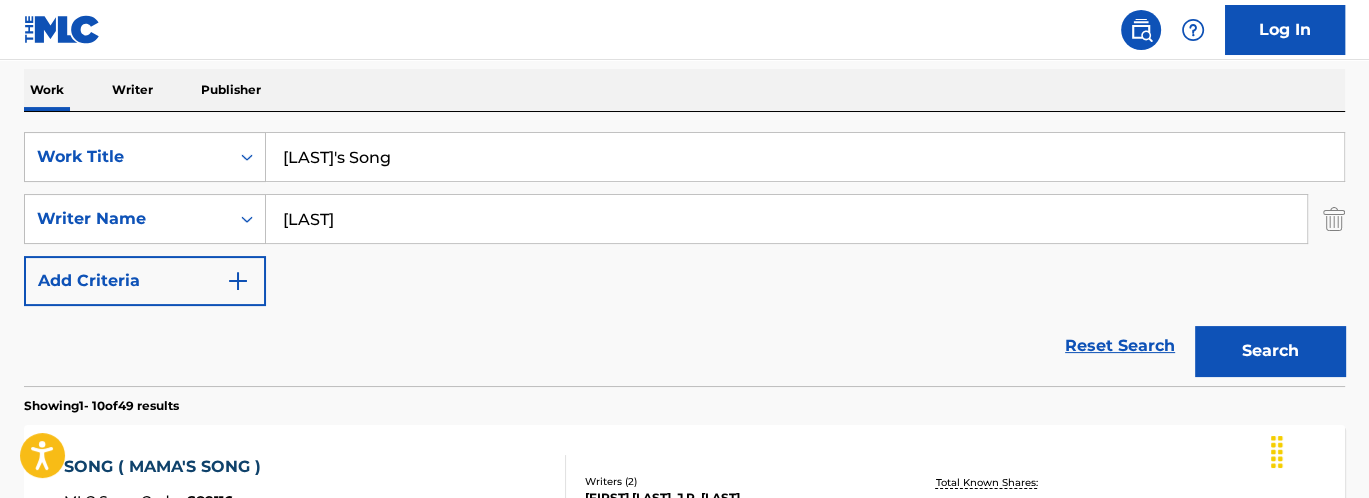 type on "[LAST]" 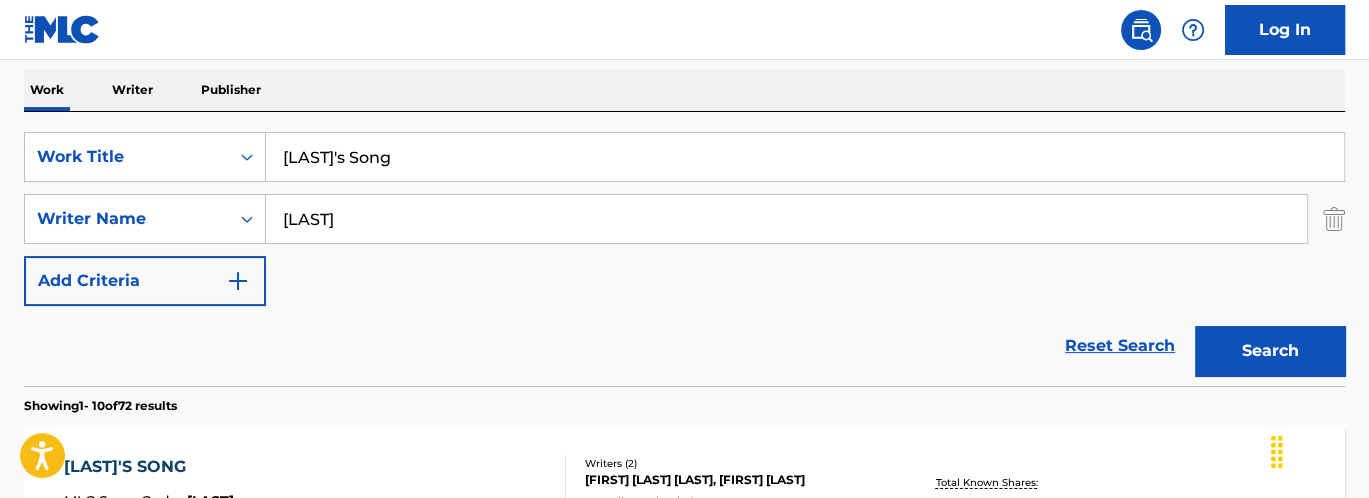 scroll, scrollTop: 613, scrollLeft: 0, axis: vertical 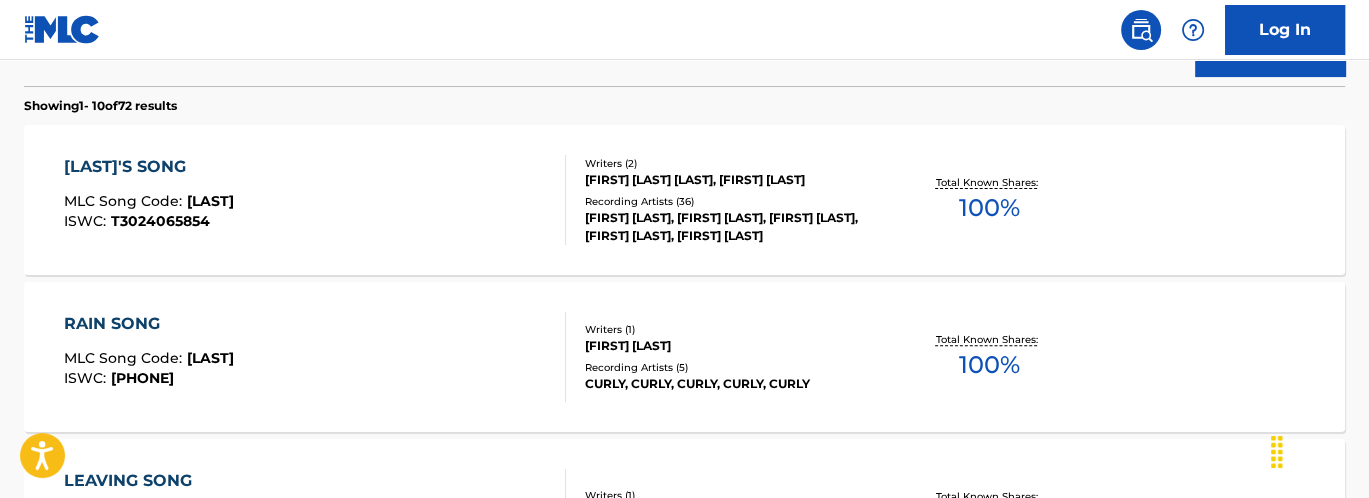 click on "RAIN SONG MLC Song Code : RA5452 ISWC : T3122379226 Writers ( 1 ) [FIRST] [LAST] Recording Artists ( 5 ) [ARTIST], [ARTIST], [ARTIST], [ARTIST], [ARTIST] Total Known Shares: 100 %" at bounding box center (684, 357) 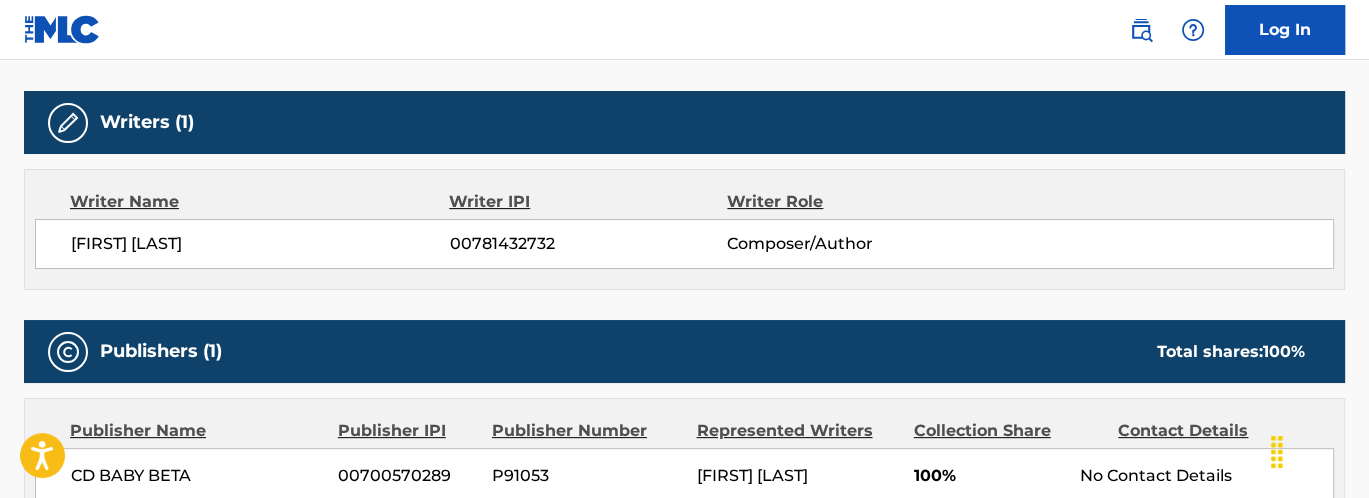 scroll, scrollTop: 0, scrollLeft: 0, axis: both 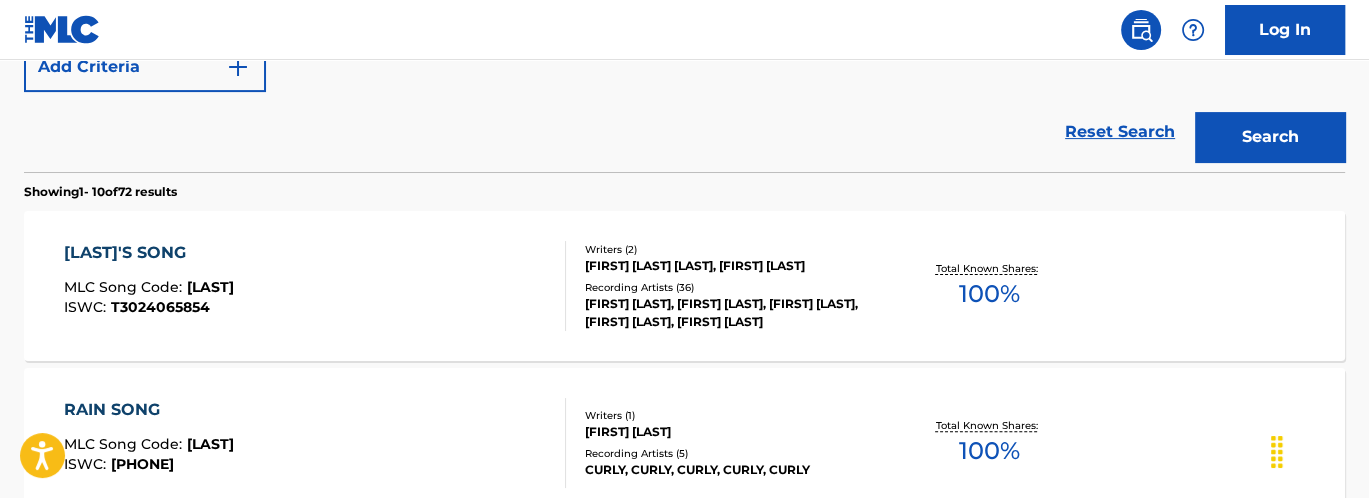 click on "[ARTIST], [ARTIST], [ARTIST], [ARTIST], [ARTIST] Total Known Shares: 100 %" at bounding box center (684, 286) 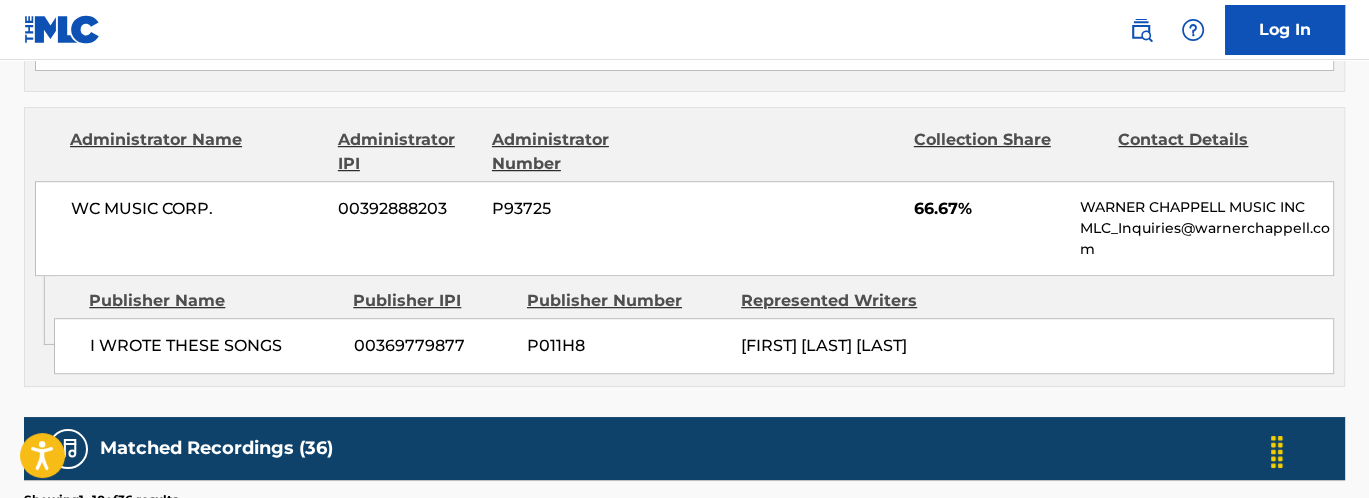 scroll, scrollTop: 1000, scrollLeft: 0, axis: vertical 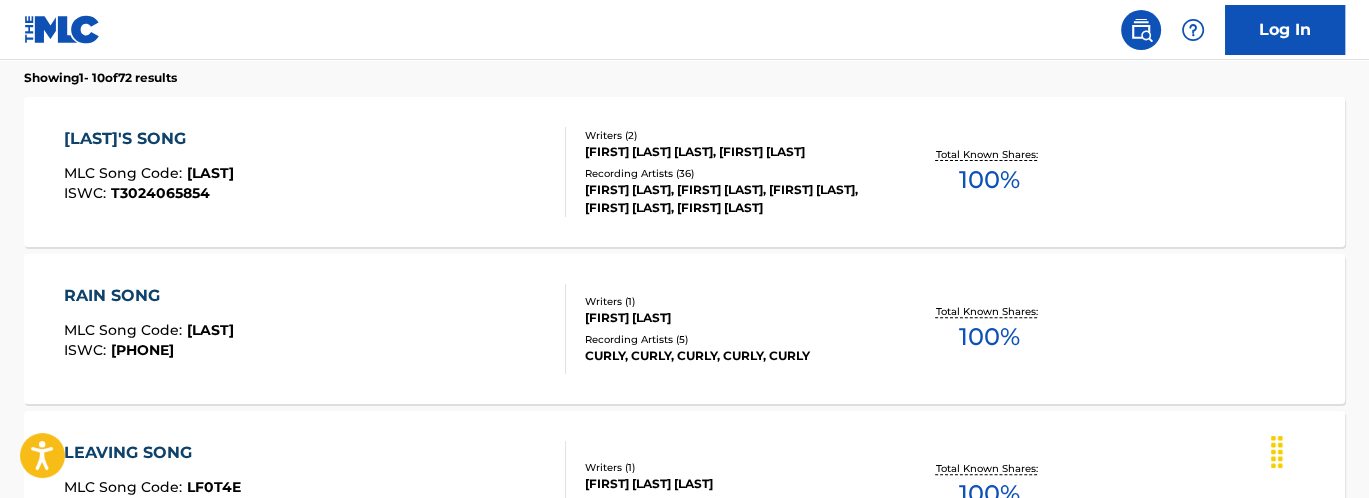 click on "[FIRST]'S SONG MLC Song Code : MB1AJB ISWC : T3024065854" at bounding box center (315, 172) 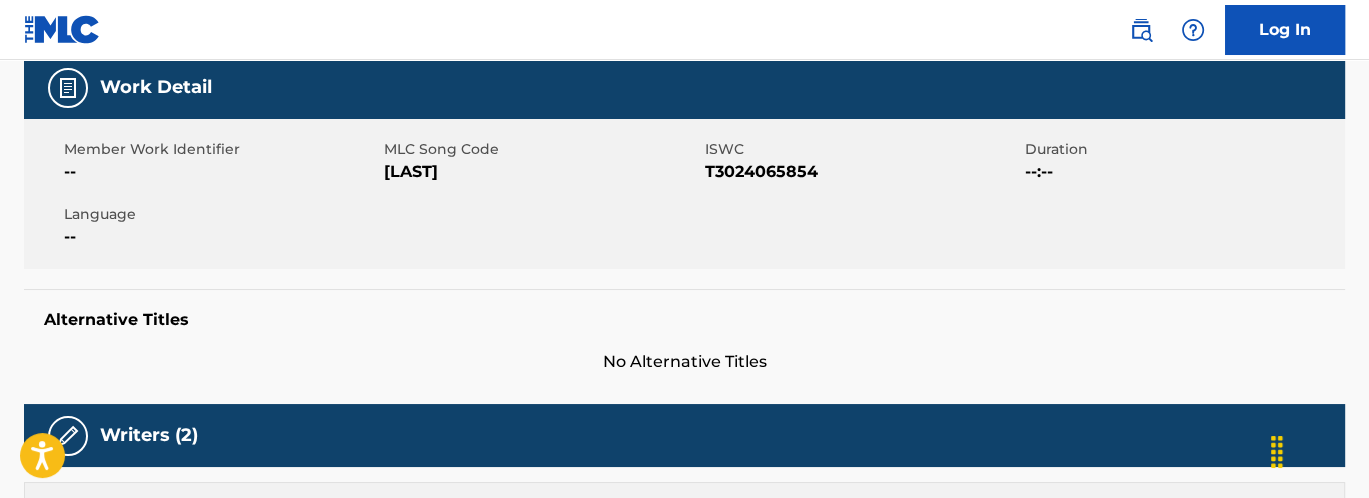 scroll, scrollTop: 0, scrollLeft: 0, axis: both 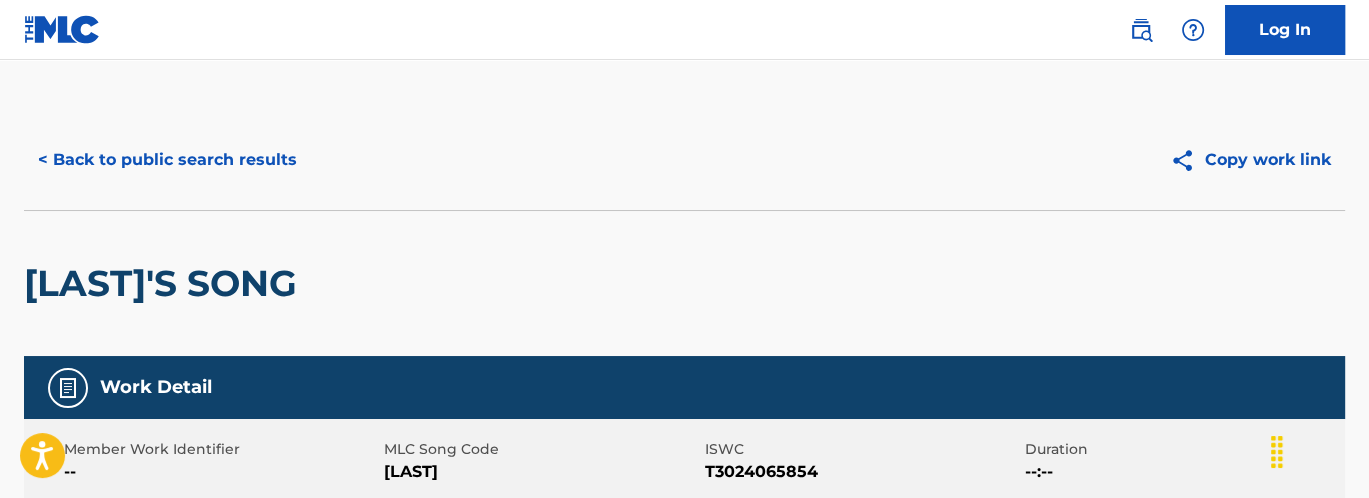 click on "< Back to public search results" at bounding box center [167, 160] 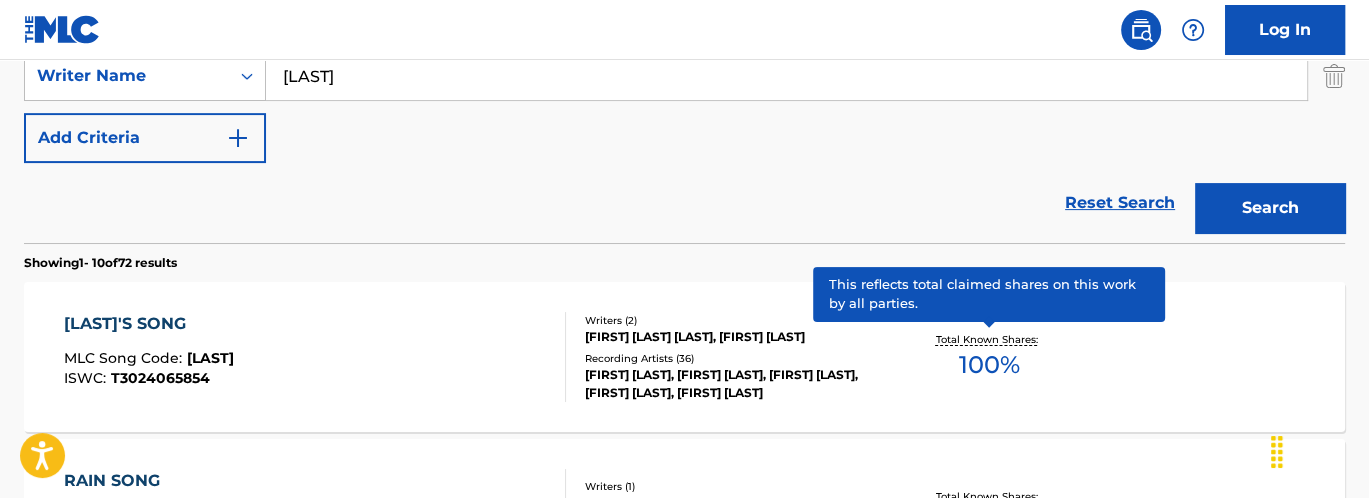 scroll, scrollTop: 156, scrollLeft: 0, axis: vertical 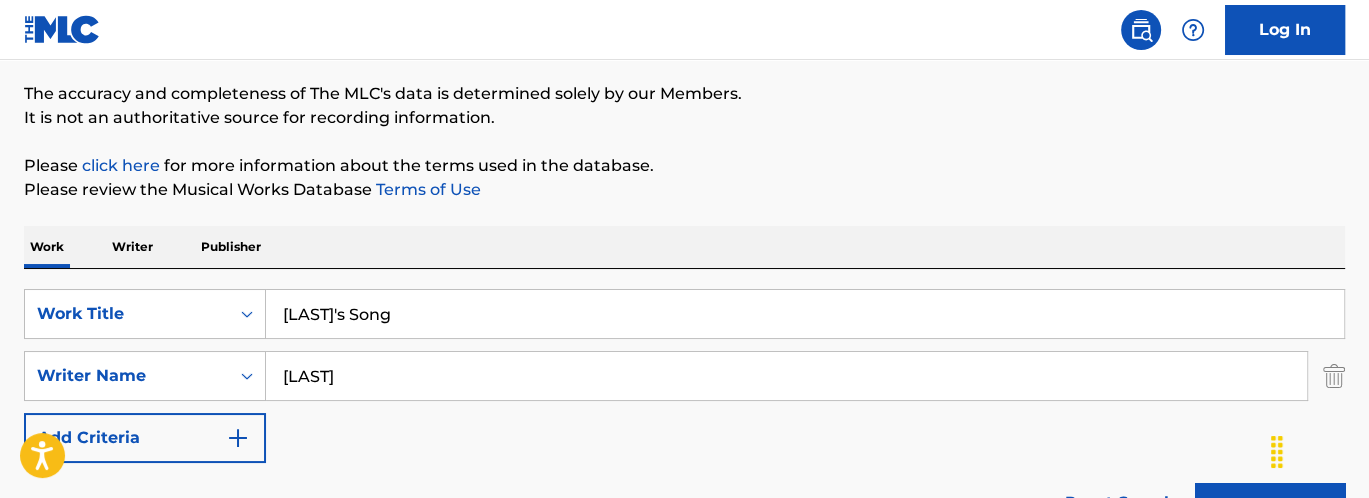 click on "[LAST]'s Song" at bounding box center (805, 314) 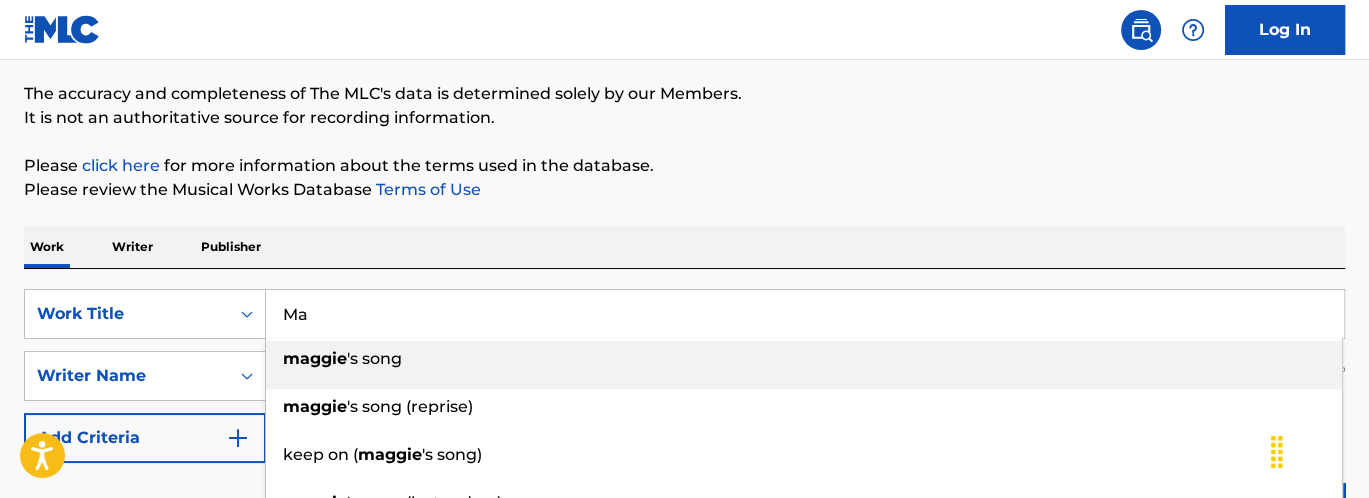 type on "M" 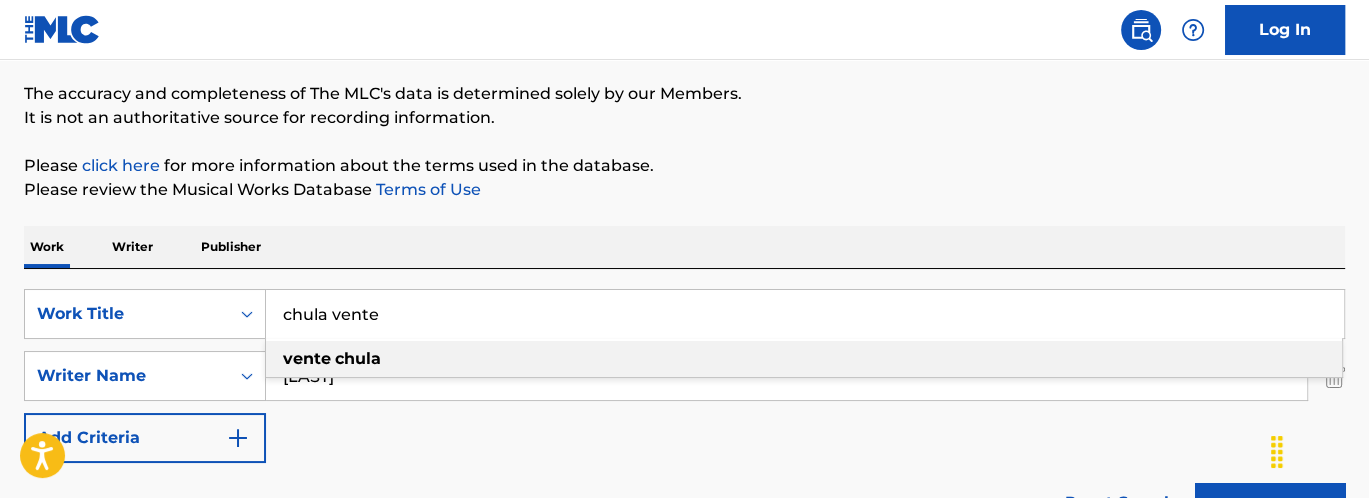 type on "chula vente" 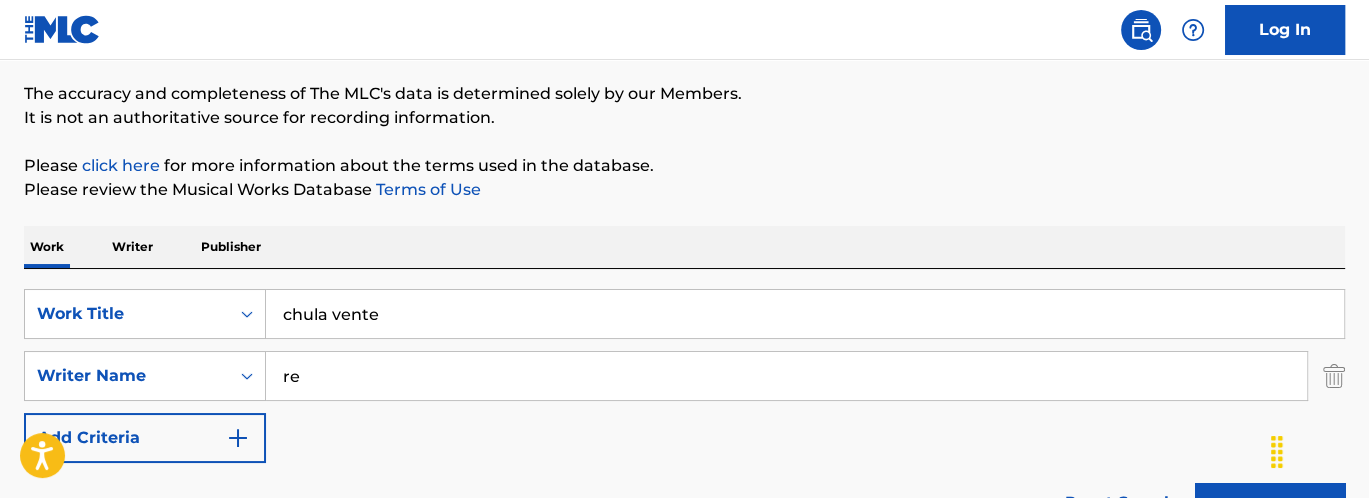 type on "r" 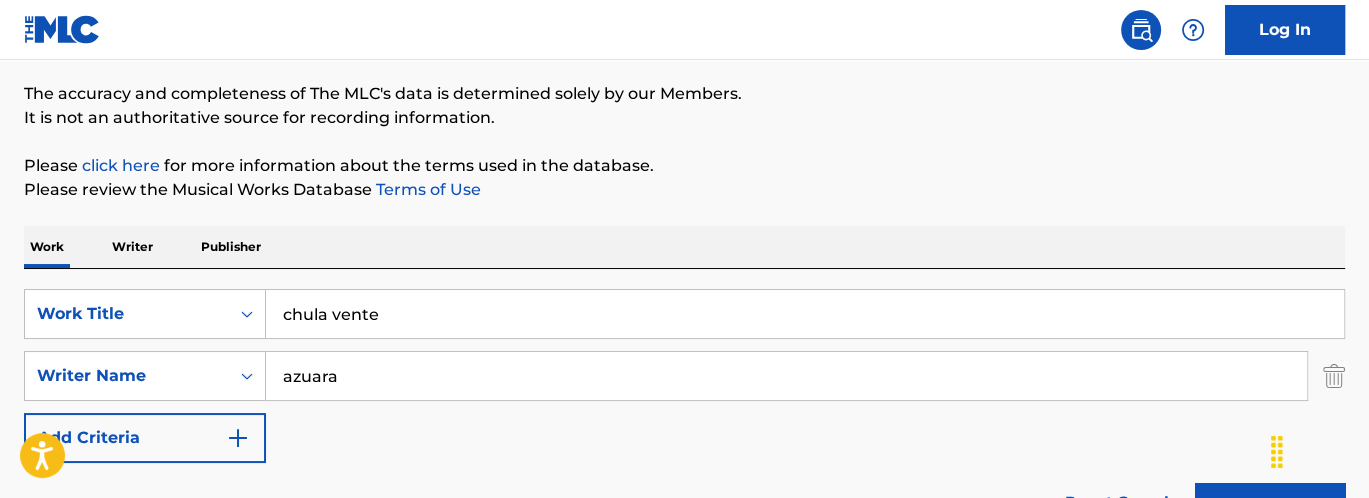 click on "Search" at bounding box center [1270, 508] 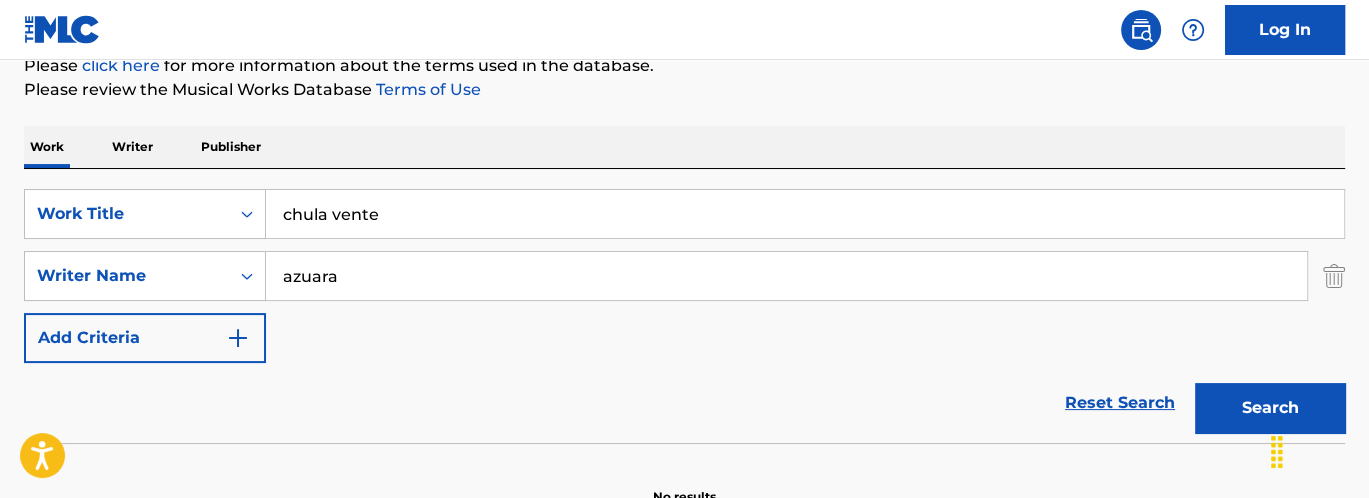 scroll, scrollTop: 356, scrollLeft: 0, axis: vertical 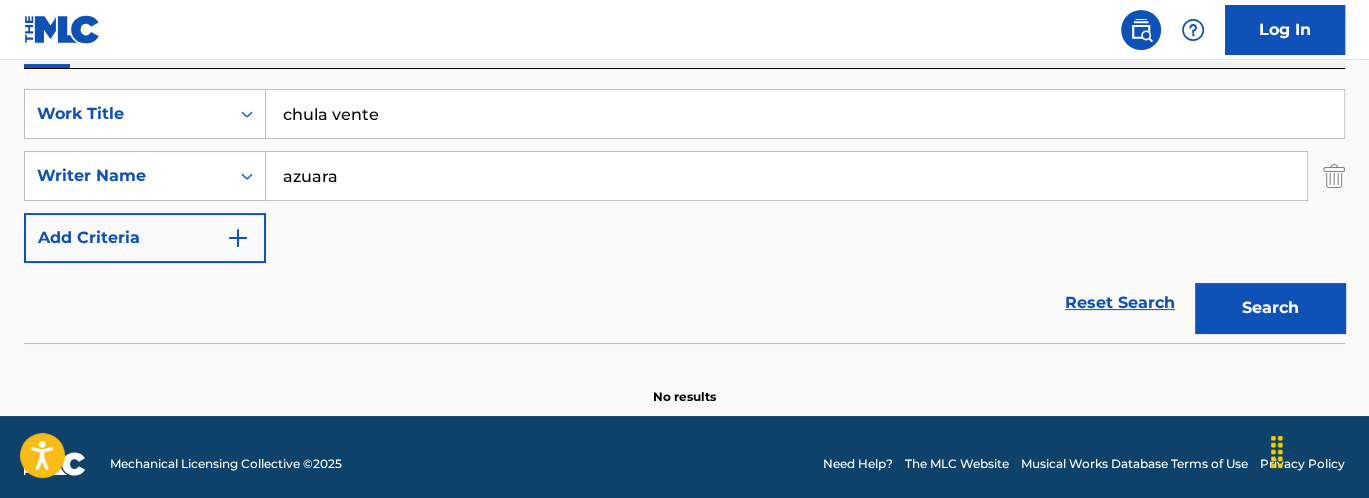 drag, startPoint x: 383, startPoint y: 173, endPoint x: 208, endPoint y: 147, distance: 176.92088 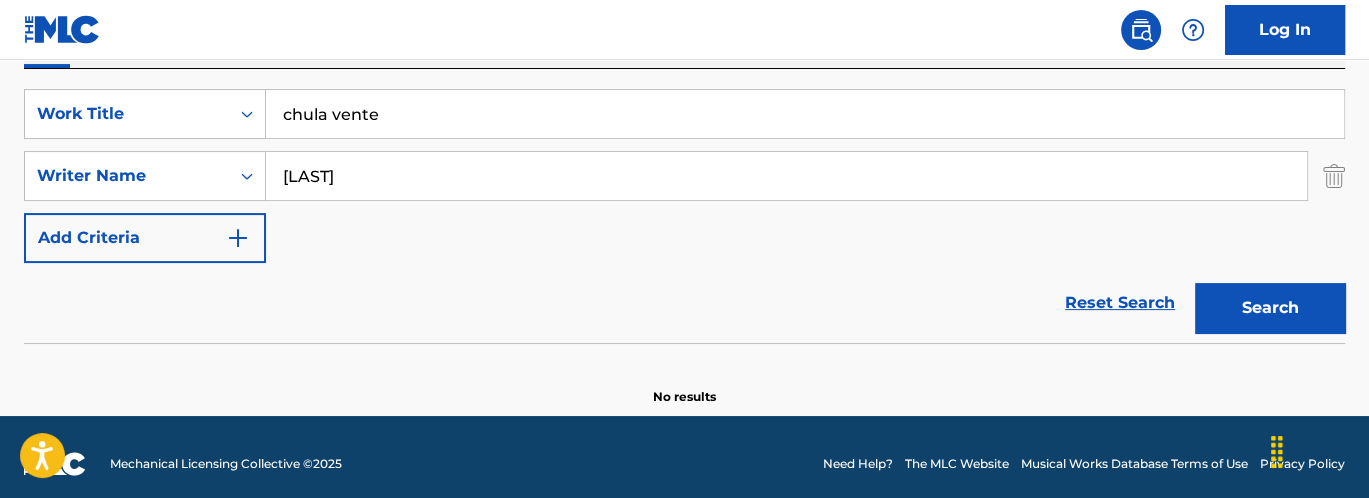click on "Search" at bounding box center (1270, 308) 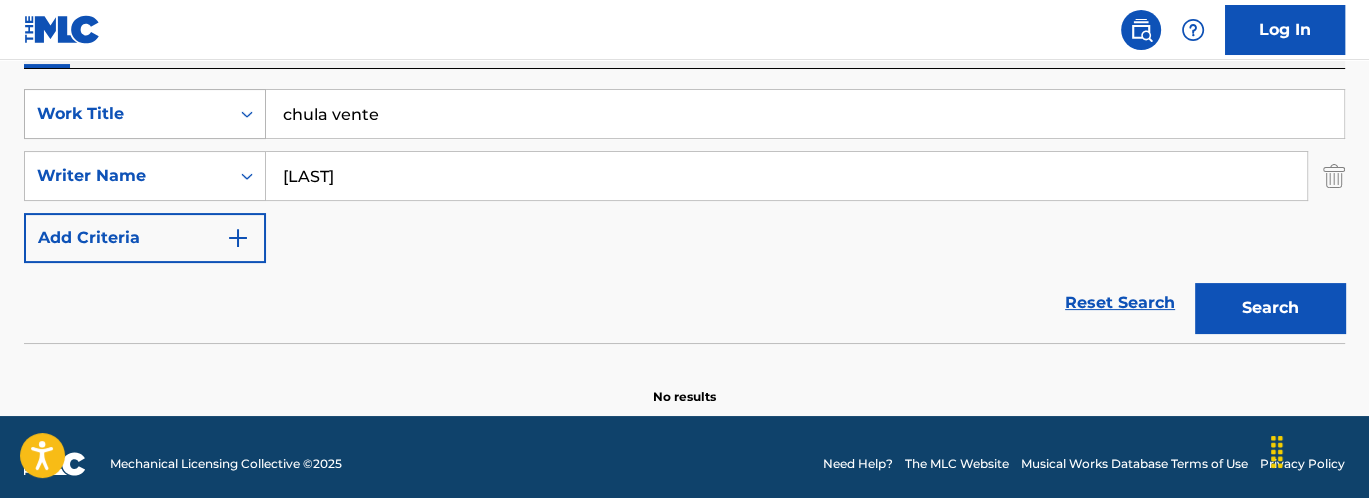 drag, startPoint x: 444, startPoint y: 178, endPoint x: 164, endPoint y: 137, distance: 282.98587 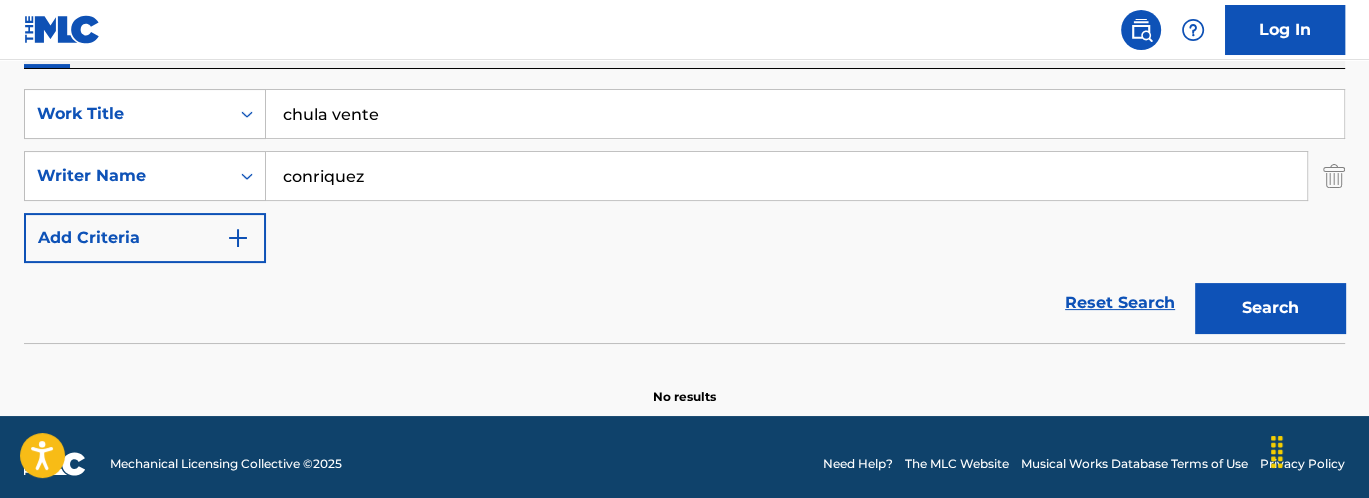 click on "Search" at bounding box center [1270, 308] 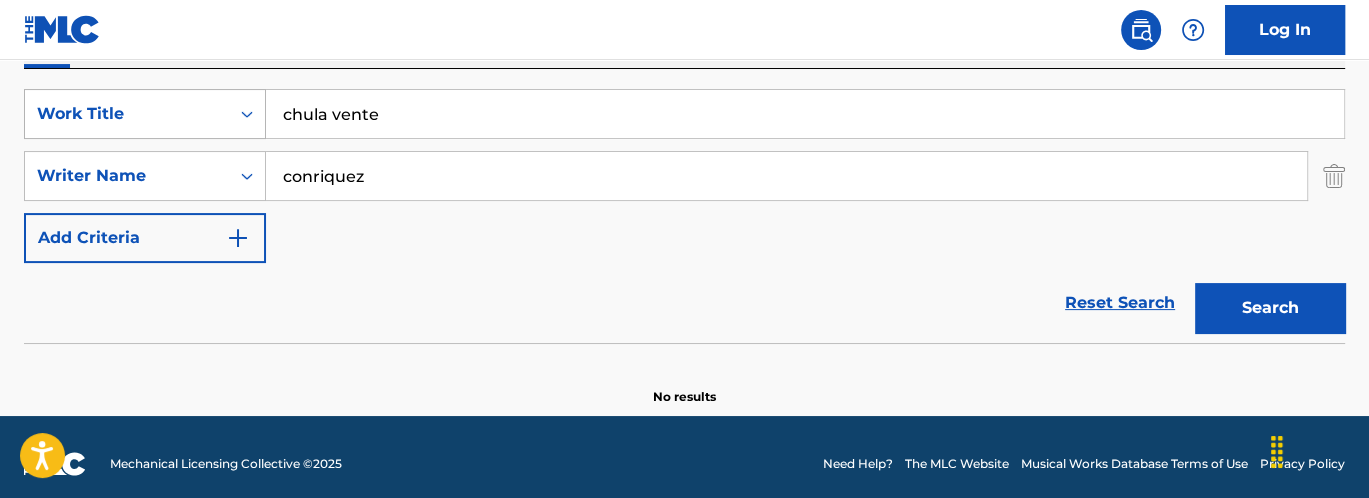 drag, startPoint x: 414, startPoint y: 181, endPoint x: 183, endPoint y: 137, distance: 235.15314 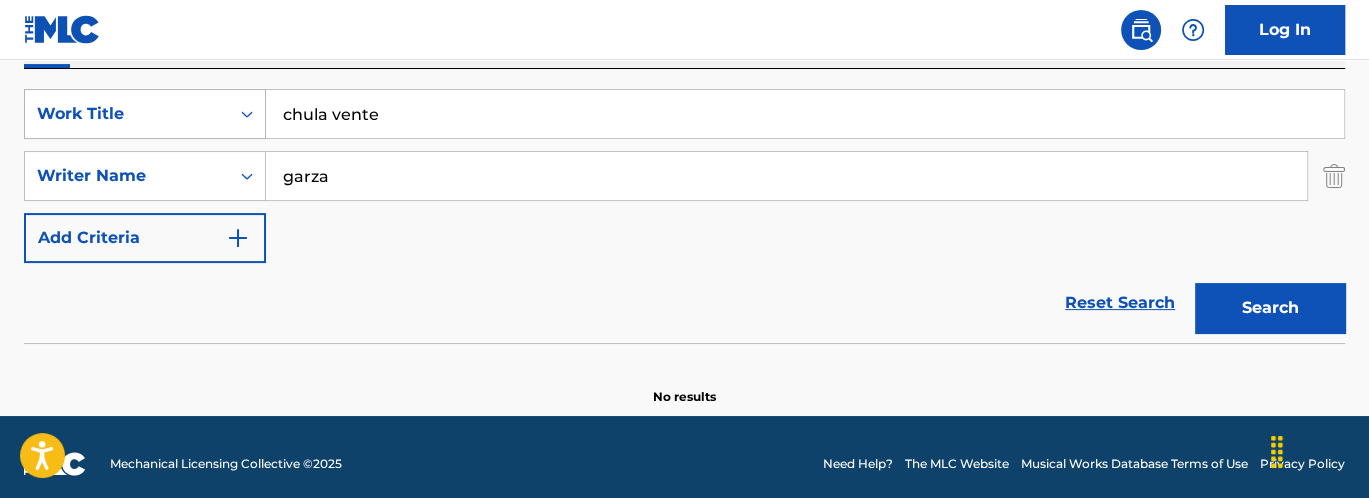 click on "Search" at bounding box center (1270, 308) 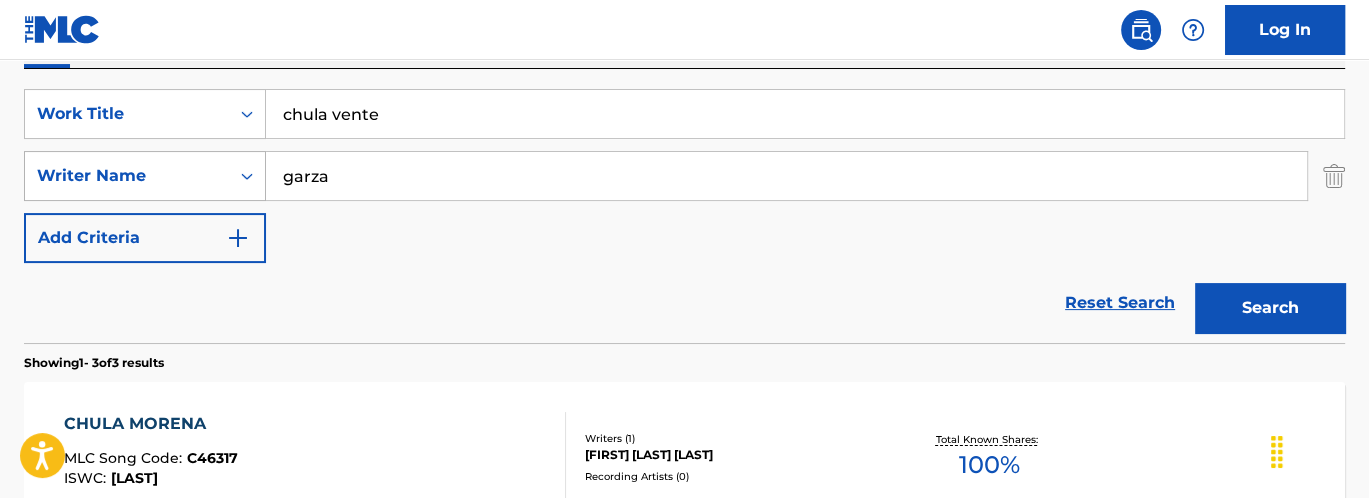 drag, startPoint x: 412, startPoint y: 177, endPoint x: 161, endPoint y: 173, distance: 251.03188 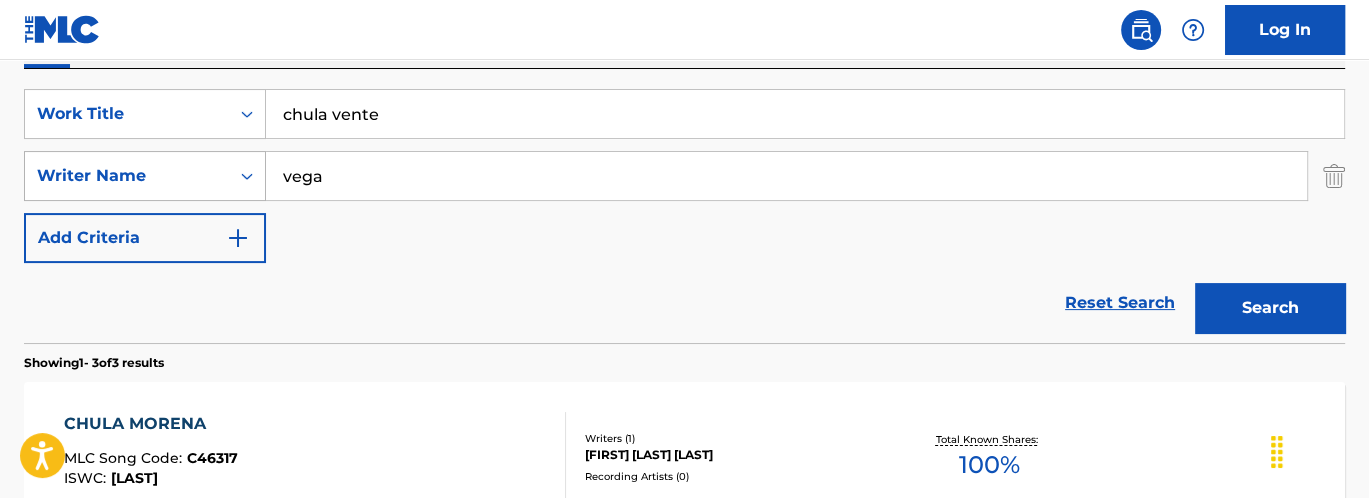type on "vega" 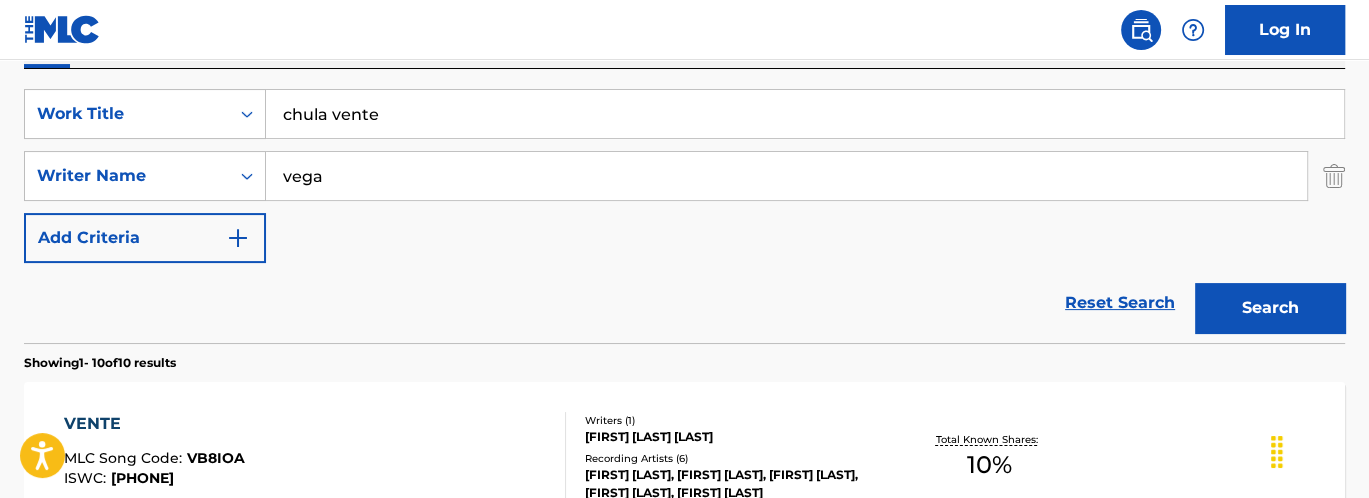 click on "chula vente" at bounding box center (805, 114) 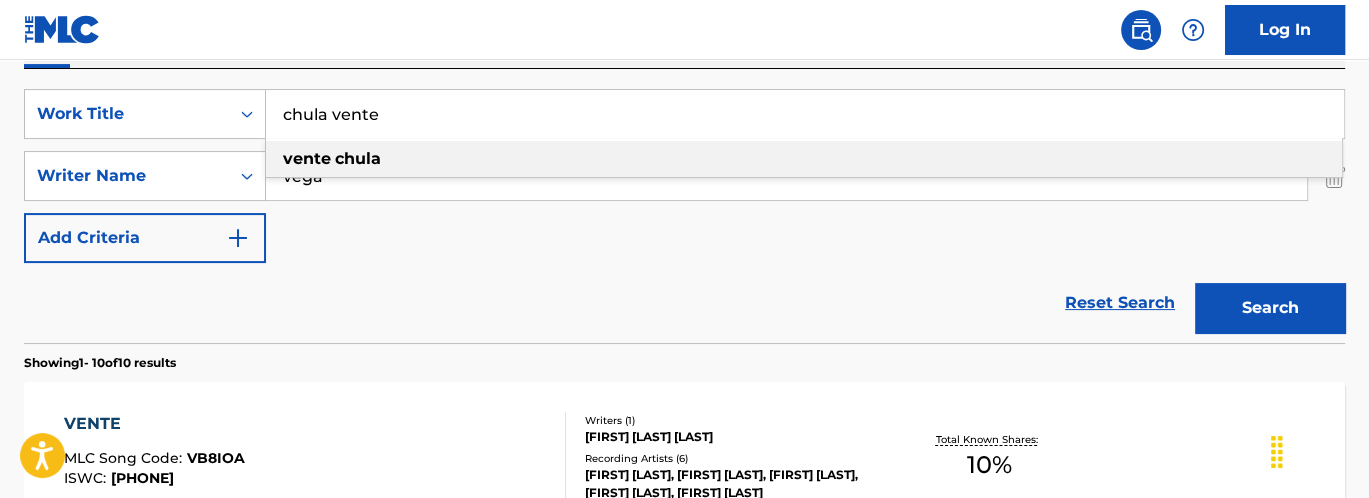 click on "chula vente" at bounding box center [805, 114] 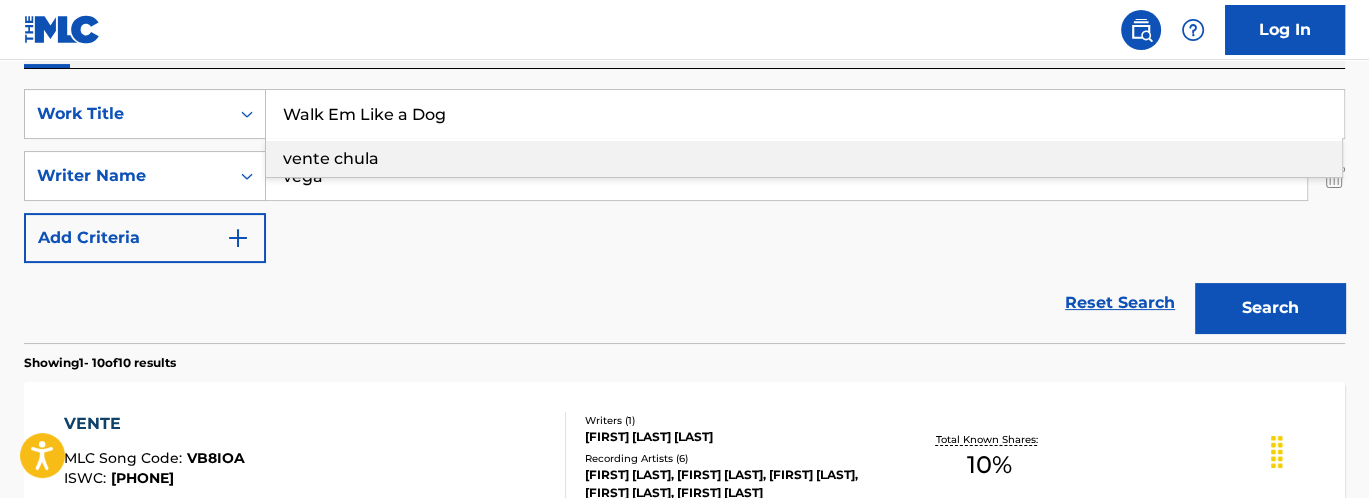 type on "Walk Em Like a Dog" 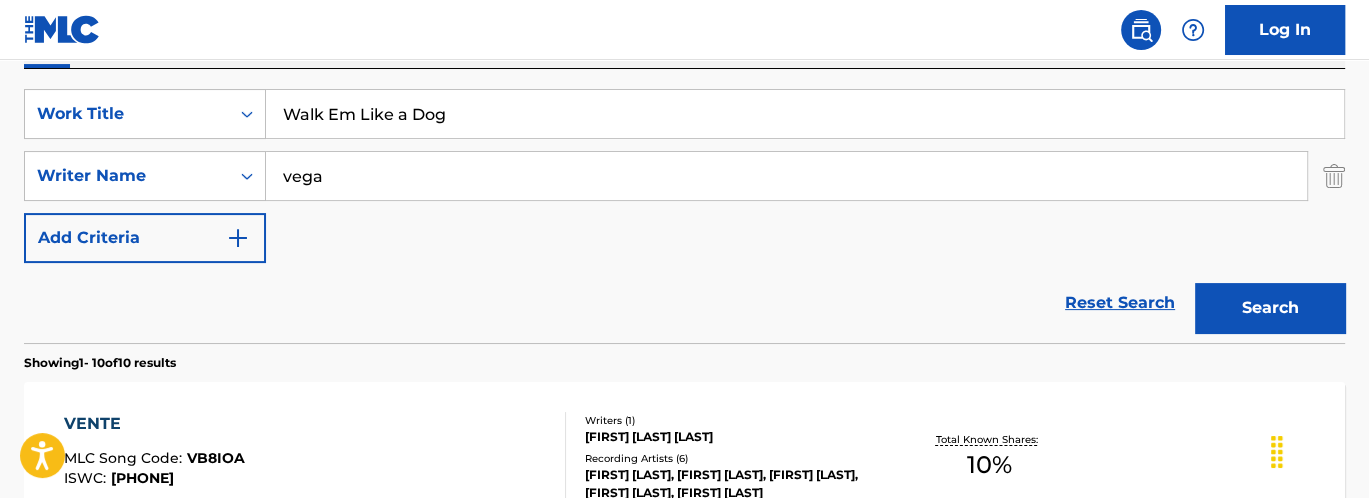 click on "vega" at bounding box center [786, 176] 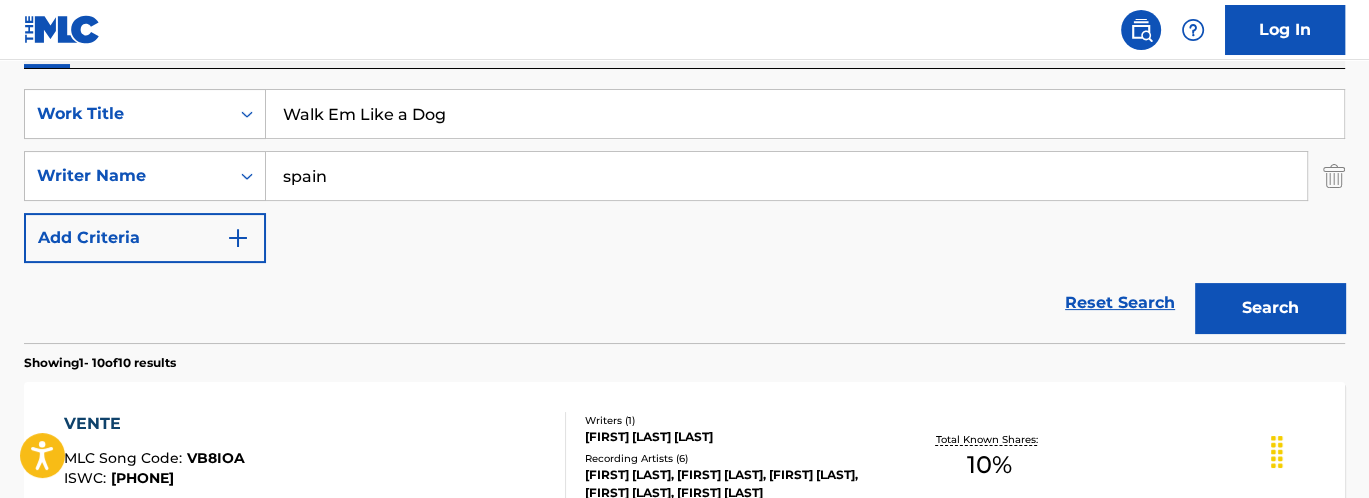 type on "spain" 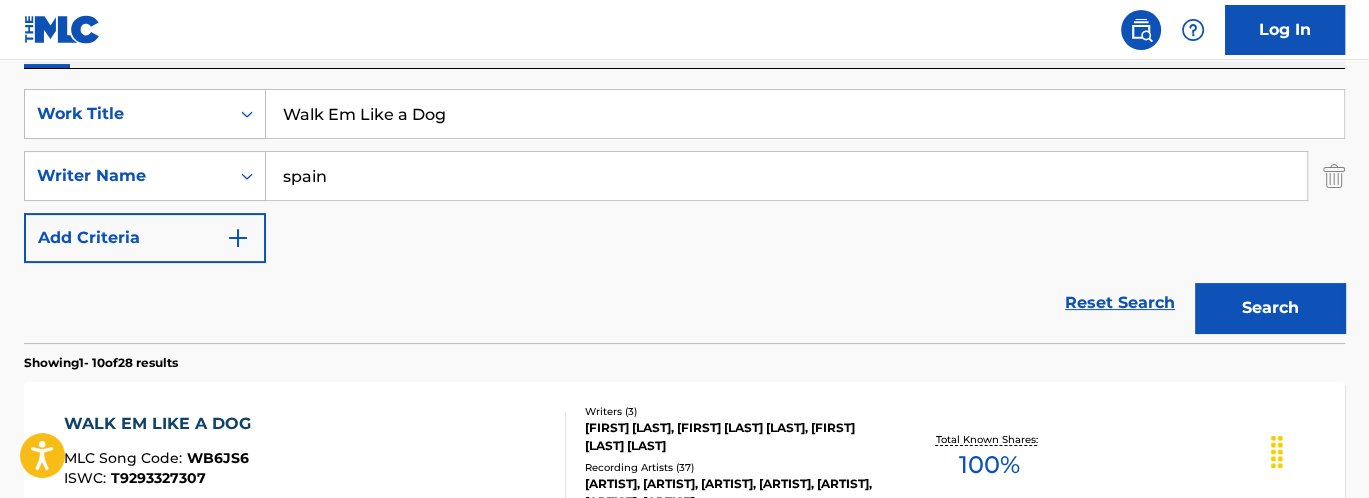 drag, startPoint x: 1062, startPoint y: 453, endPoint x: 1000, endPoint y: 434, distance: 64.84597 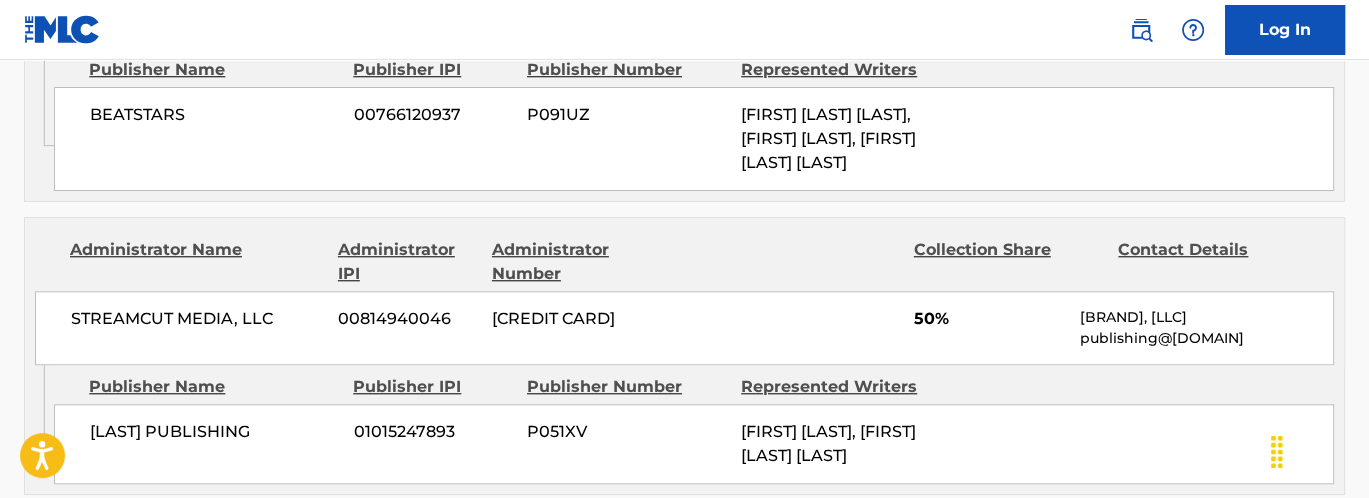 scroll, scrollTop: 1800, scrollLeft: 0, axis: vertical 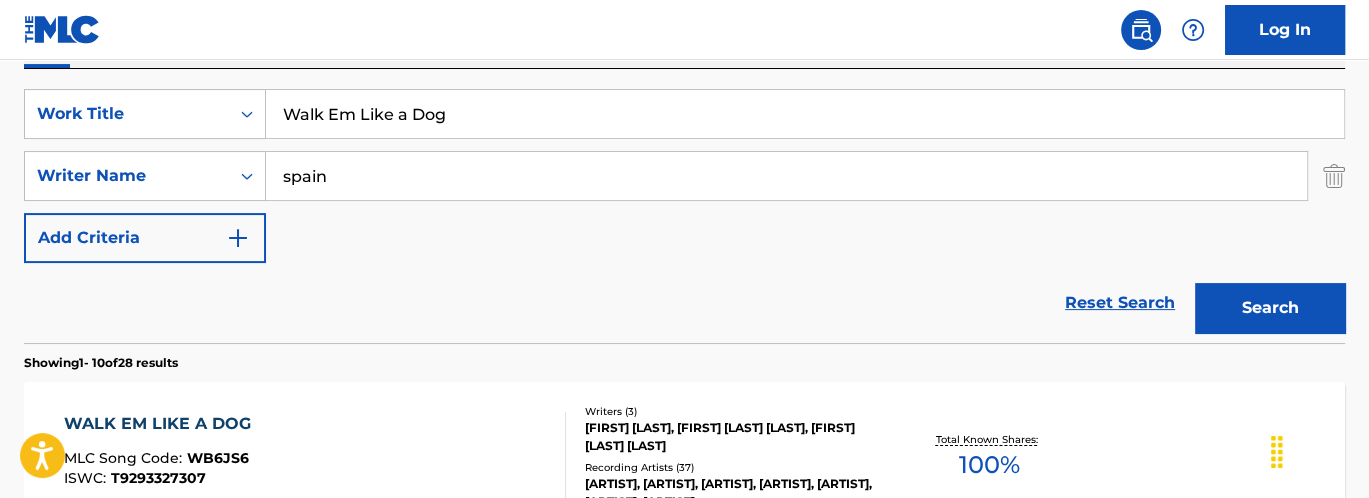 click on "Walk Em Like a Dog" at bounding box center [805, 114] 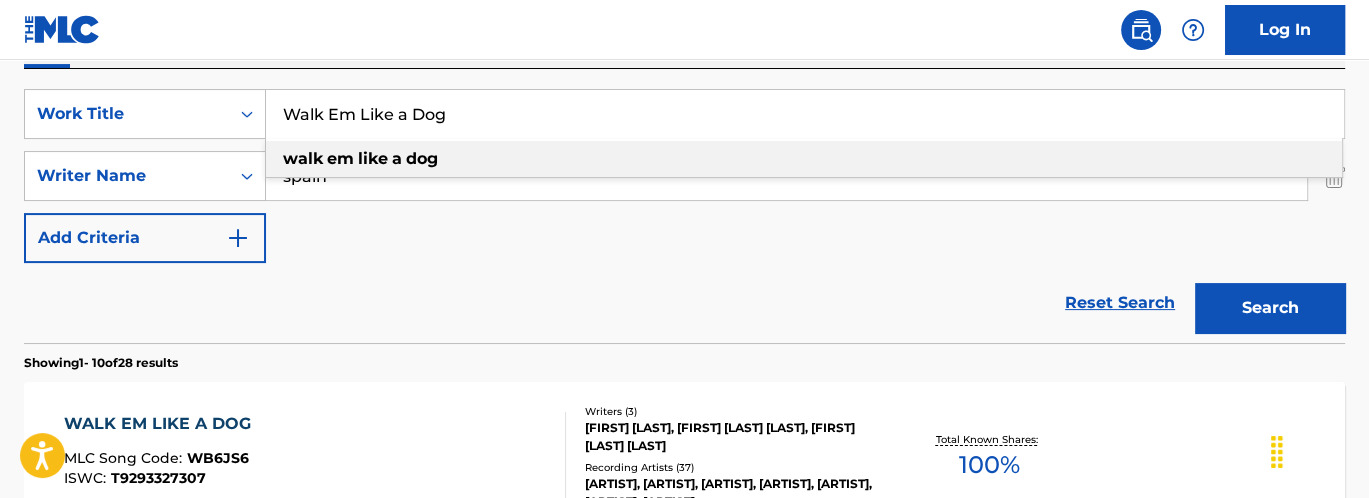 paste on "[FIRST] [LAST]" 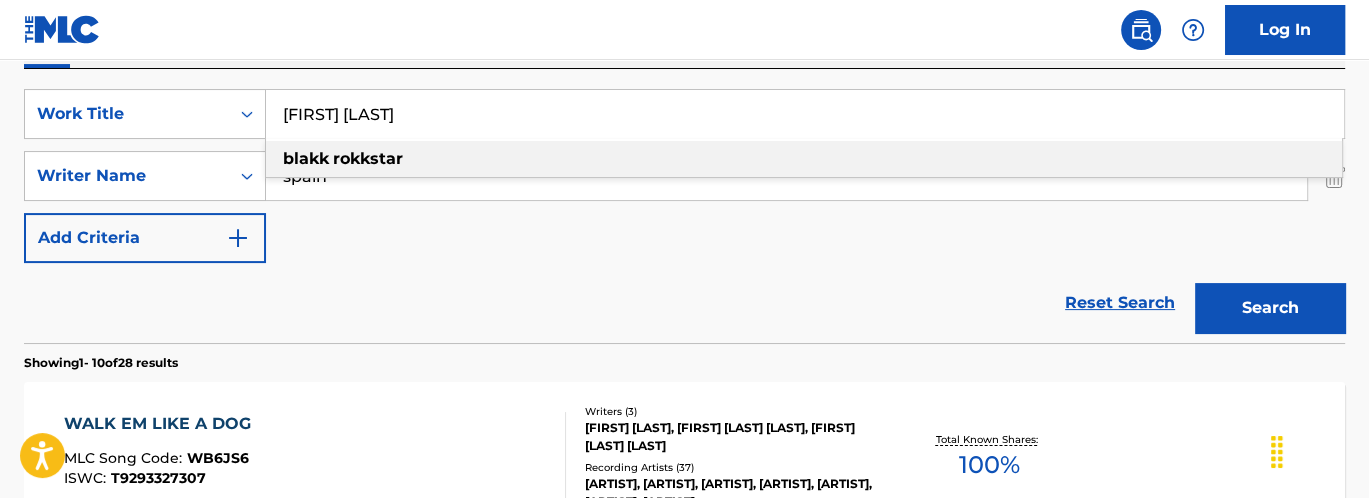 type on "[FIRST] [LAST]" 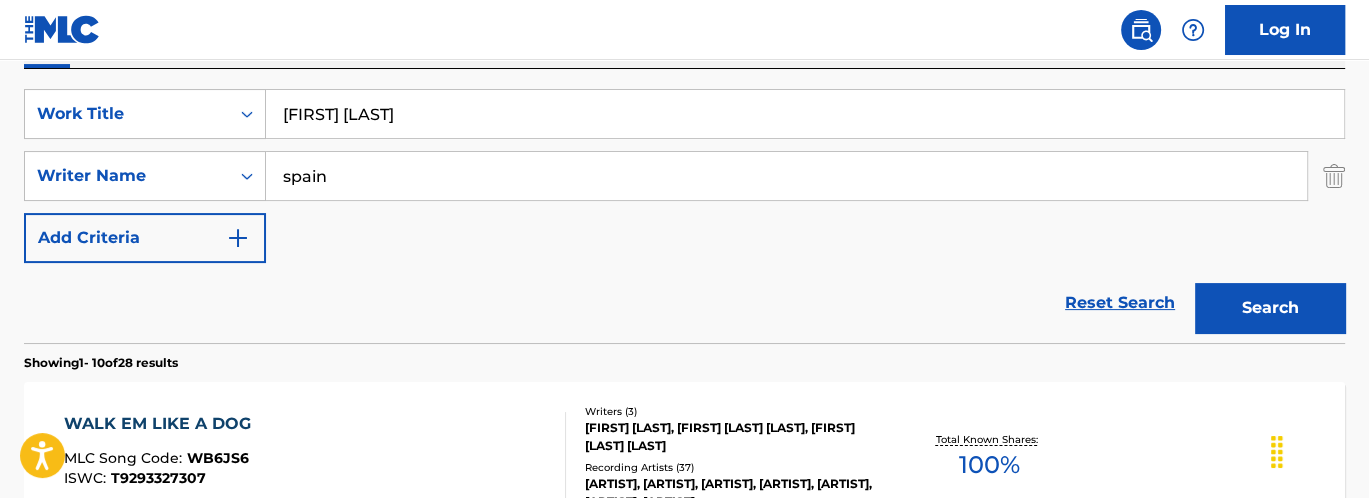 click on "spain" at bounding box center [786, 176] 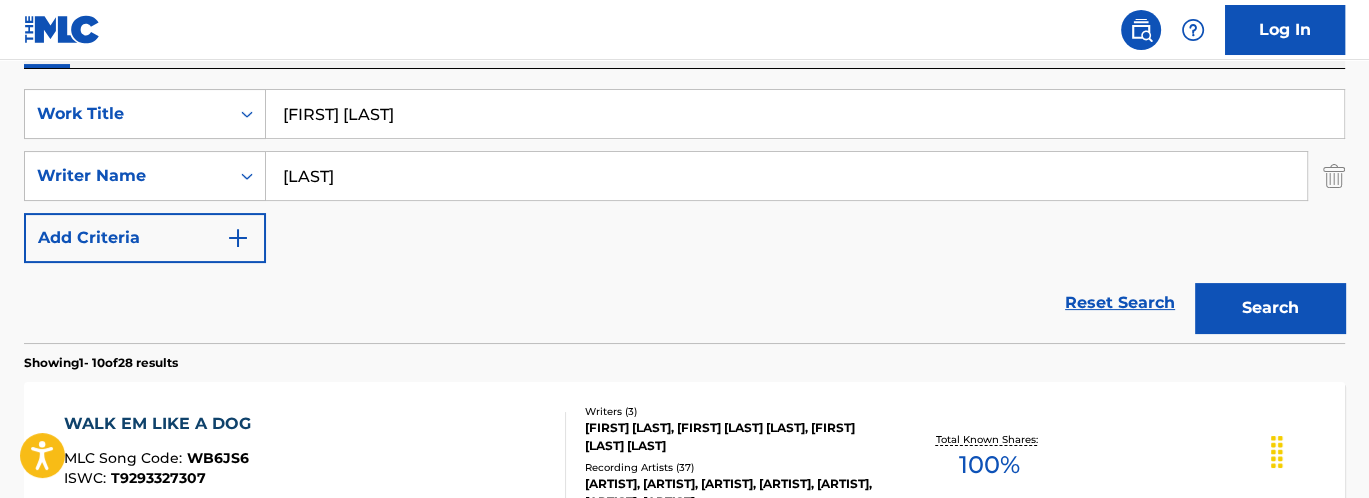type on "[LAST]" 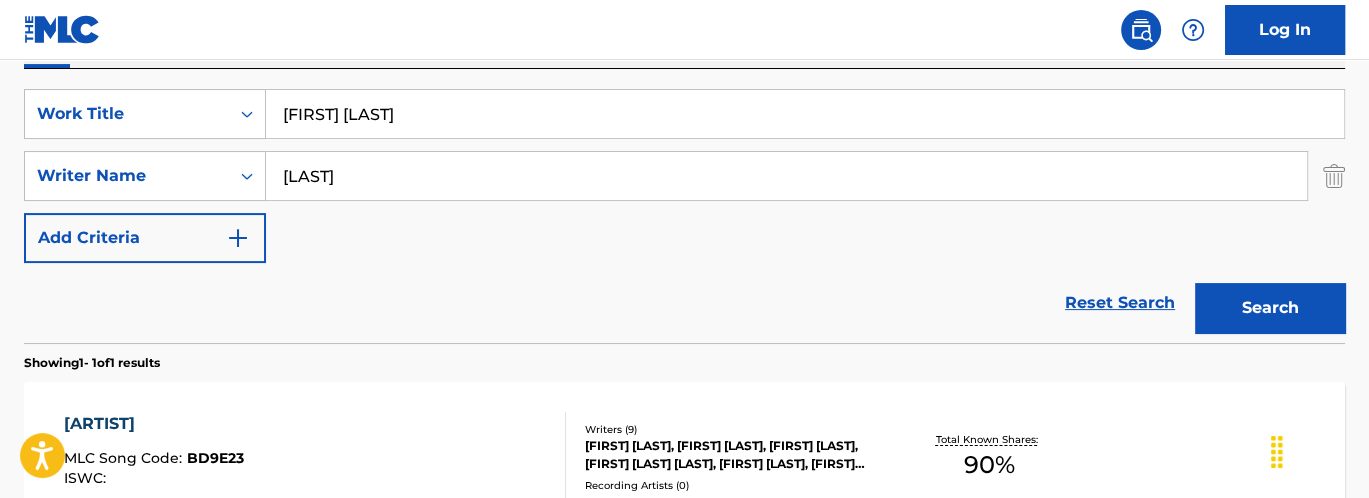 click on "Total Known Shares: 90 %" at bounding box center [989, 457] 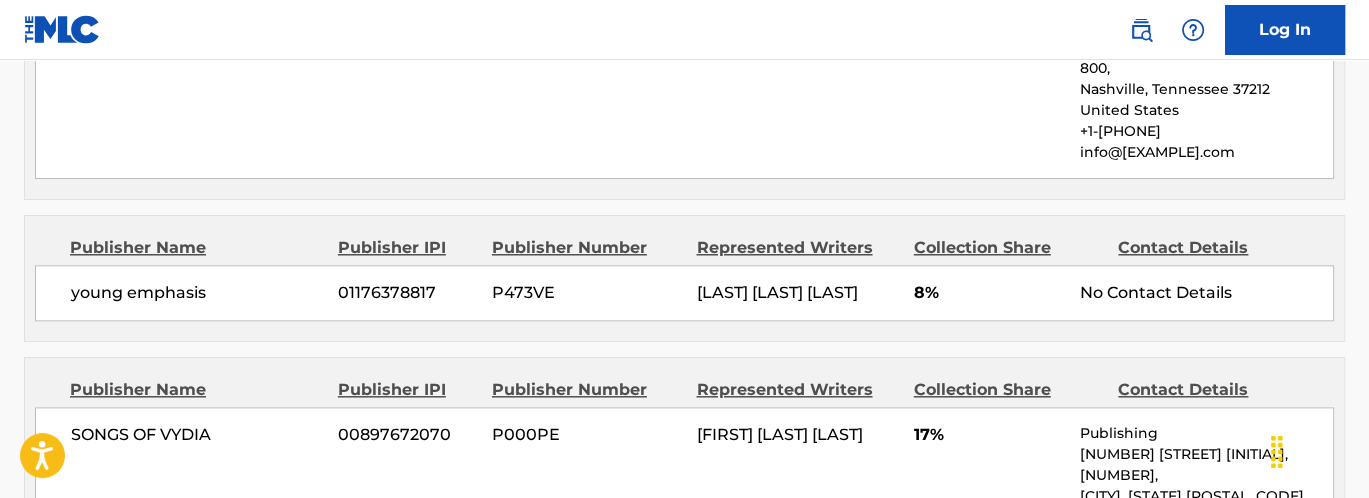 scroll, scrollTop: 2300, scrollLeft: 0, axis: vertical 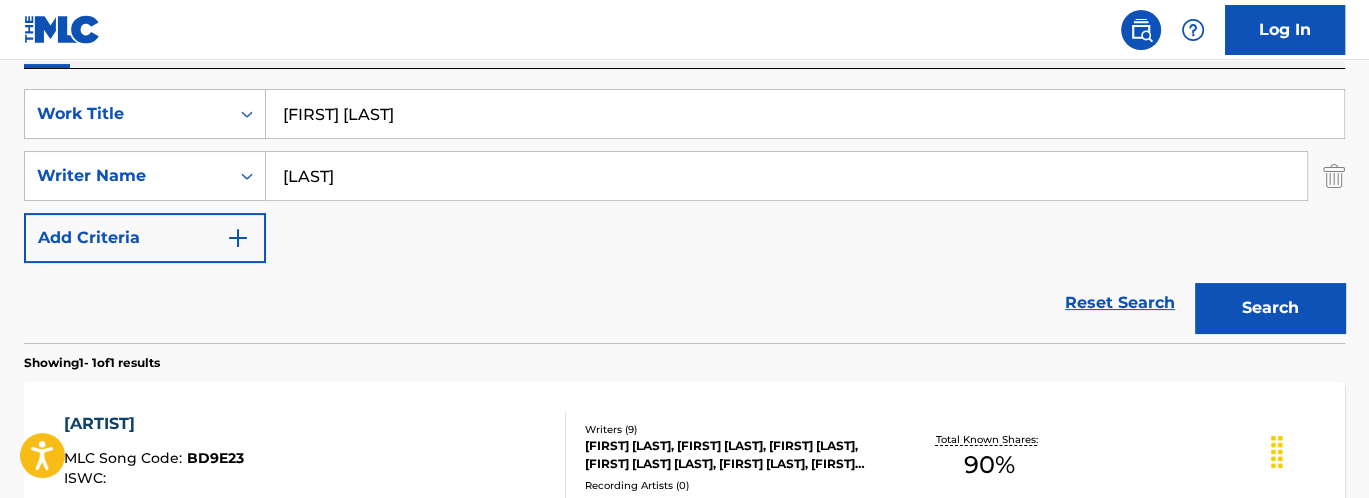 click on "[FIRST] [LAST]" at bounding box center [805, 114] 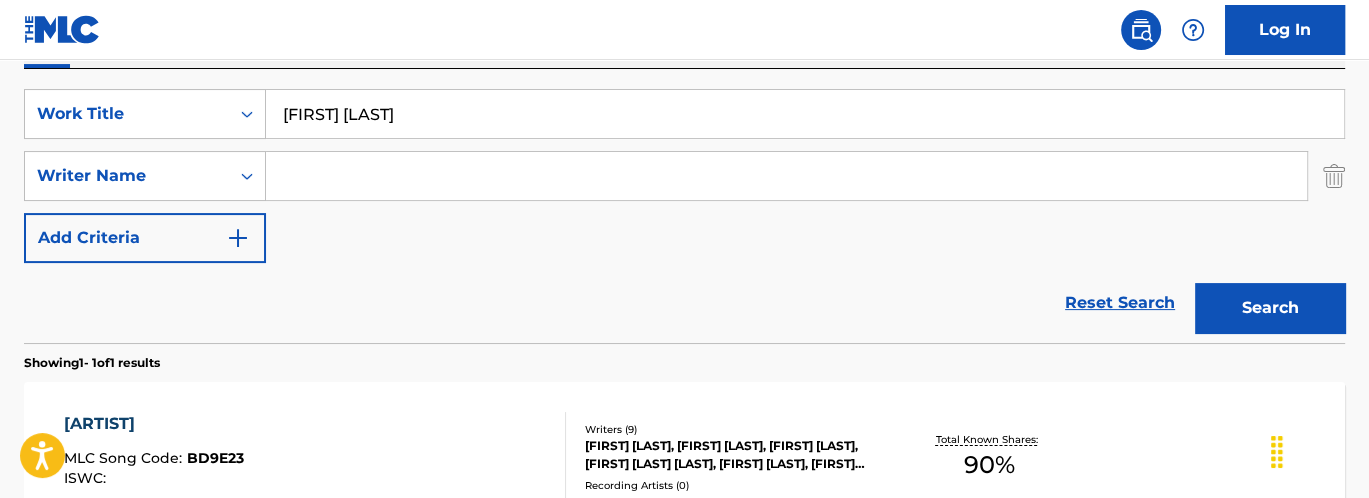 type 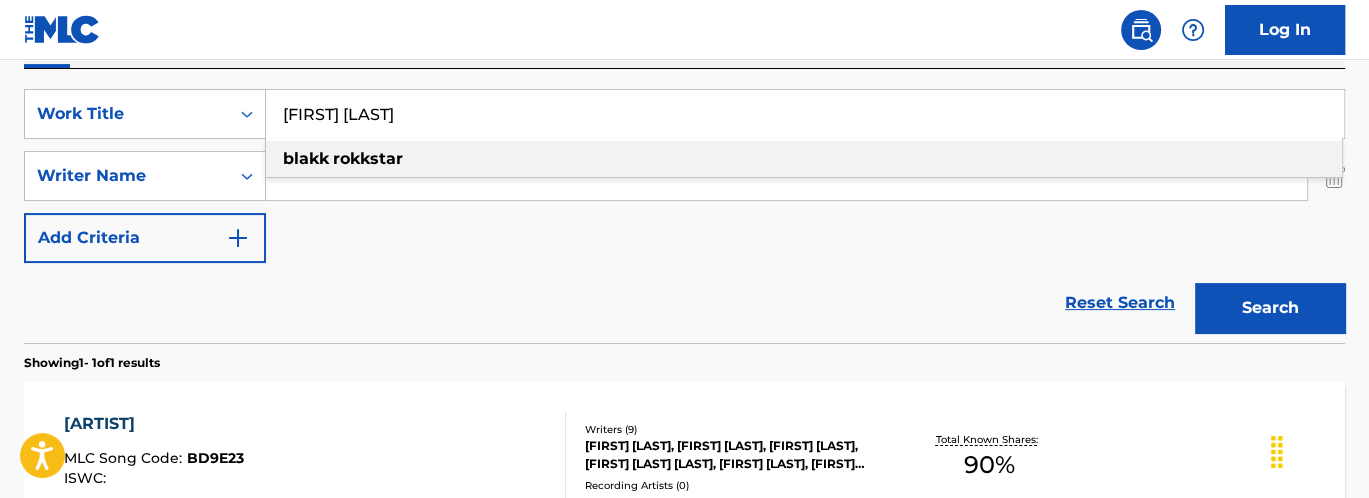click on "[FIRST] [LAST]" at bounding box center [805, 114] 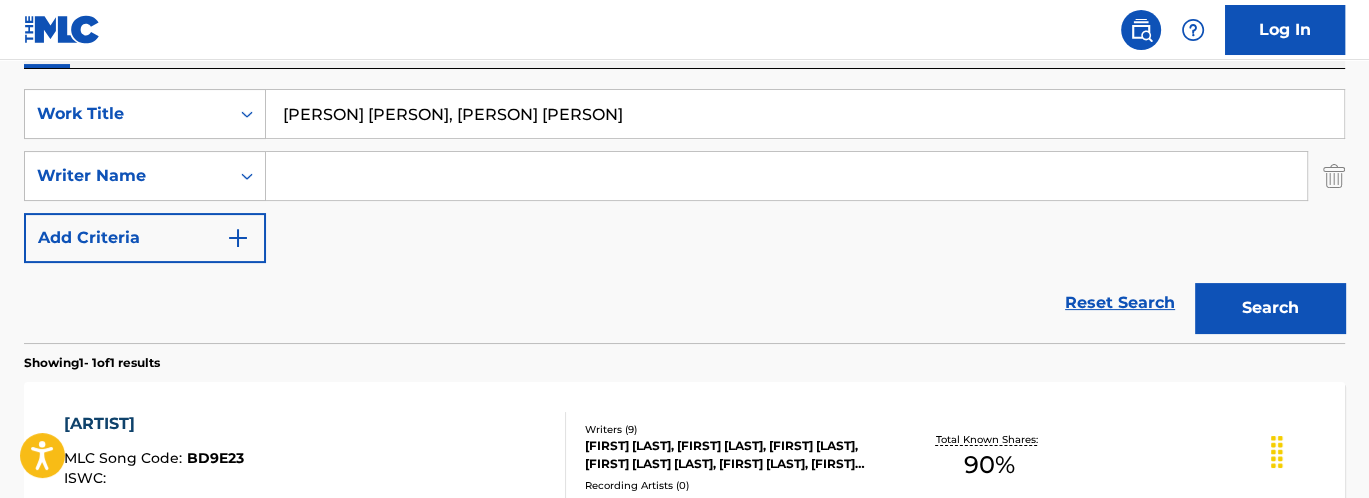 click on "[PERSON] [PERSON], [PERSON] [PERSON]" at bounding box center [805, 114] 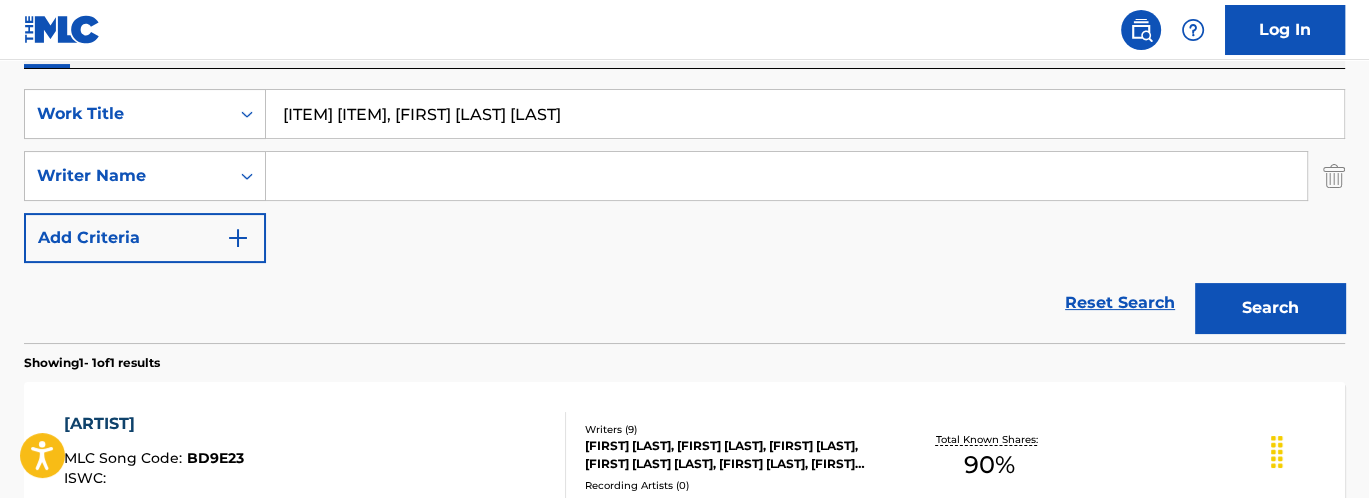 click on "Search" at bounding box center (1270, 308) 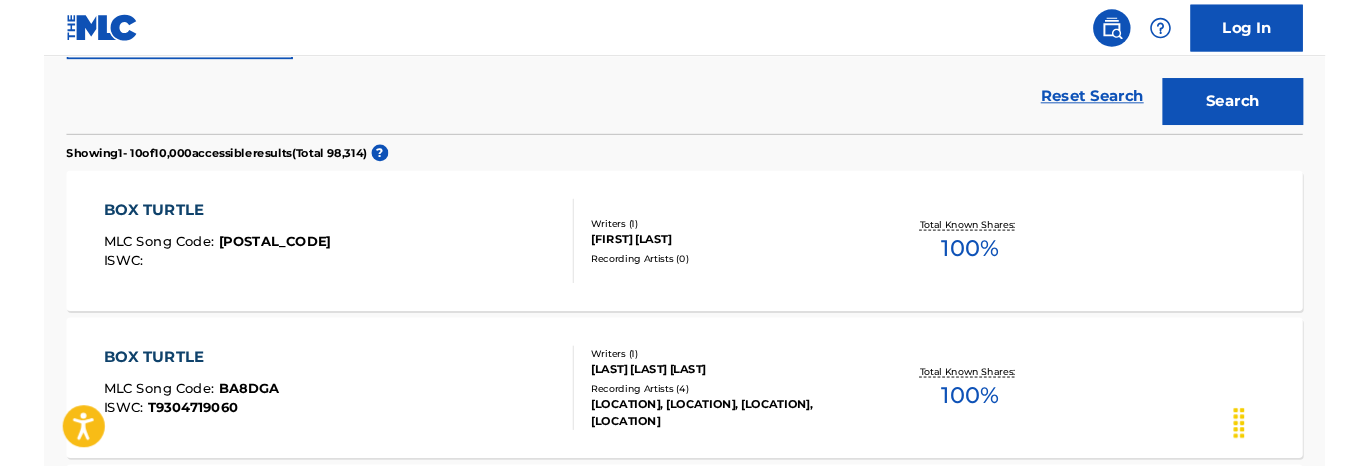 scroll, scrollTop: 256, scrollLeft: 0, axis: vertical 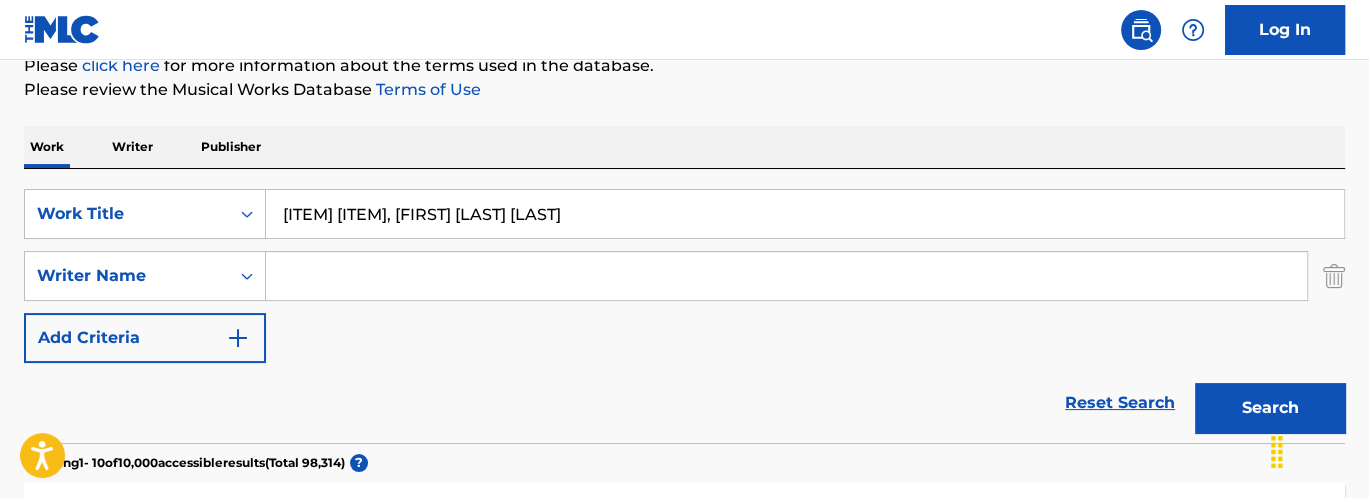 click at bounding box center [786, 276] 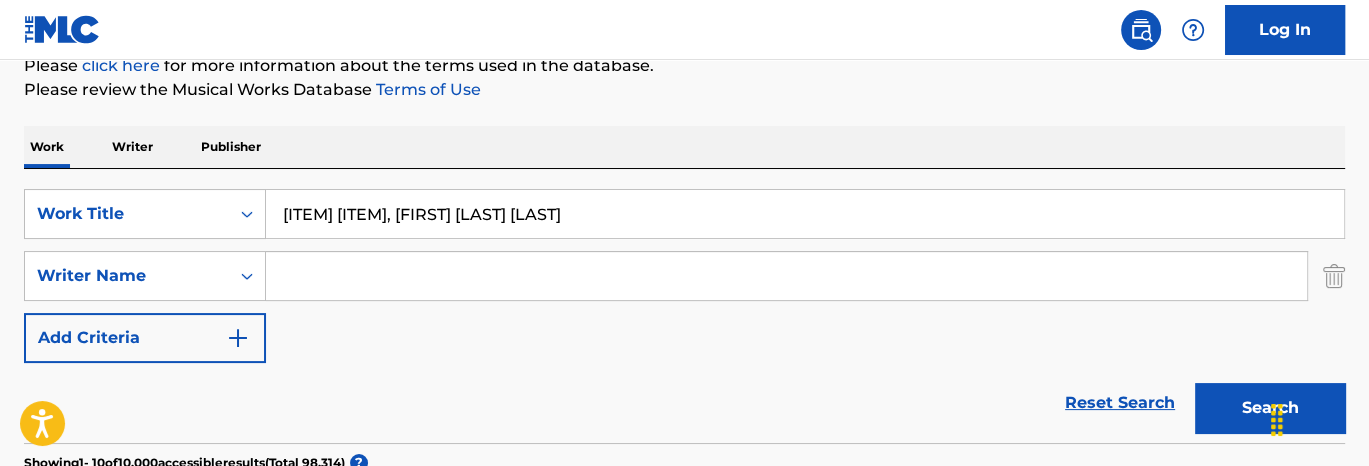 click on "Please review the Musical Works Database   Terms of Use" at bounding box center (684, 90) 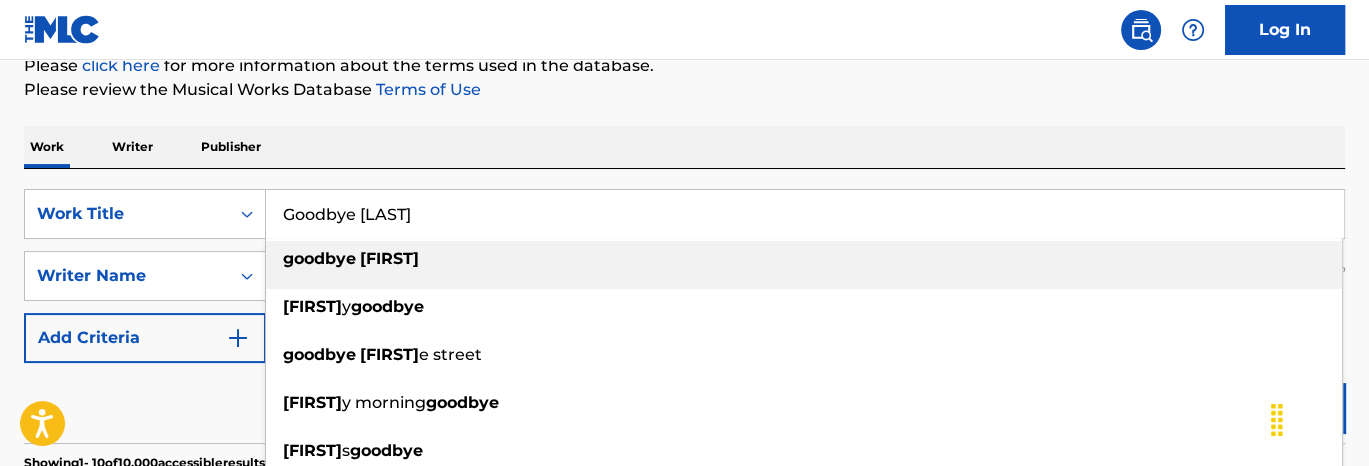 click on "goodbye   earl" at bounding box center (804, 265) 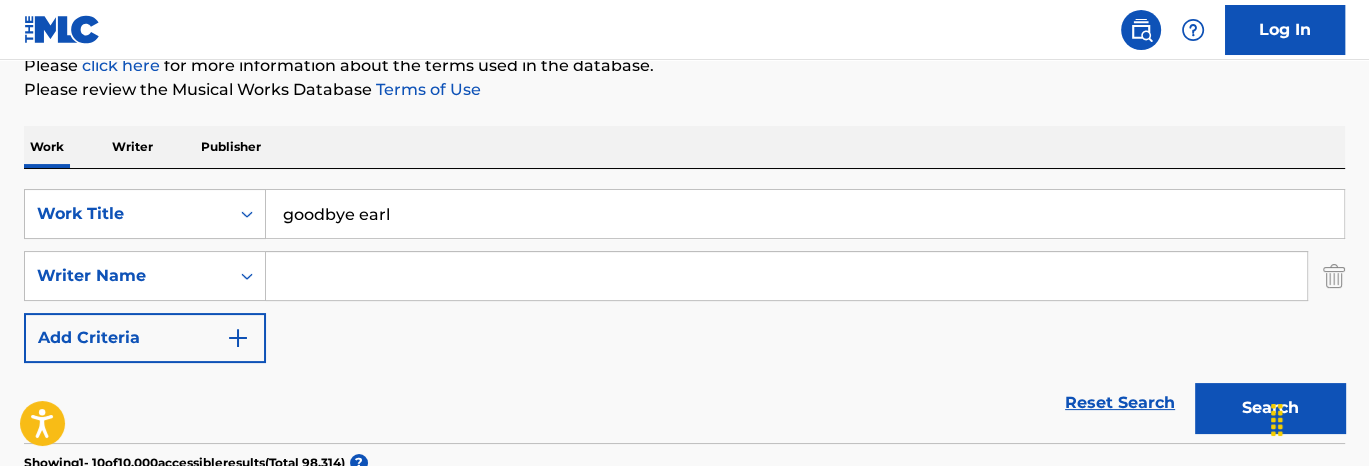 click on "goodbye earl" at bounding box center (805, 214) 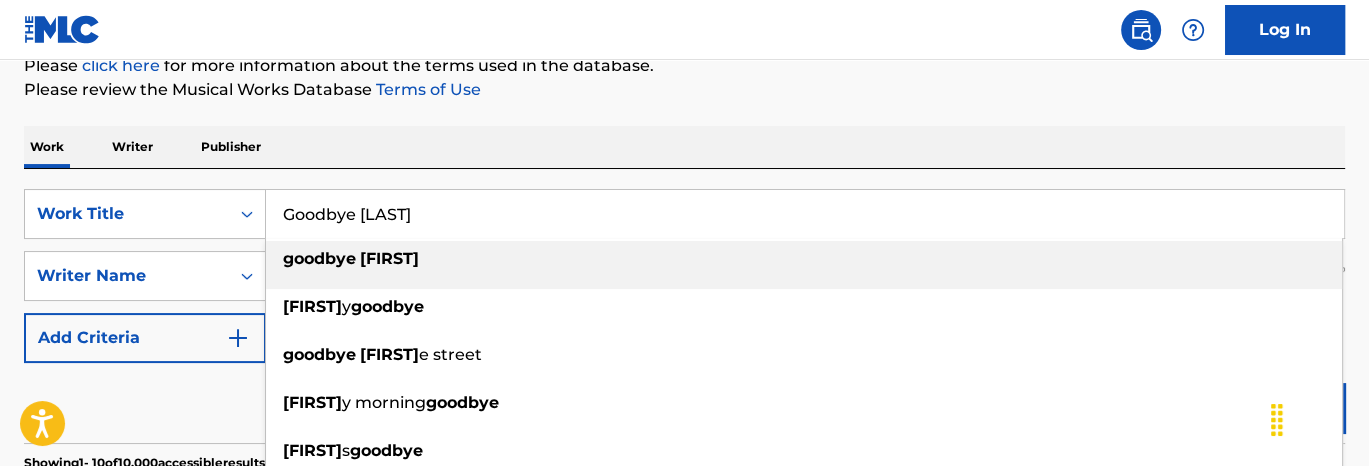 type on "Goodbye [LAST]" 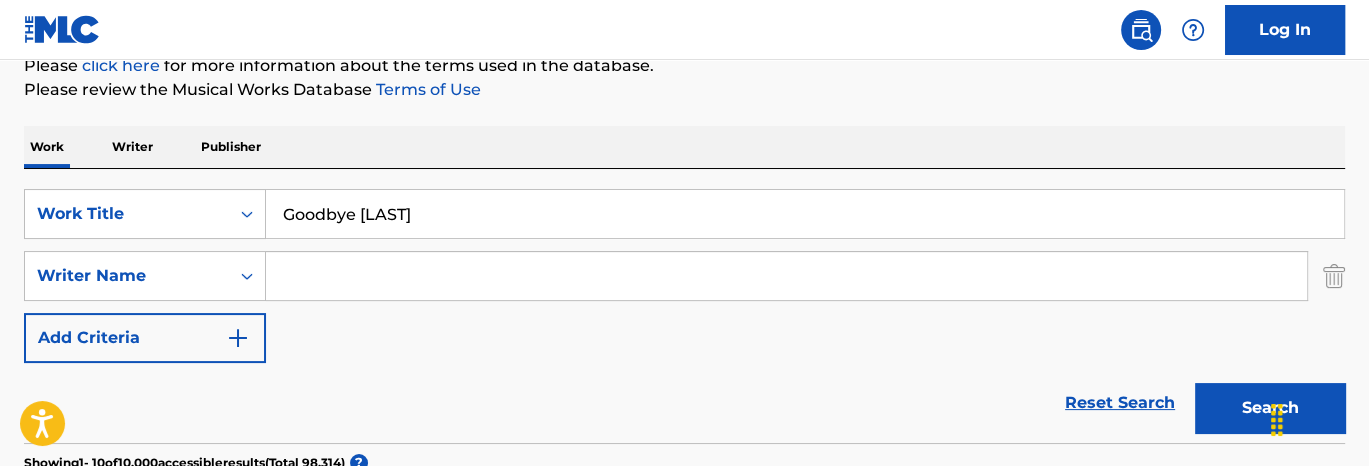 click on "SearchWithCriteria4e9a4bbe-631f-459d-b8e5-ac806a7a1b10 Work Title Goodbye Earl SearchWithCriteria076f2866-638f-40f2-9c60-d52d6563968c Writer Name Add Criteria" at bounding box center (684, 276) 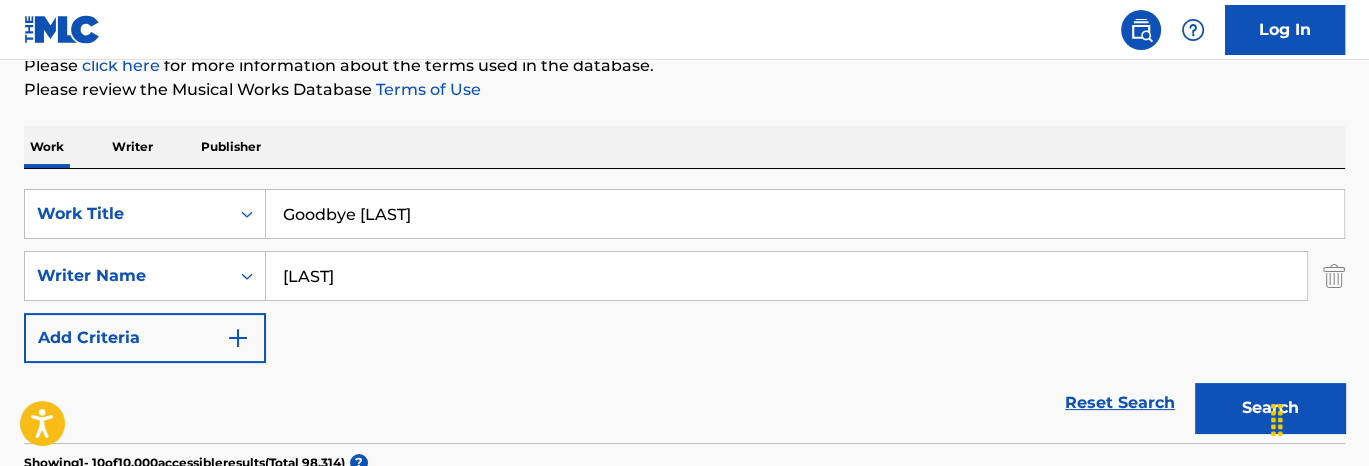 type on "[LAST]" 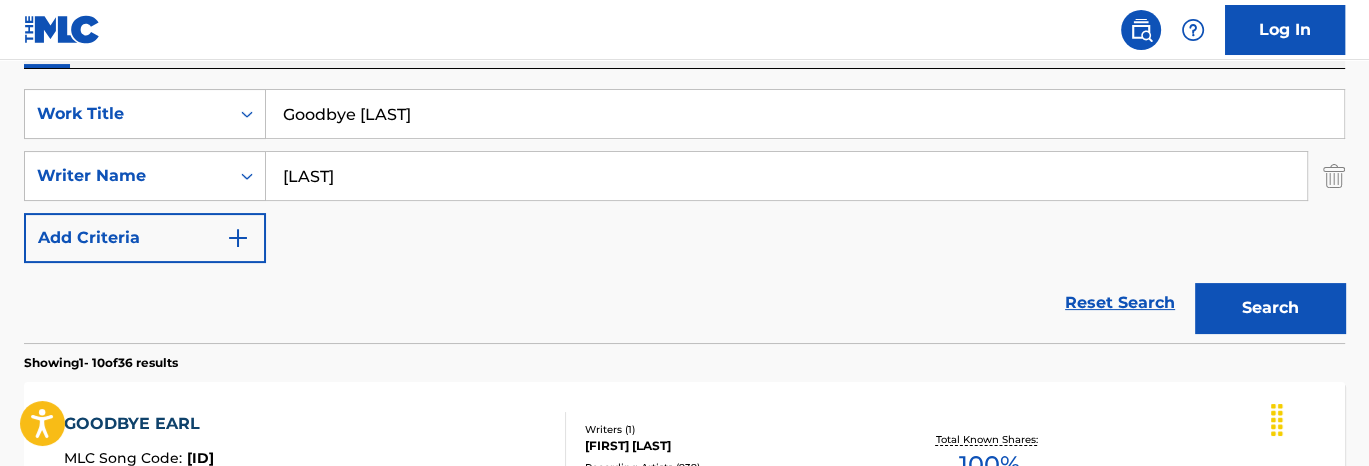 scroll, scrollTop: 456, scrollLeft: 0, axis: vertical 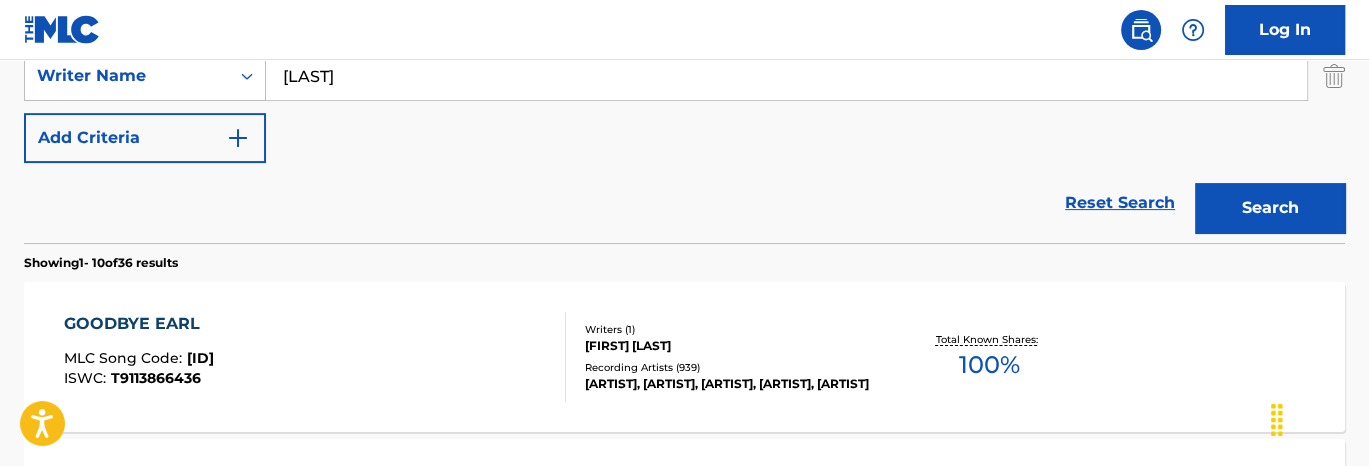 click on "[ARTIST] MLC Song Code : G07799 ISWC : Writers ( 1 ) [LAST] Recording Artists ( 939 ) [ARTIST], [ARTIST], [ARTIST], [ARTIST], [ARTIST] Total Known Shares: 100 %" at bounding box center (684, 357) 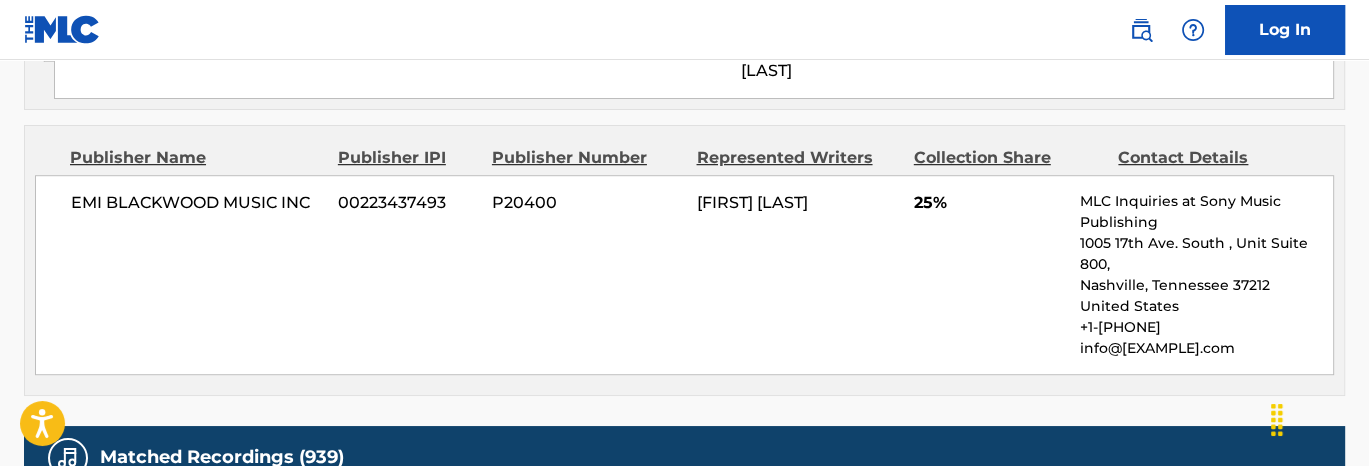 scroll, scrollTop: 1000, scrollLeft: 0, axis: vertical 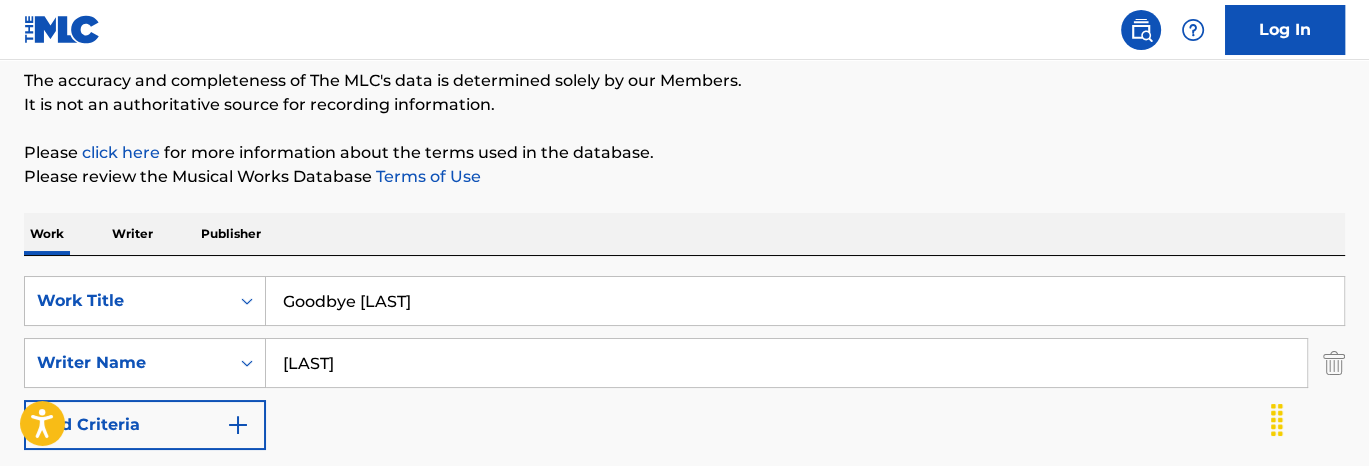 drag, startPoint x: 498, startPoint y: 349, endPoint x: 244, endPoint y: 333, distance: 254.50343 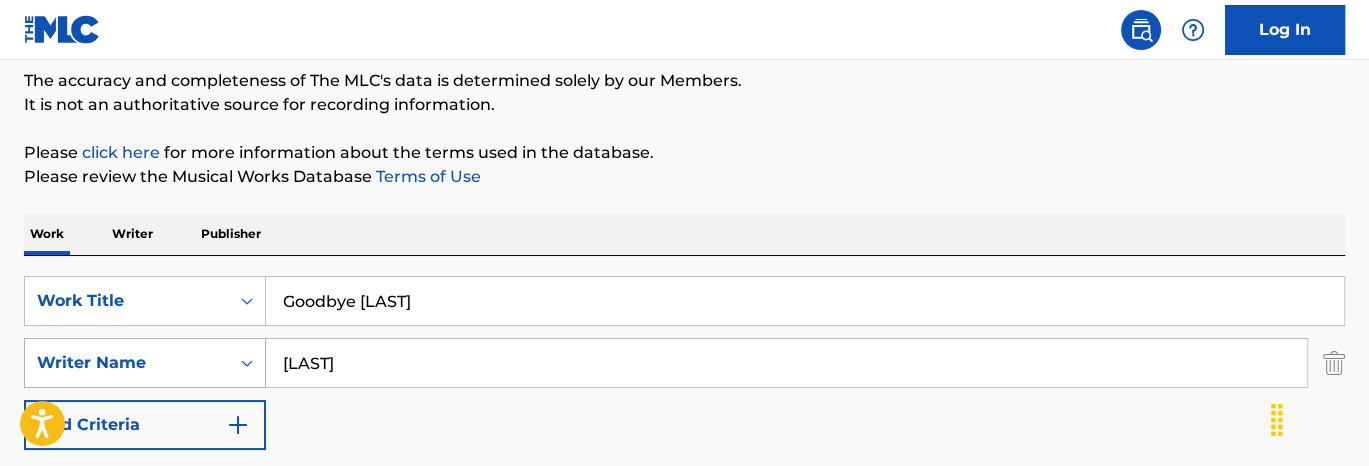 type on "l" 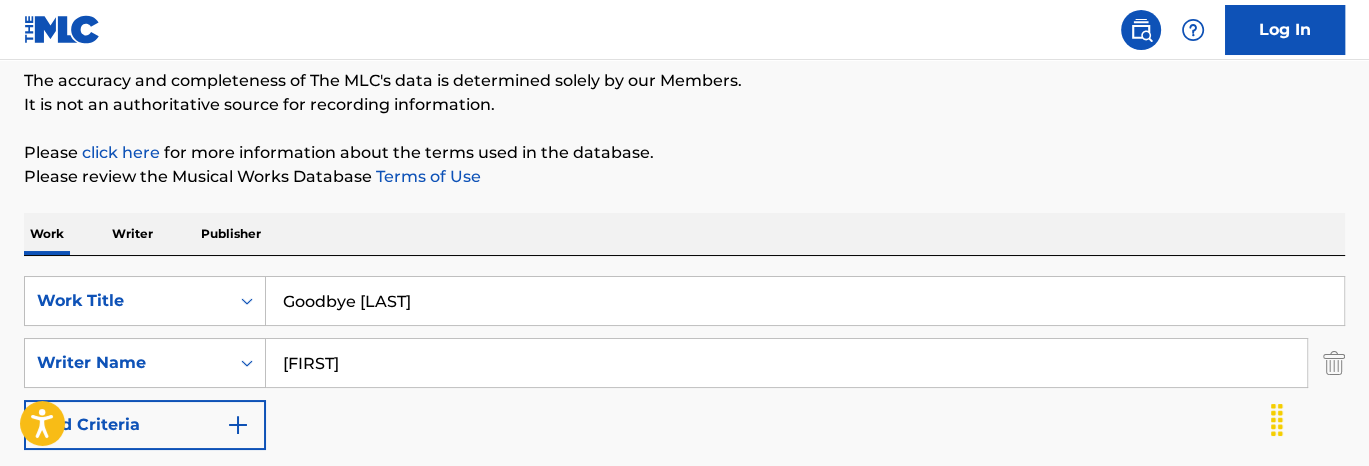 type on "[FIRST]" 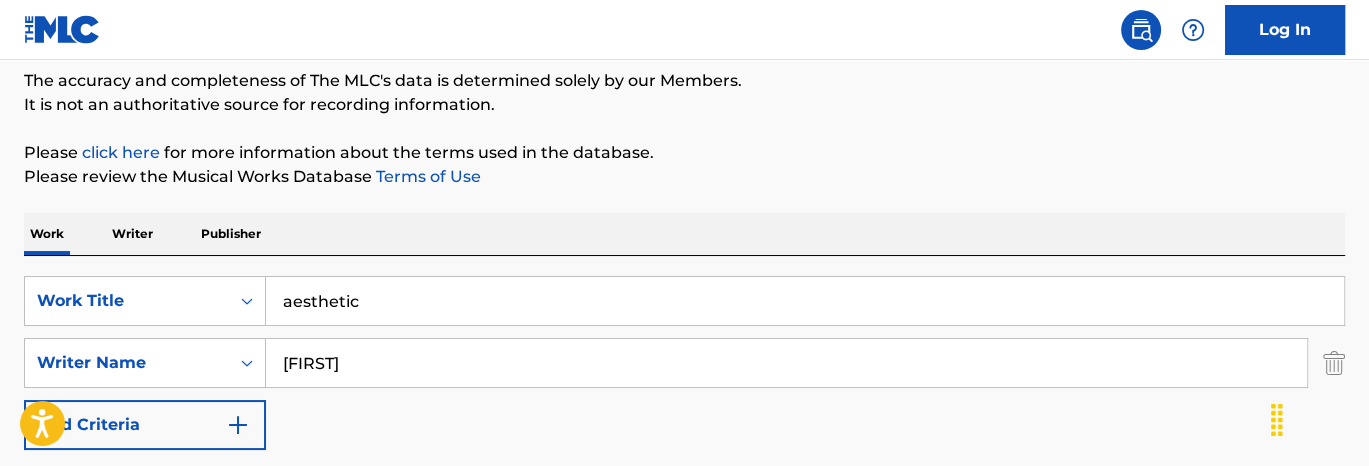click on "It is not an authoritative source for recording information." at bounding box center [684, 105] 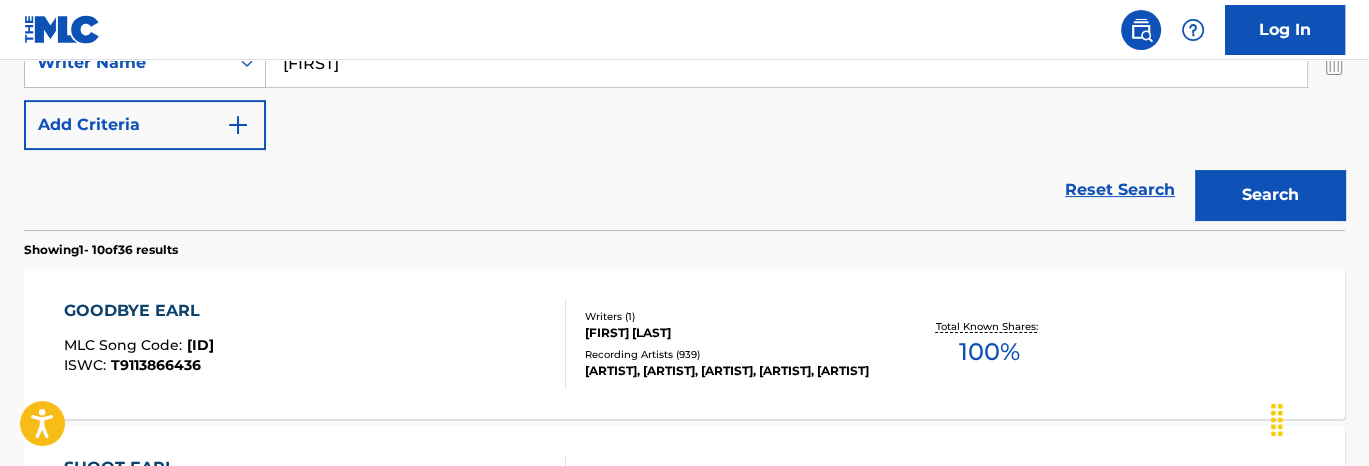 click on "Search" at bounding box center [1270, 195] 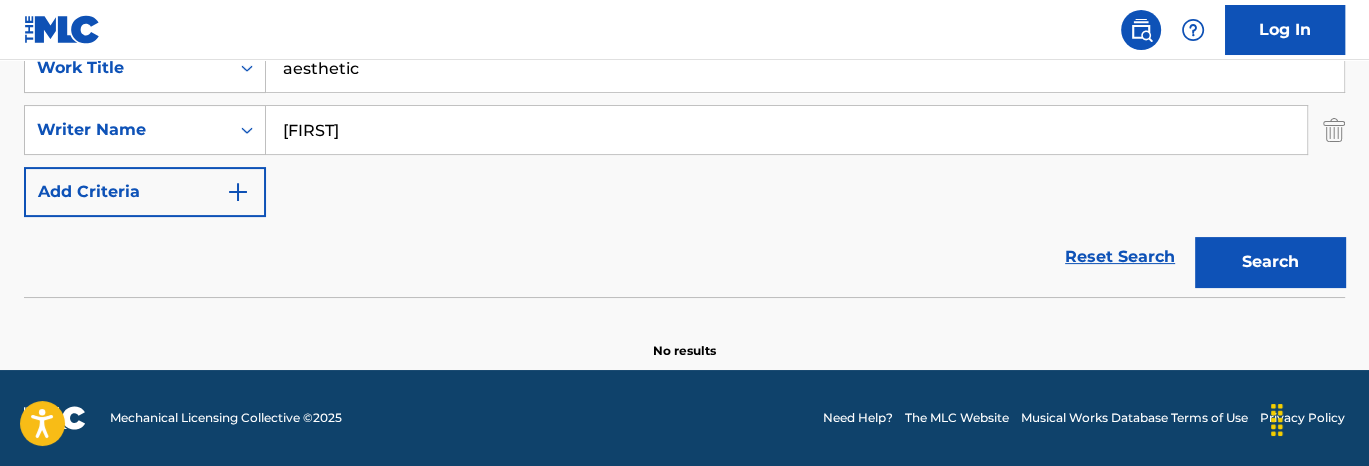 scroll, scrollTop: 202, scrollLeft: 0, axis: vertical 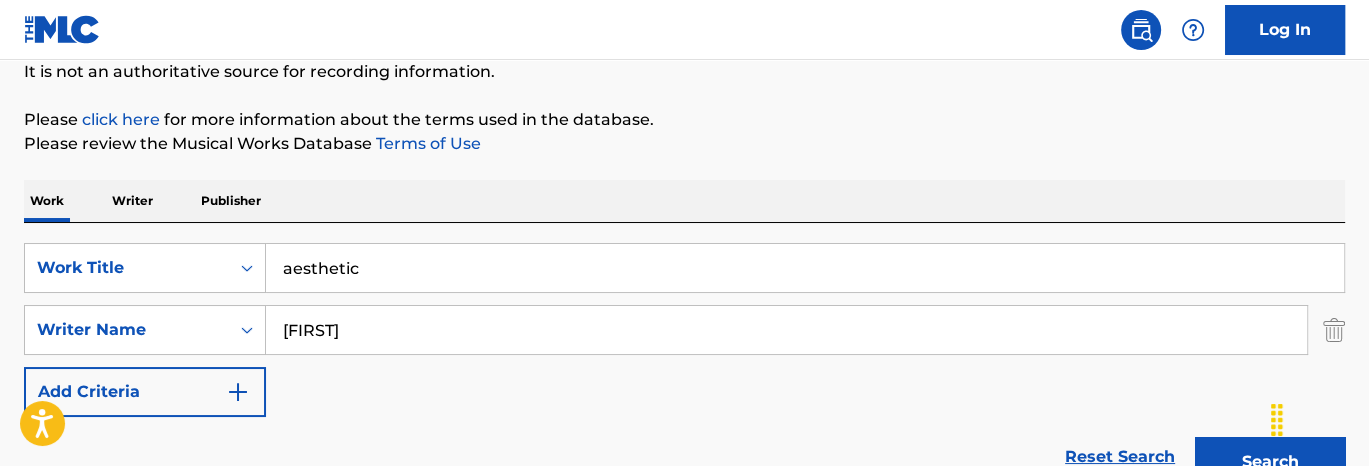 click on "aesthetic" at bounding box center (805, 268) 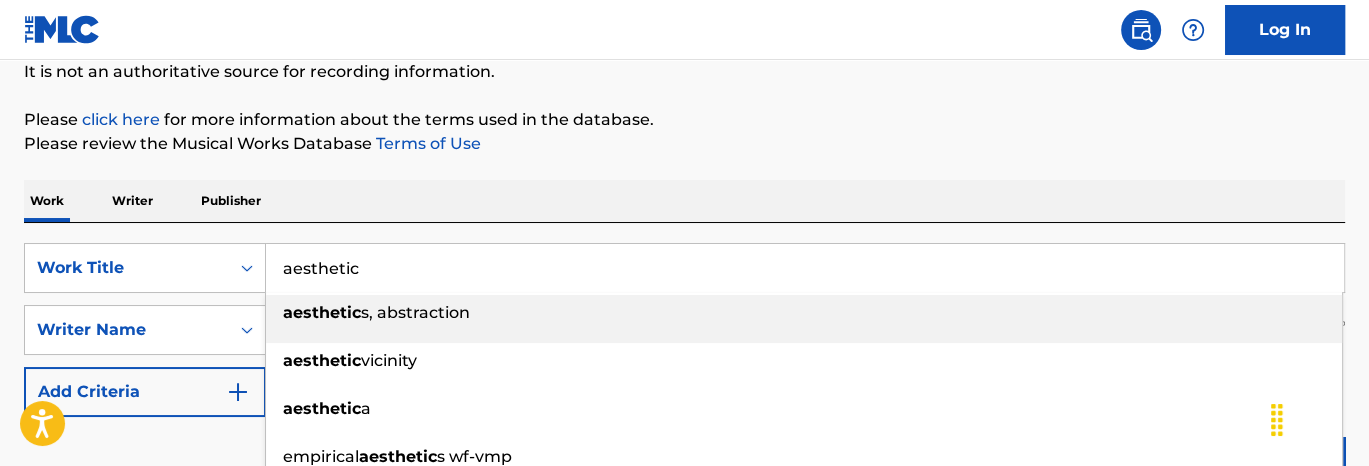 paste on "ARE WE STILL FRIENDS?" 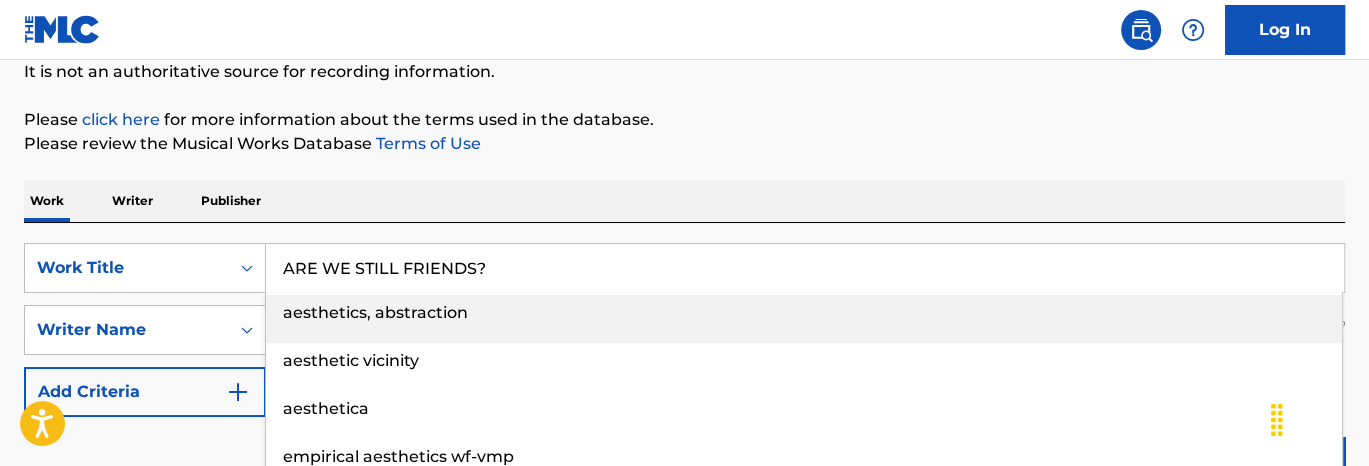 type on "ARE WE STILL FRIENDS?" 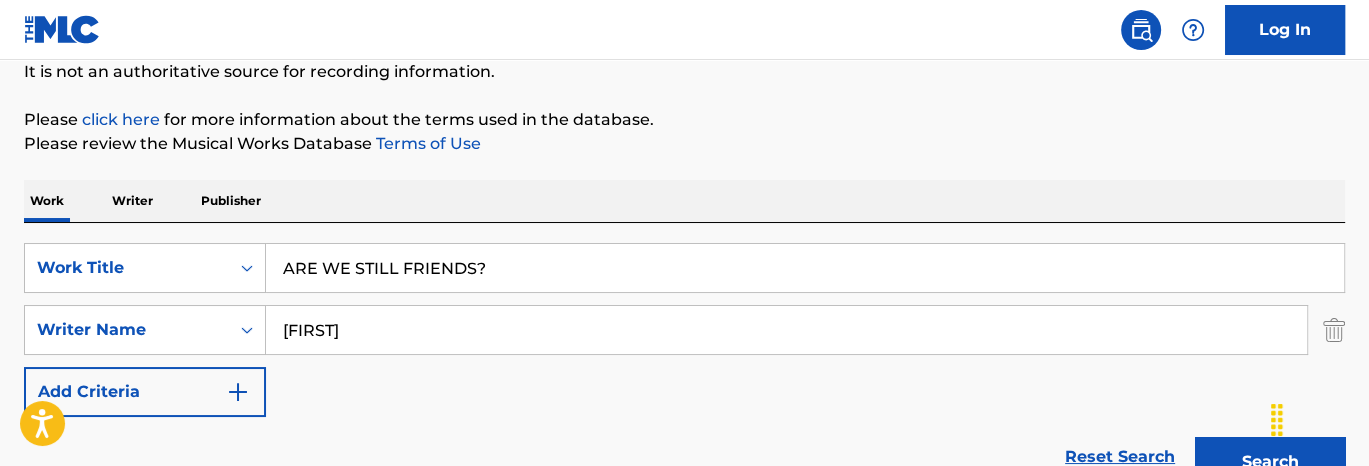 click on "[FIRST]" at bounding box center (786, 330) 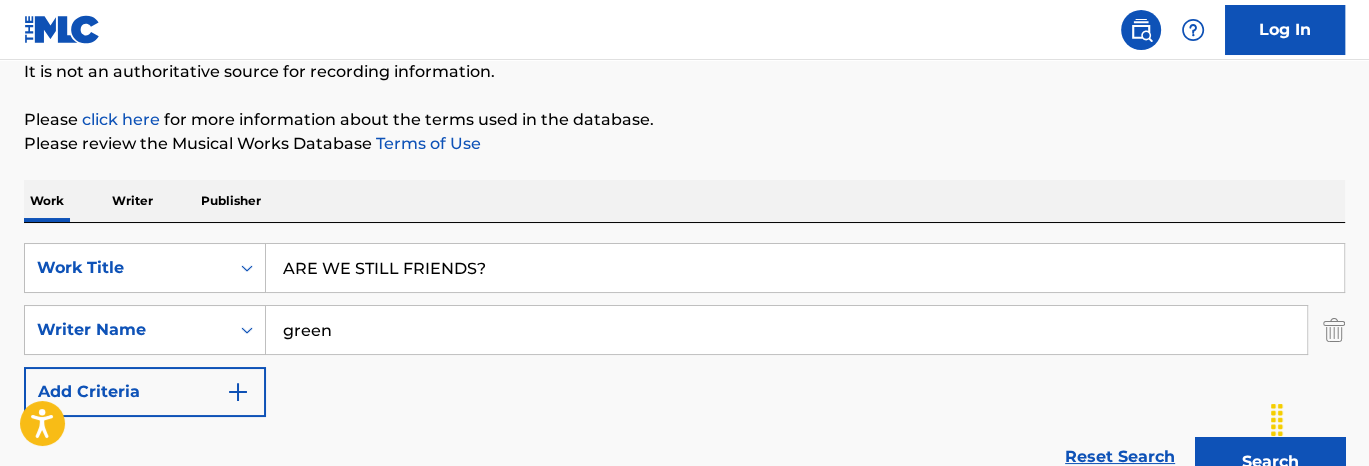 type on "green" 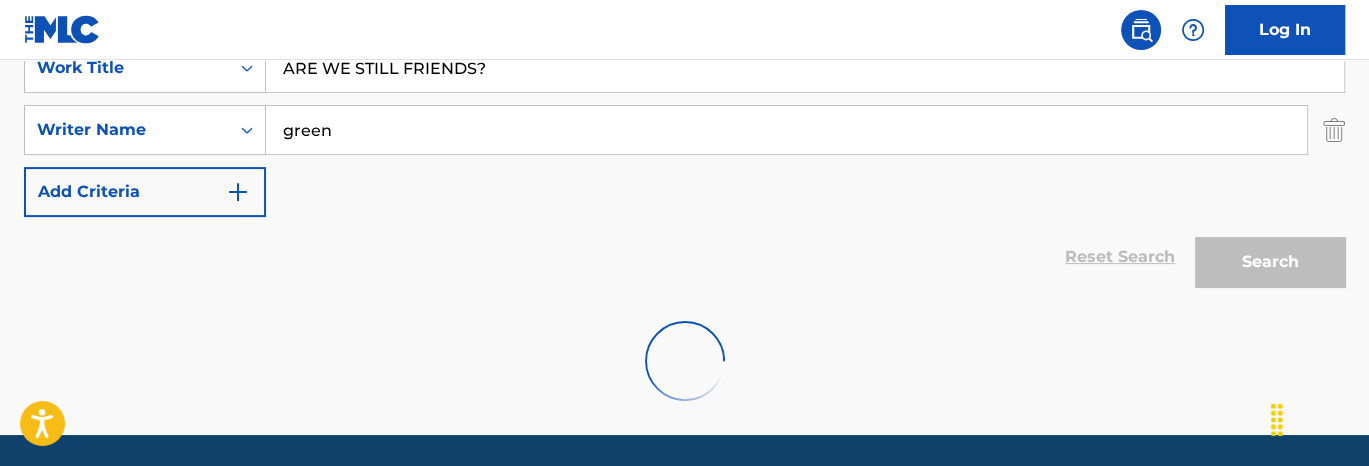 scroll, scrollTop: 502, scrollLeft: 0, axis: vertical 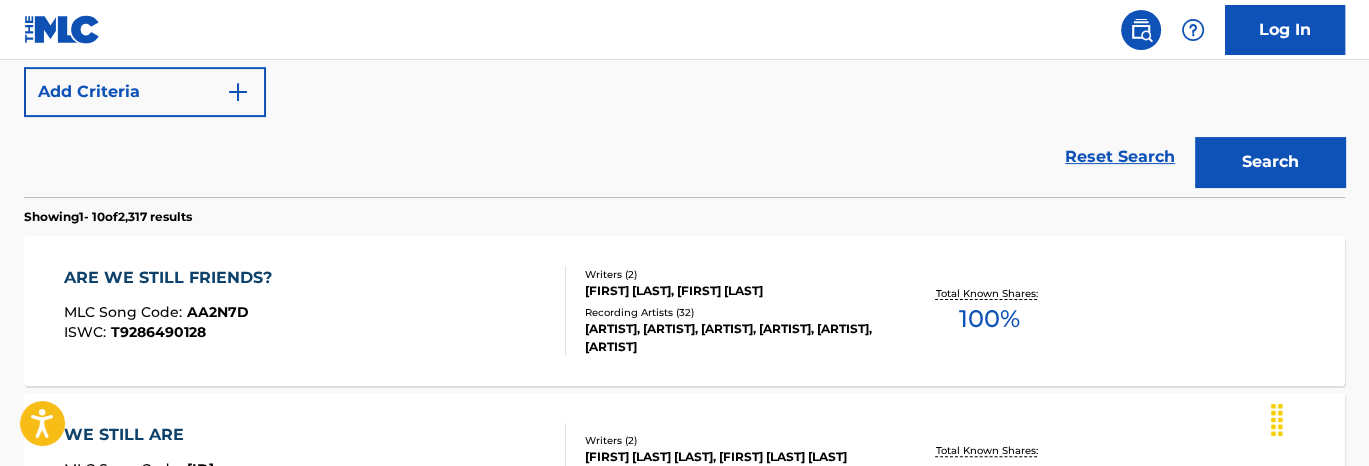 click on "MLC Song Code : [CODE] ISWC : [CODE] Writers ( 2 ) [FIRST] [LAST], [FIRST] [LAST] Recording Artists ( 32 ) "[FIRST], [LAST]", [FIRST], [LAST], [FIRST], [LAST], [FIRST], [LAST], [FIRST], [LAST] Total Known Shares: 100 %" at bounding box center (684, 311) 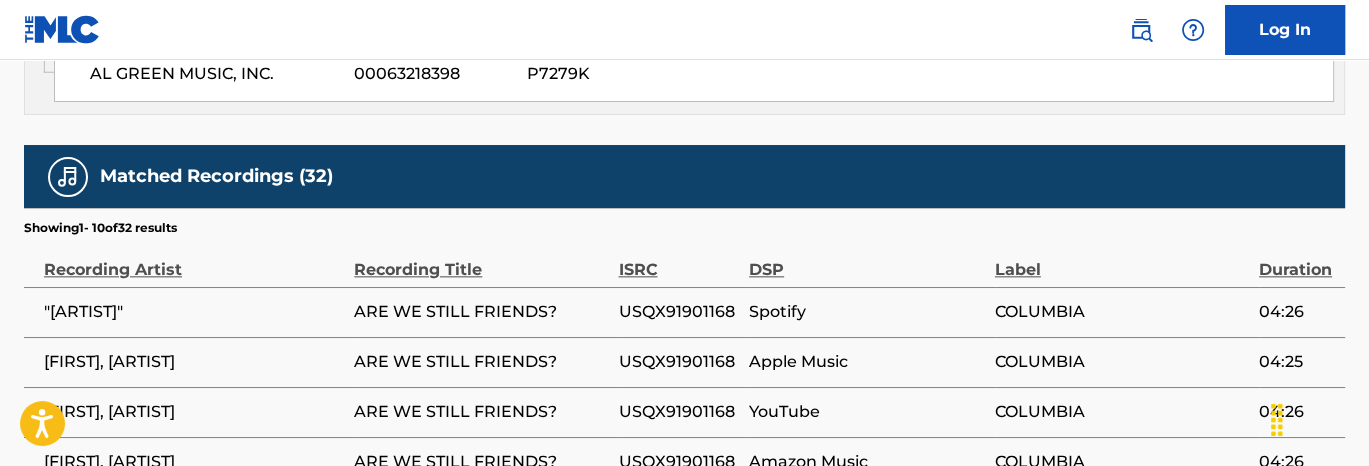 scroll, scrollTop: 1700, scrollLeft: 0, axis: vertical 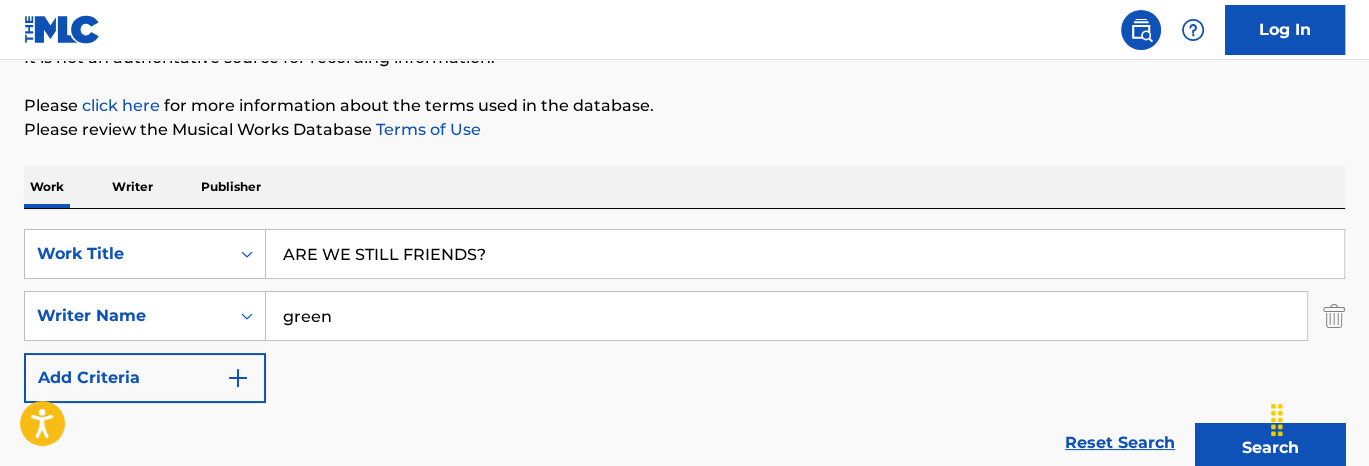 click on "SearchWithCriteria4e9a4bbe-631f-459d-b8e5-ac806a7a1b10 Work Title ARE WE STILL FRIENDS? SearchWithCriteria076f2866-638f-40f2-9c60-d52d6563968c Writer Name green Add Criteria Reset Search Search" at bounding box center (684, 346) 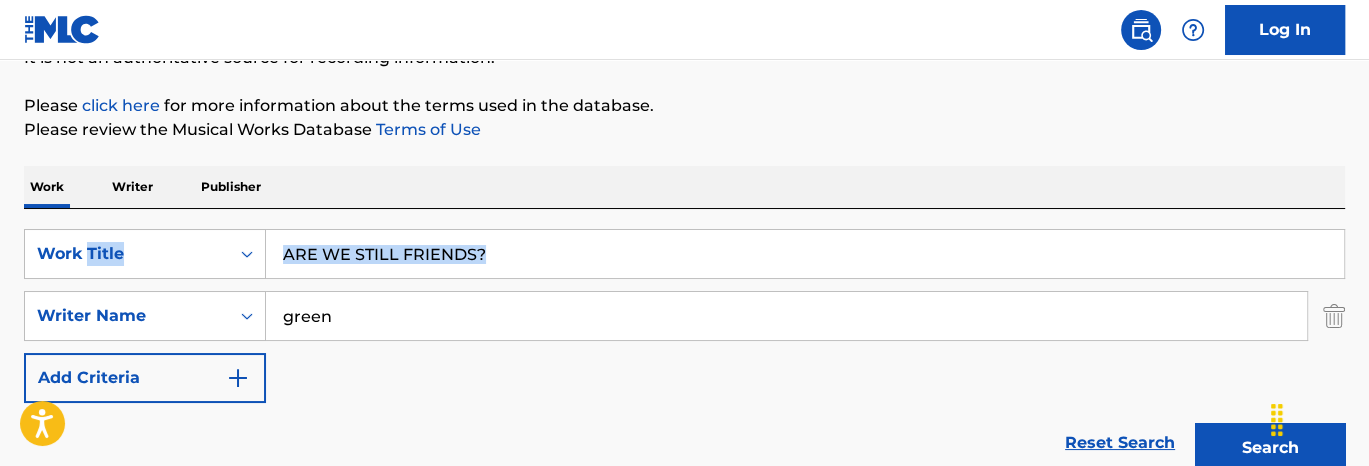 click on "SearchWithCriteria4e9a4bbe-631f-459d-b8e5-ac806a7a1b10 Work Title ARE WE STILL FRIENDS? SearchWithCriteria076f2866-638f-40f2-9c60-d52d6563968c Writer Name green Add Criteria Reset Search Search" at bounding box center (684, 346) 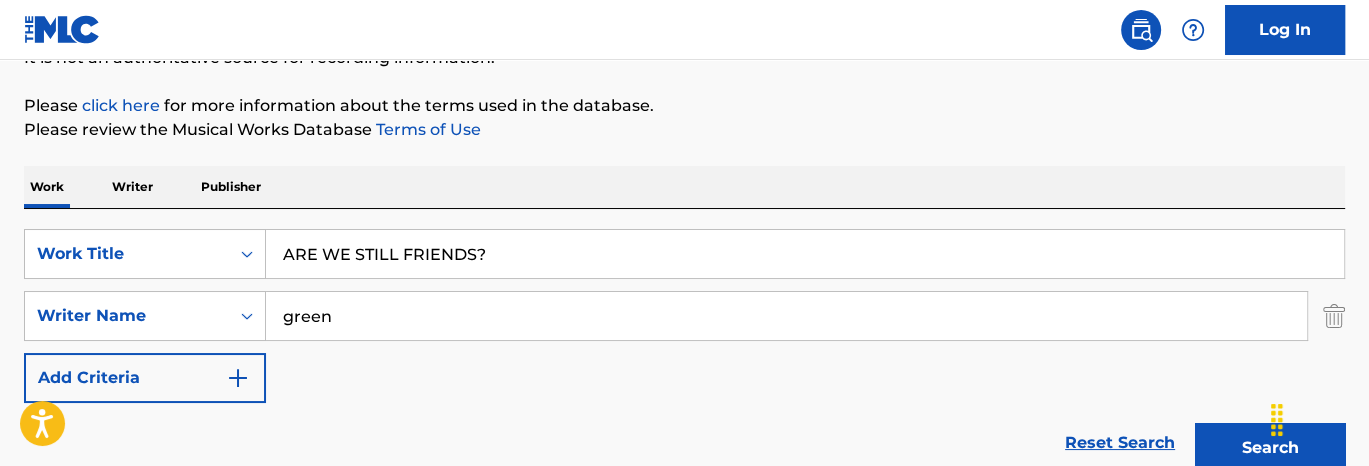 click on "ARE WE STILL FRIENDS?" at bounding box center (805, 254) 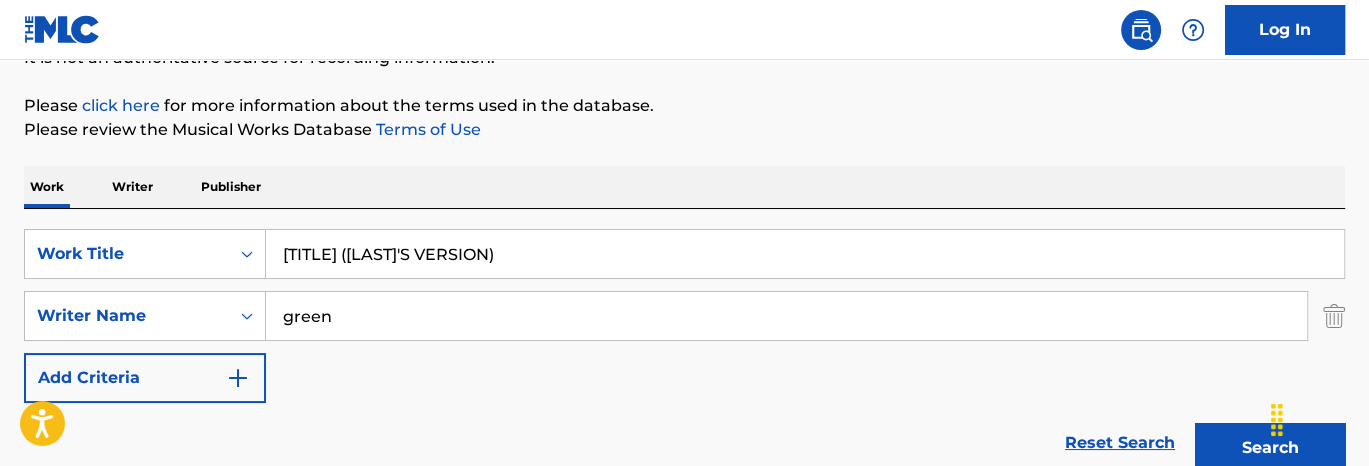 type on "[TITLE] ([LAST]'S VERSION)" 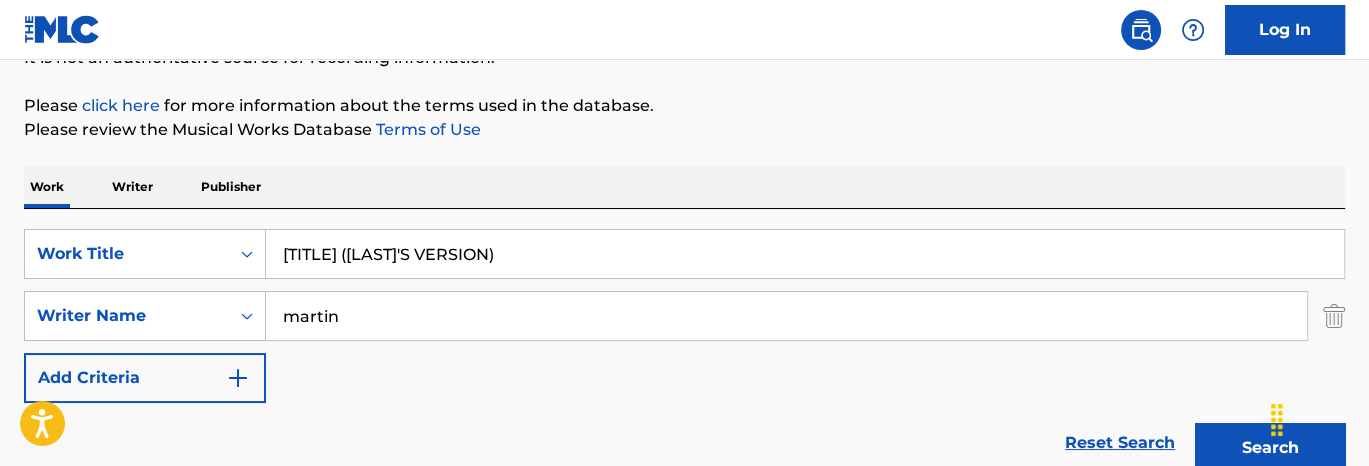 click on "Search" at bounding box center (1270, 448) 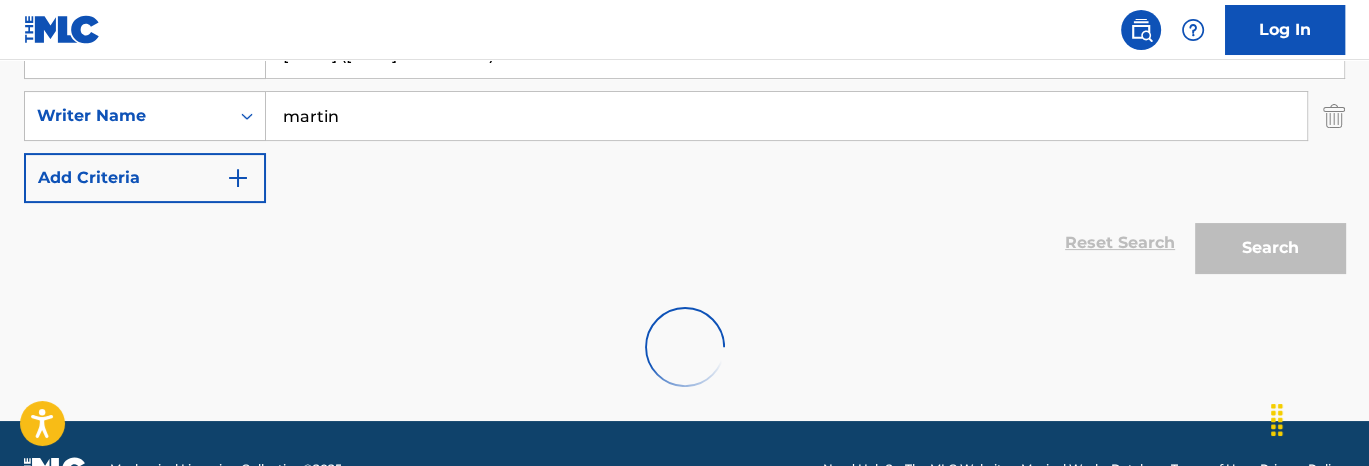 scroll, scrollTop: 467, scrollLeft: 0, axis: vertical 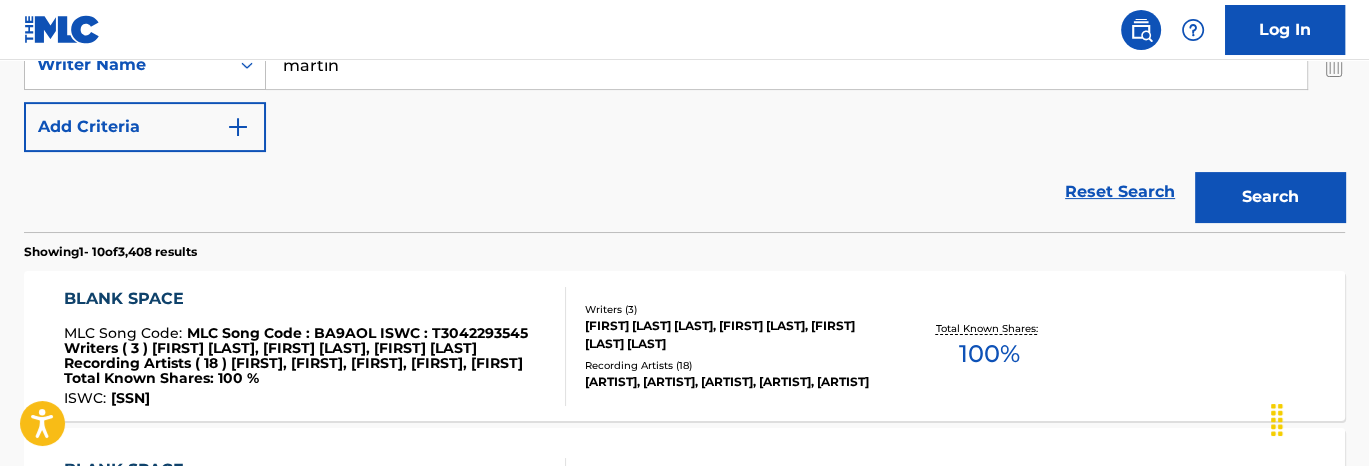 drag, startPoint x: 377, startPoint y: 64, endPoint x: 121, endPoint y: 46, distance: 256.63202 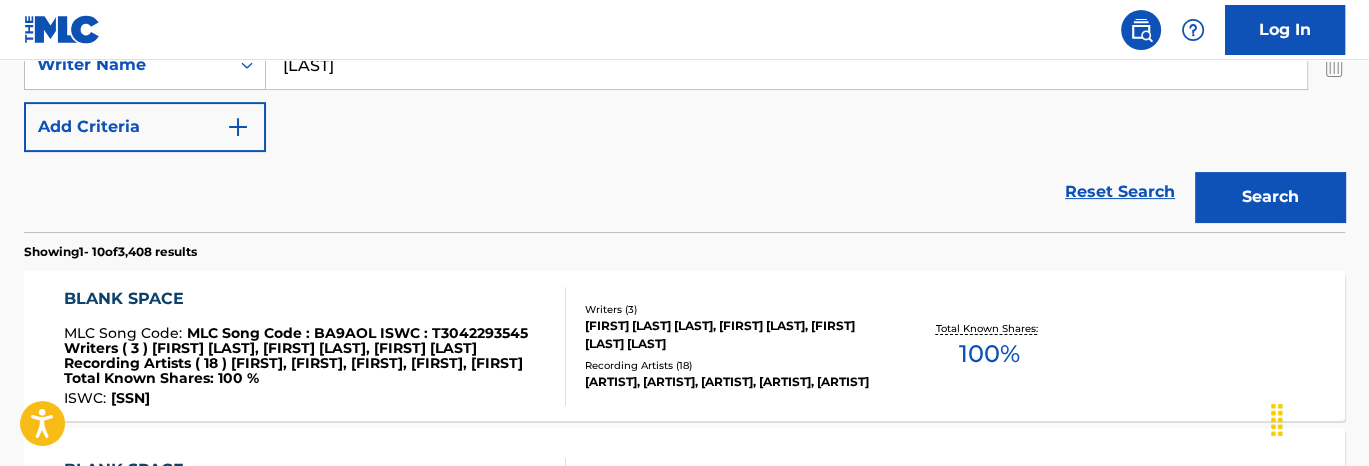 click on "Search" at bounding box center [1270, 197] 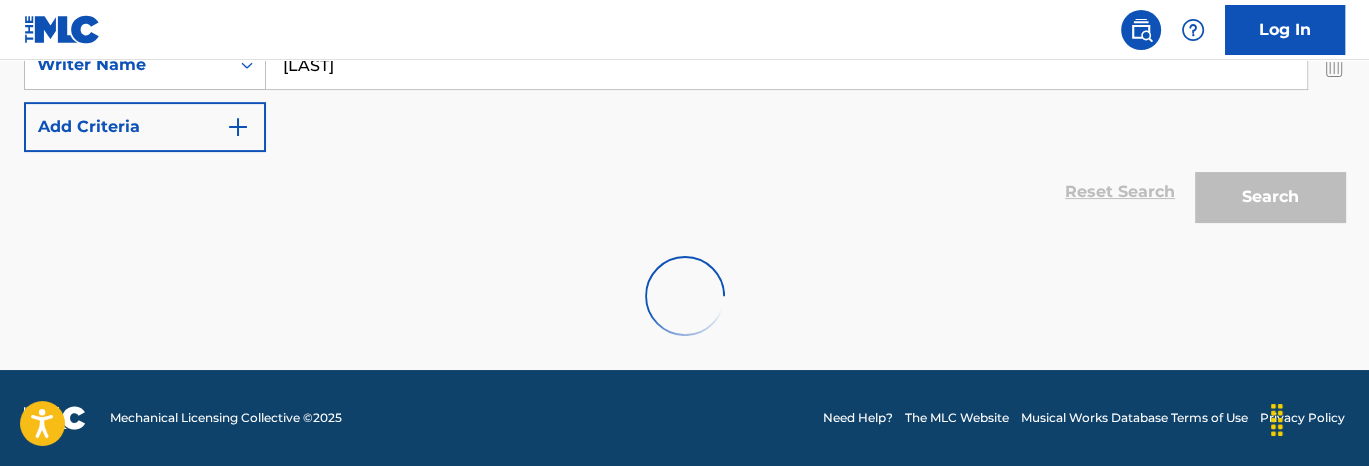 scroll, scrollTop: 402, scrollLeft: 0, axis: vertical 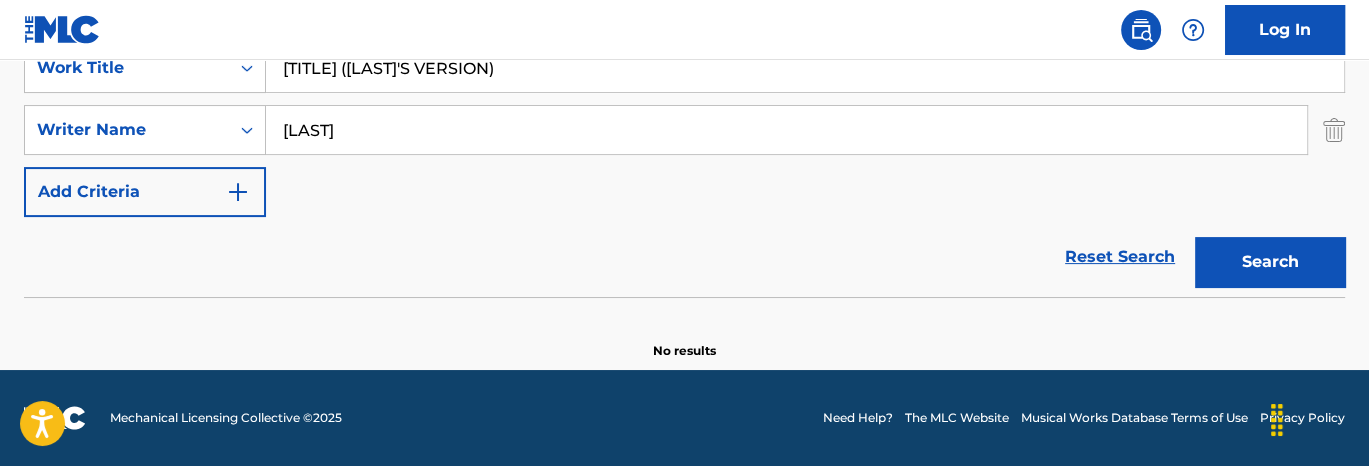 click on "Work Title Blank Space (Taylor's Version) SearchWithCriteria076f2866-638f-40f2-9c60-d52d6563968c Writer Name [LAST] Add Criteria" at bounding box center (684, 130) 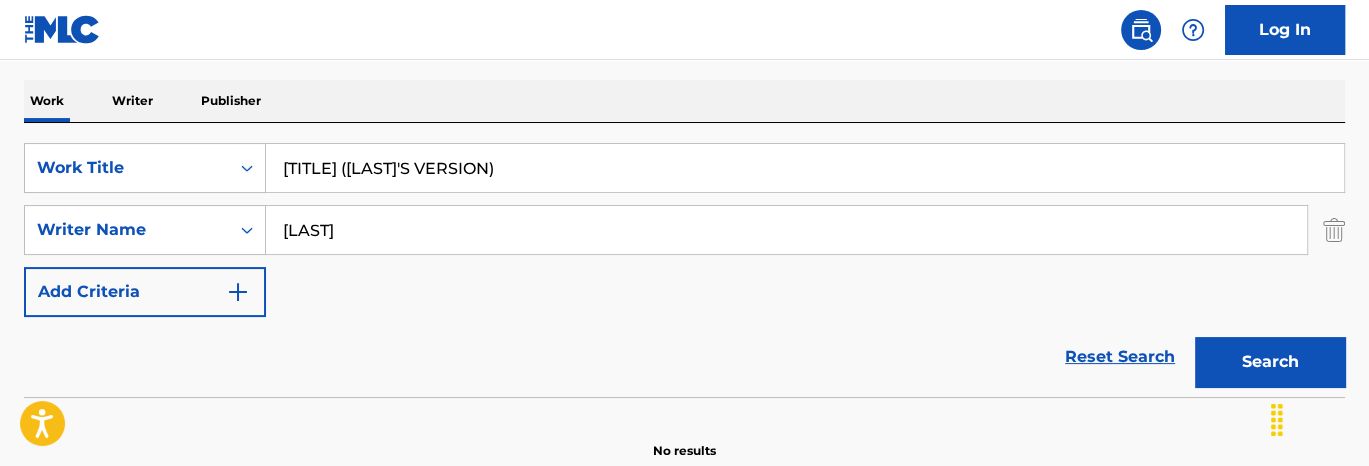 scroll, scrollTop: 202, scrollLeft: 0, axis: vertical 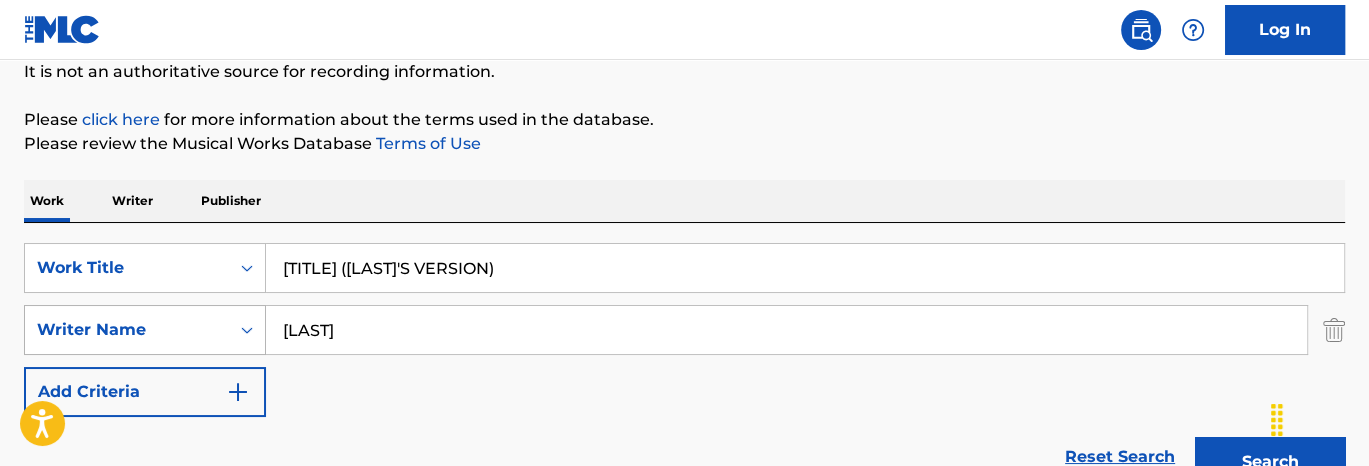 drag, startPoint x: 406, startPoint y: 337, endPoint x: 245, endPoint y: 343, distance: 161.11176 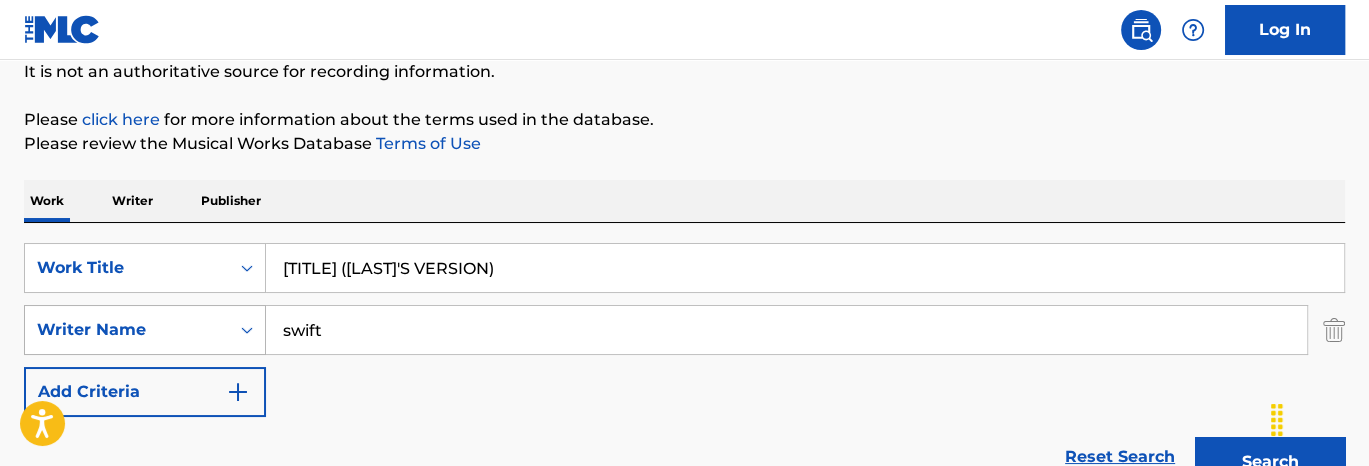 type on "swift" 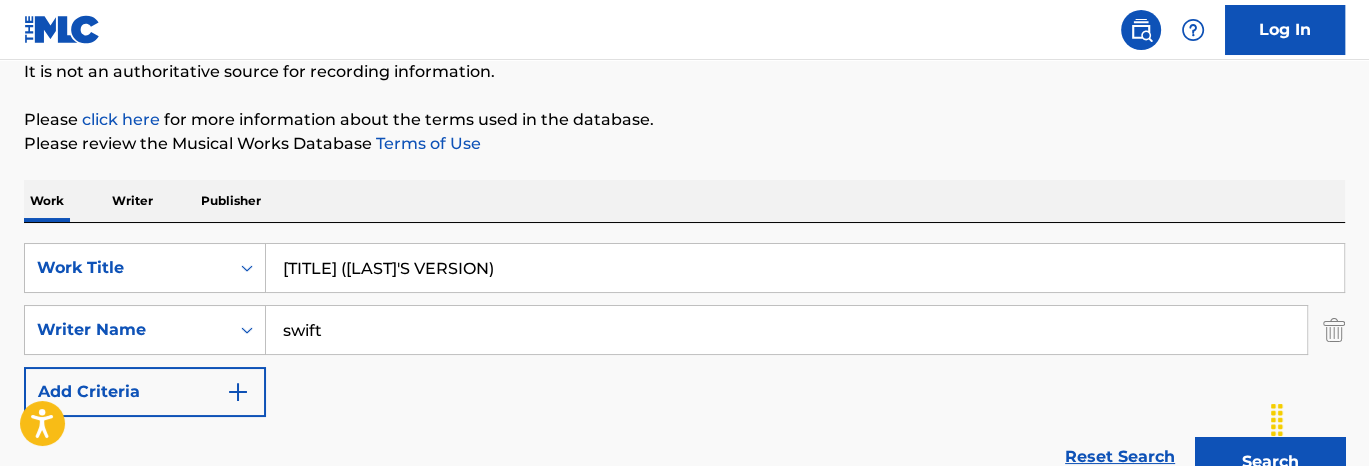 scroll, scrollTop: 402, scrollLeft: 0, axis: vertical 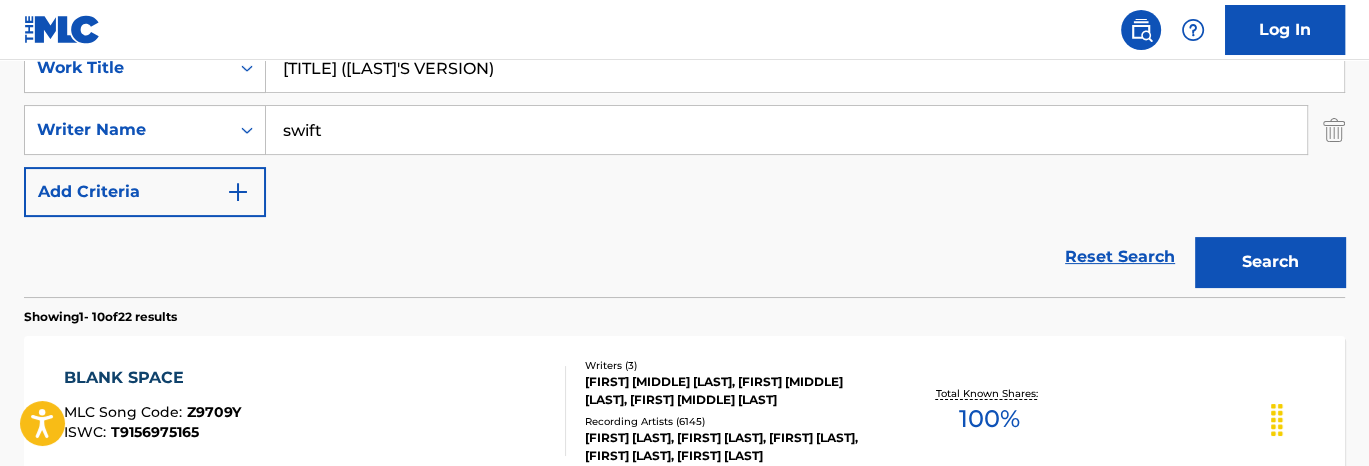 click on "[TITLE] MLC Song Code : [CODE] ISWC : [CODE] Writers [NUMBER] [LAST] [LAST]" at bounding box center (315, 411) 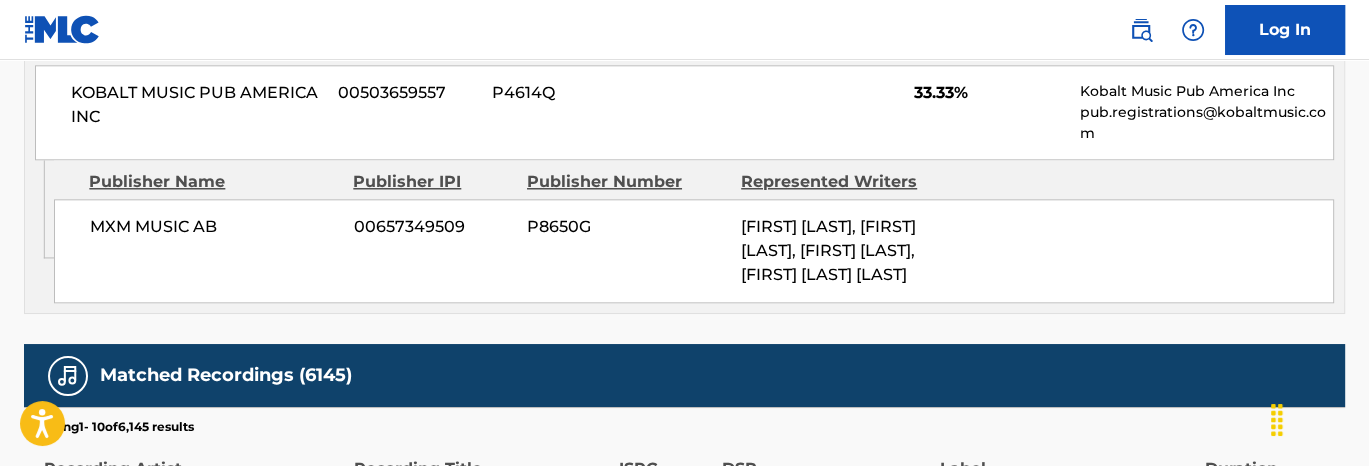 scroll, scrollTop: 2400, scrollLeft: 0, axis: vertical 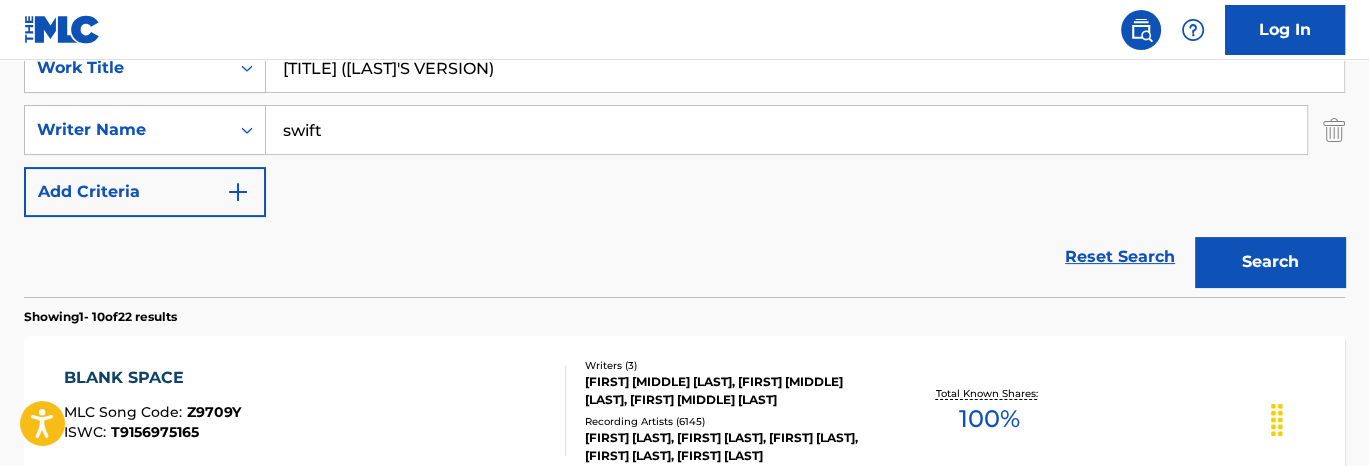 click on "[TITLE] ([LAST]'S VERSION)" at bounding box center (805, 68) 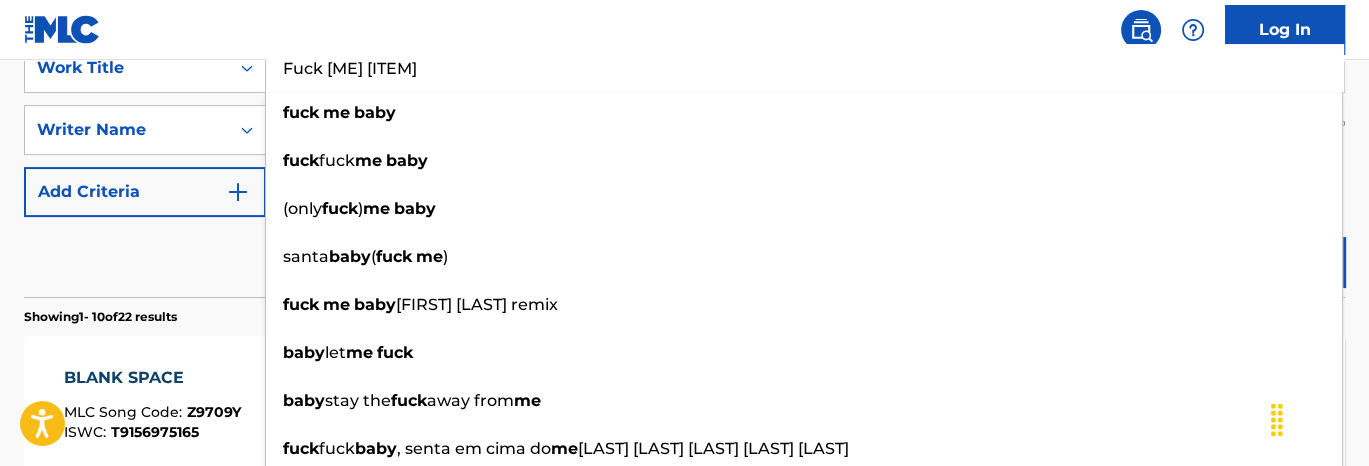 click on "Fuck [ME] [ITEM]" at bounding box center (805, 68) 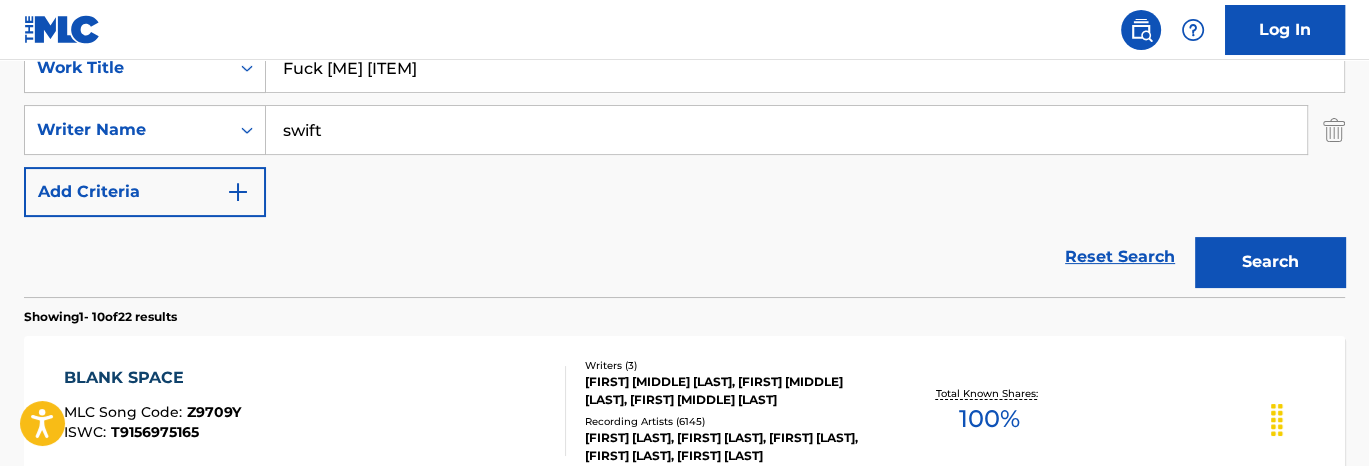 click on "swift" at bounding box center (786, 130) 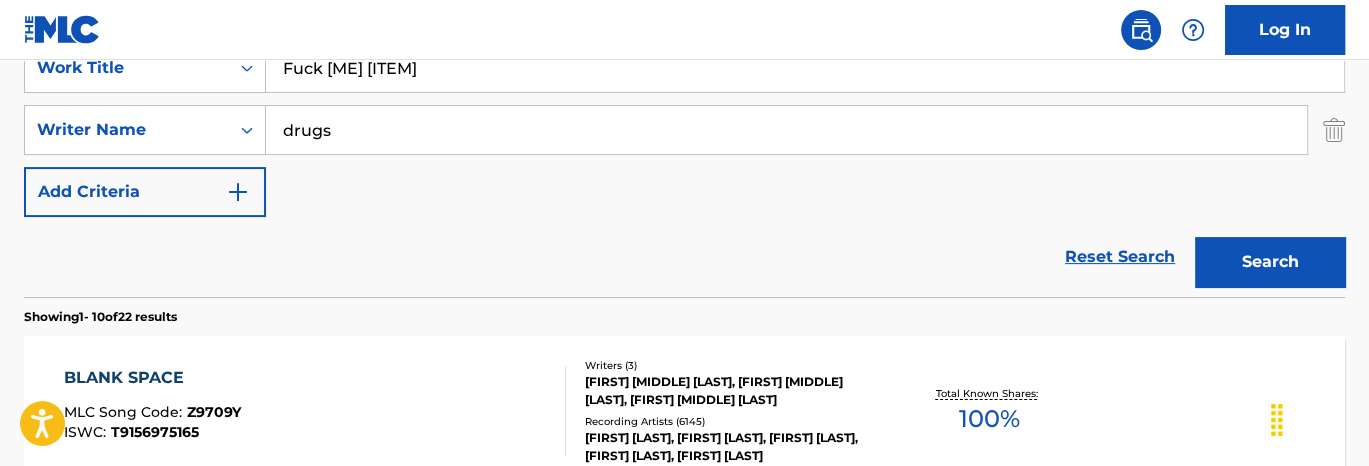 type on "drugs" 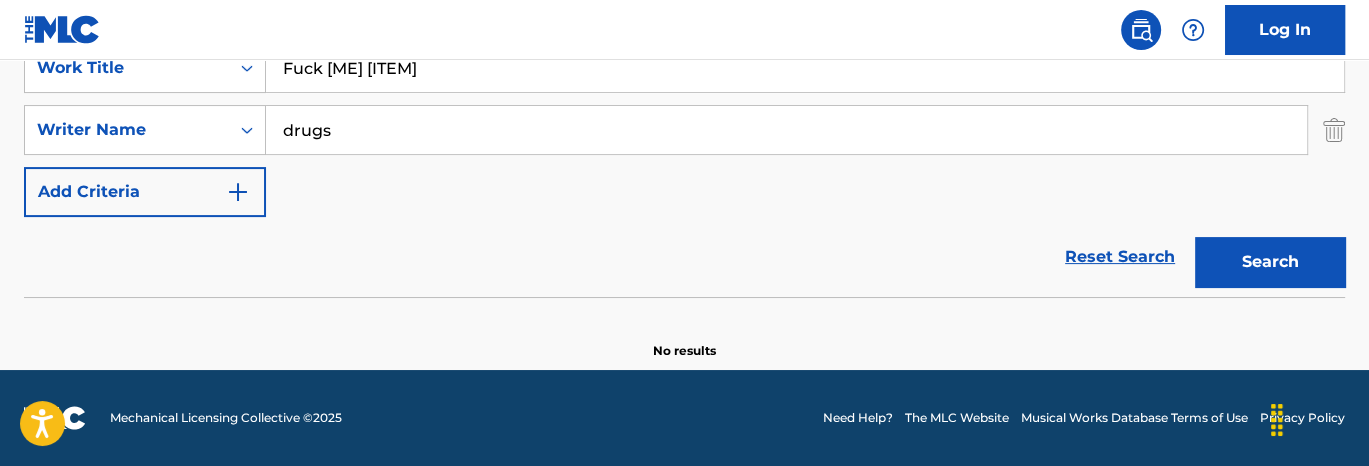 drag, startPoint x: 393, startPoint y: 119, endPoint x: 188, endPoint y: 116, distance: 205.02196 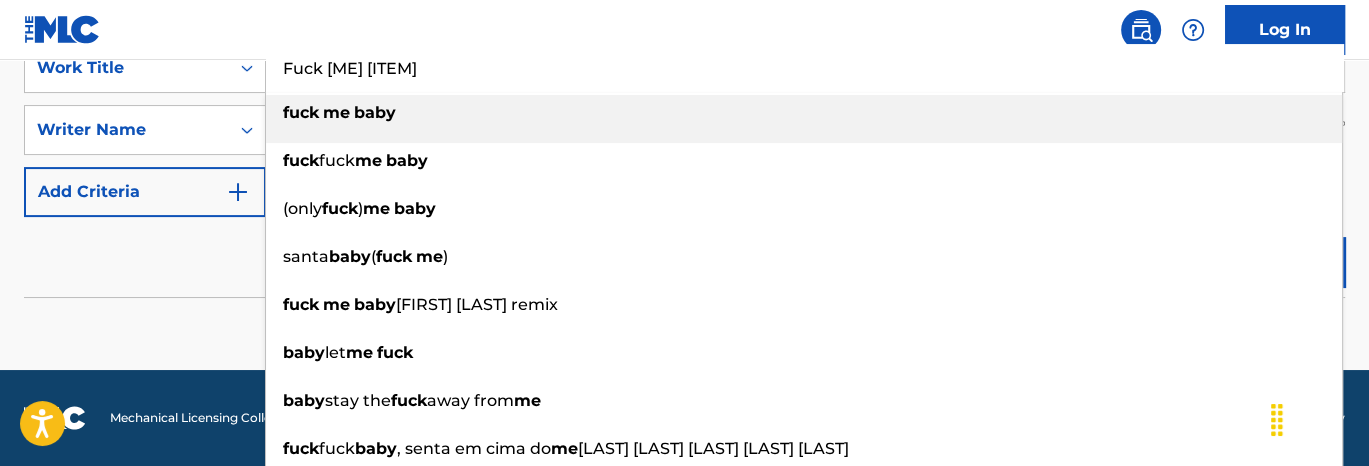 paste on "Ba Ba Bad Remix" 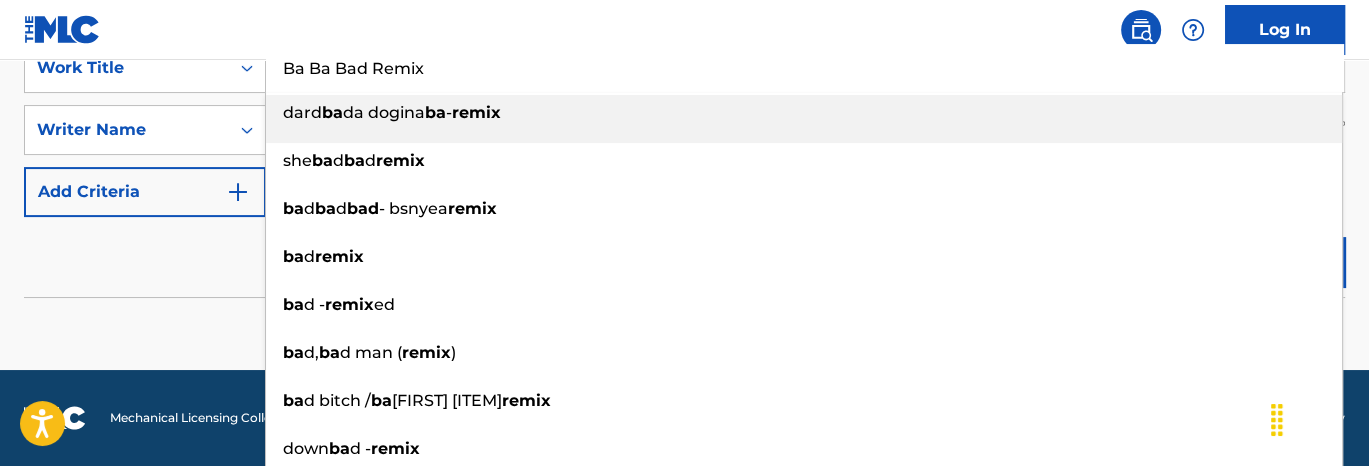 type on "Ba Ba Bad Remix" 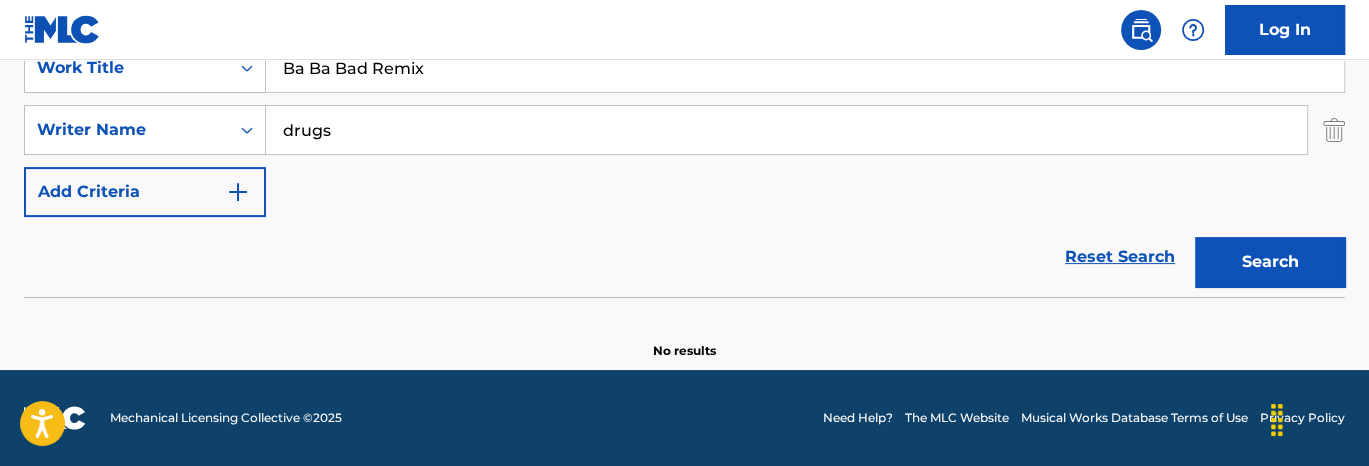click on "drugs" at bounding box center [786, 130] 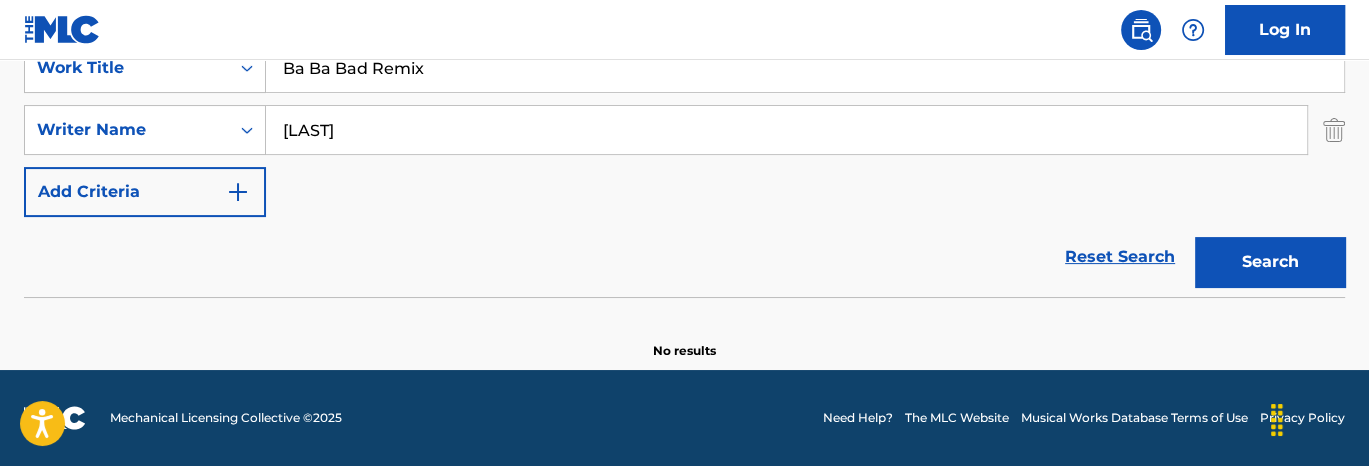 click on "Search" at bounding box center (1270, 262) 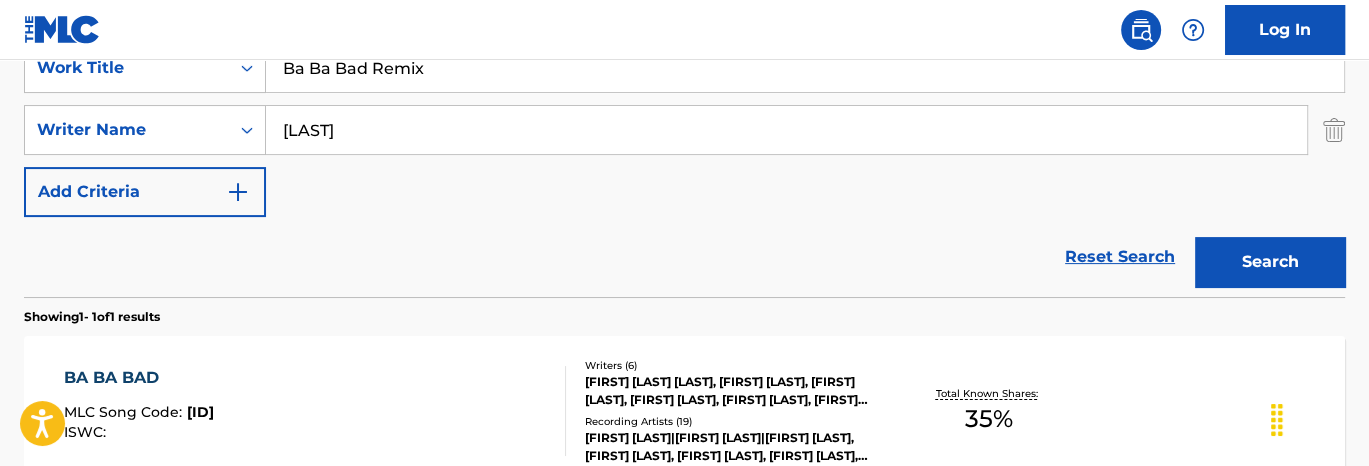 click on "[LAST]" at bounding box center (786, 130) 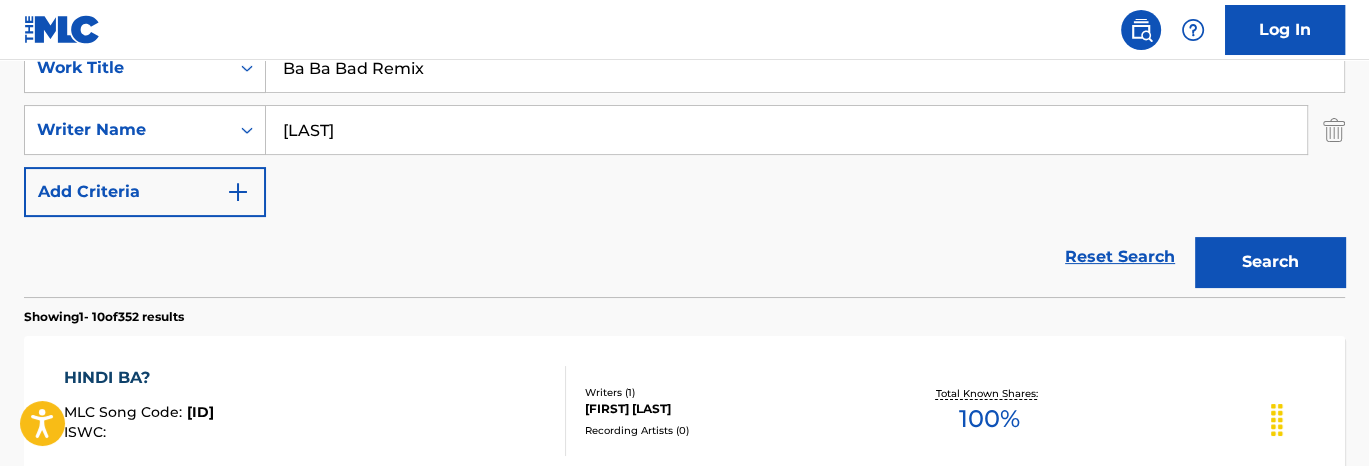 click on "[LAST]" at bounding box center (786, 130) 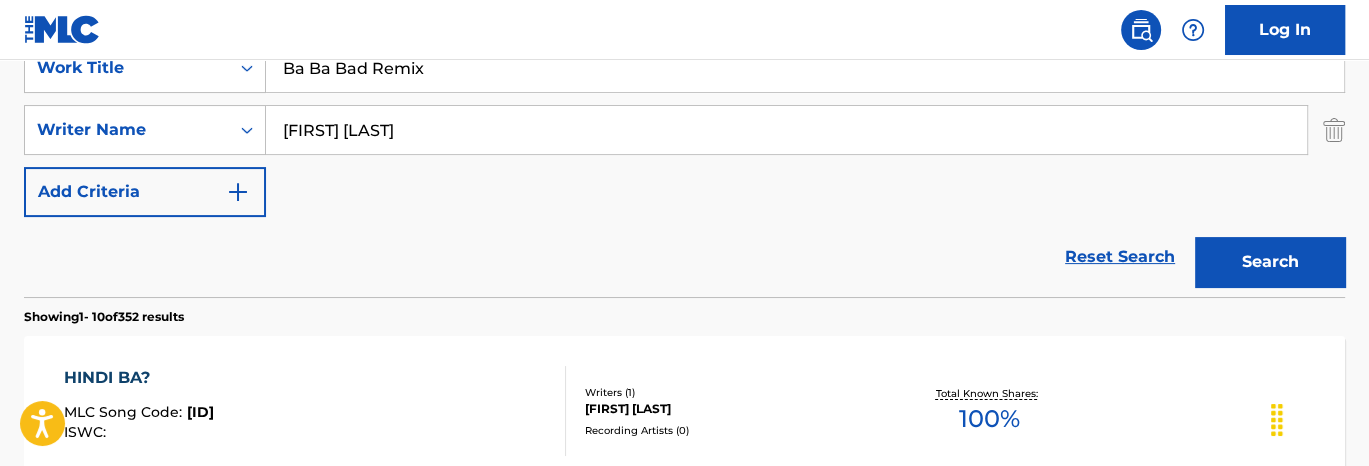 type on "[FIRST] [LAST]" 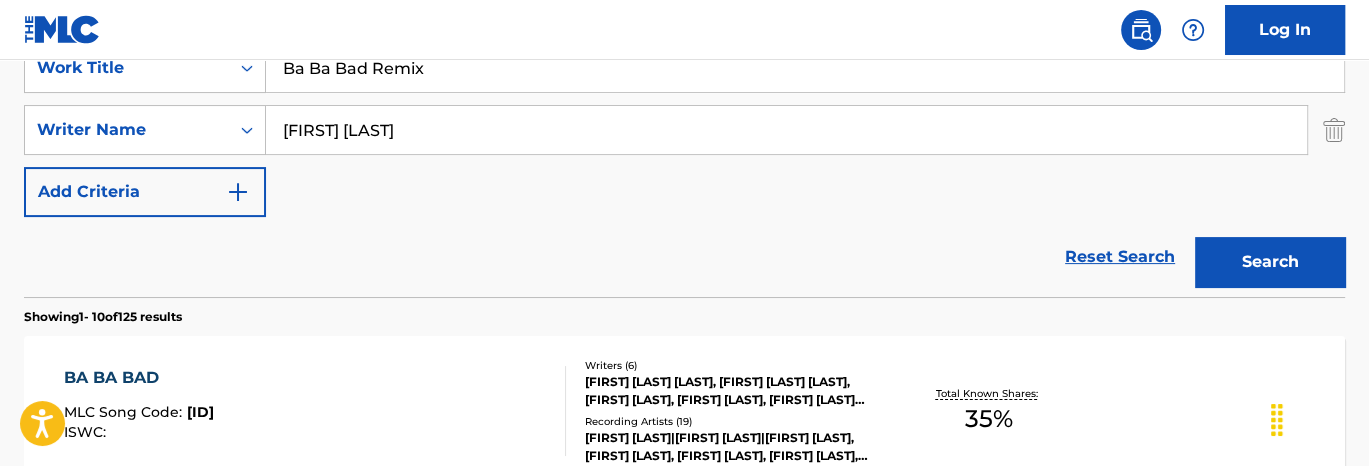 click on "BA BA BAD MLC Song Code : BD6VSI ISWC :" at bounding box center [315, 411] 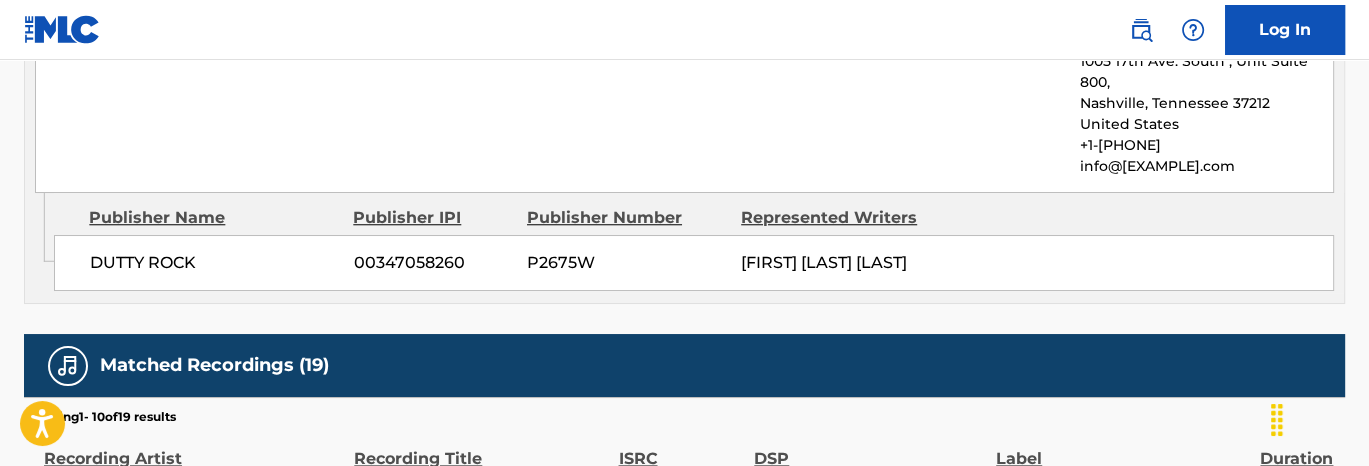 scroll, scrollTop: 1800, scrollLeft: 0, axis: vertical 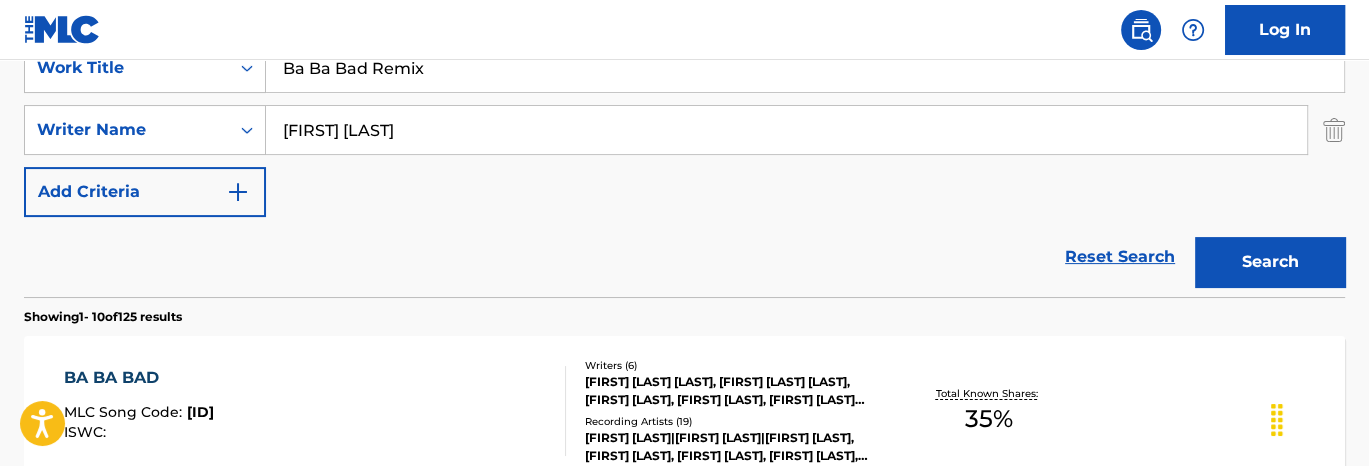 click on "Log In" at bounding box center (684, 30) 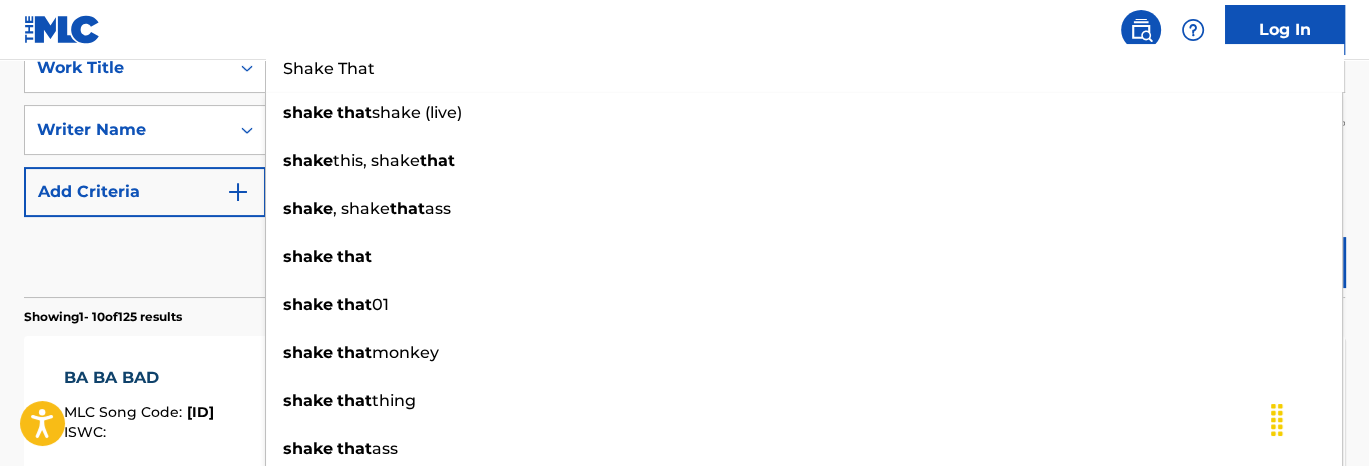 click on "Reset Search Search" at bounding box center [684, 257] 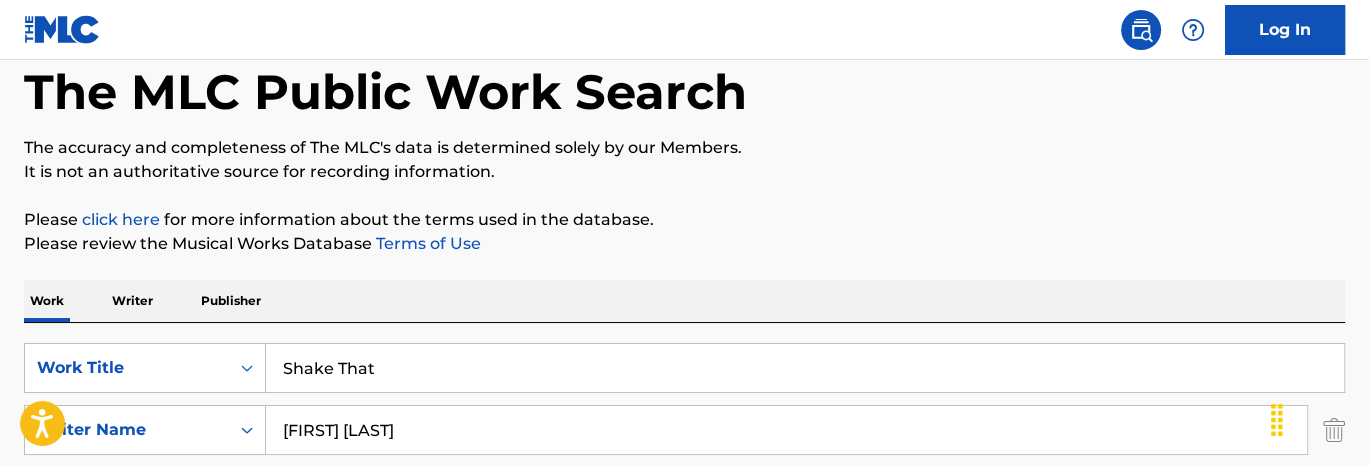 scroll, scrollTop: 302, scrollLeft: 0, axis: vertical 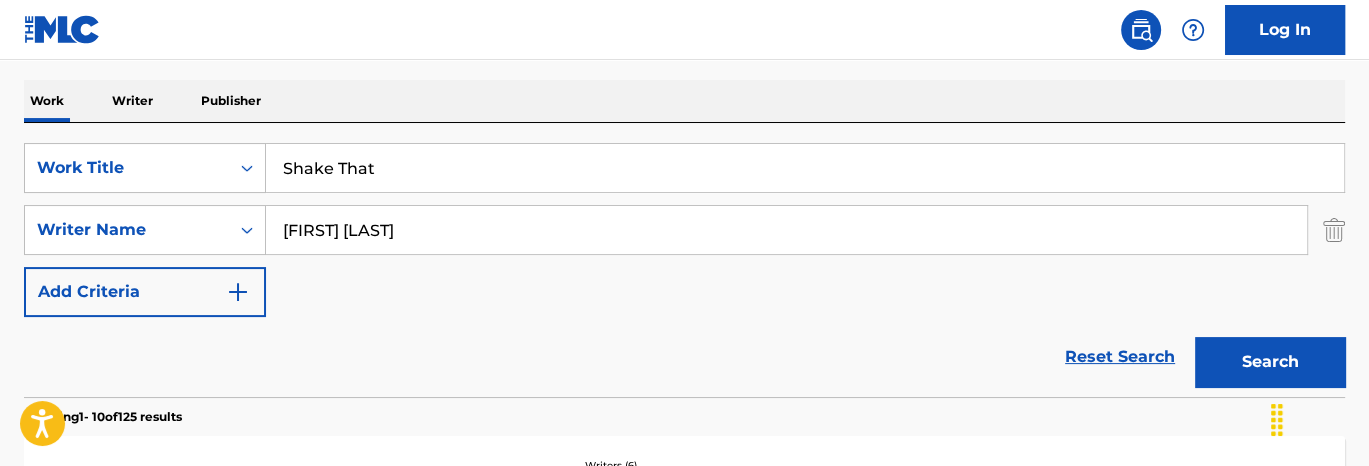 click on "Shake That" at bounding box center (805, 168) 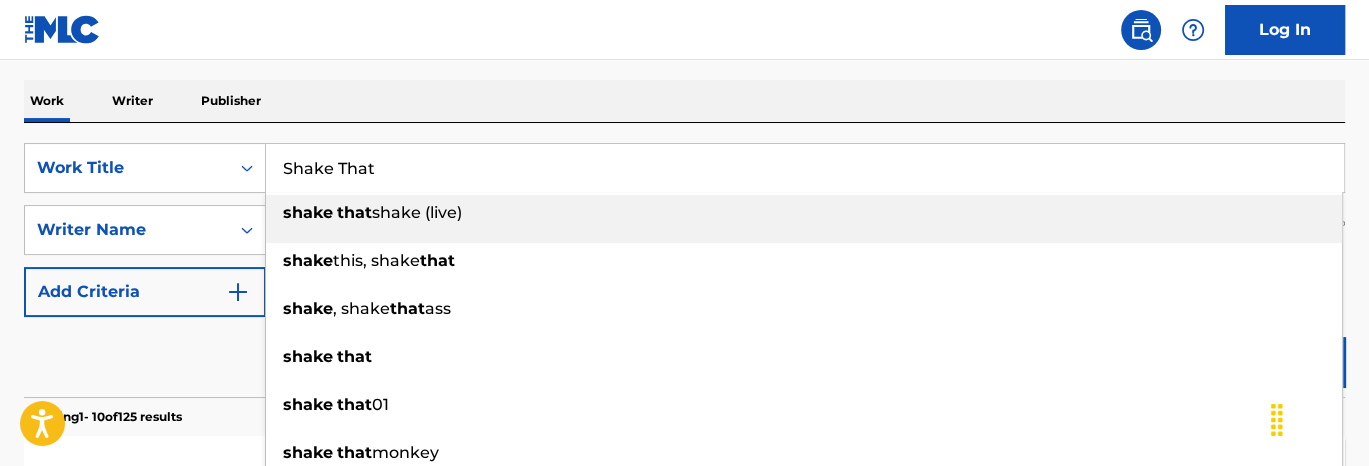 click on "Shake That" at bounding box center (805, 168) 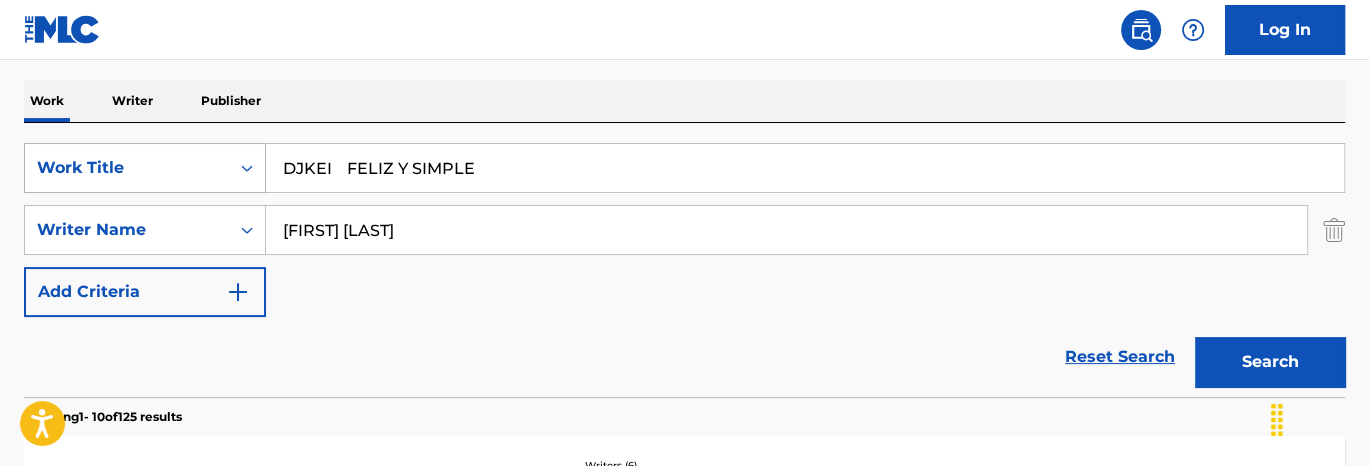 drag, startPoint x: 355, startPoint y: 166, endPoint x: 24, endPoint y: 183, distance: 331.43628 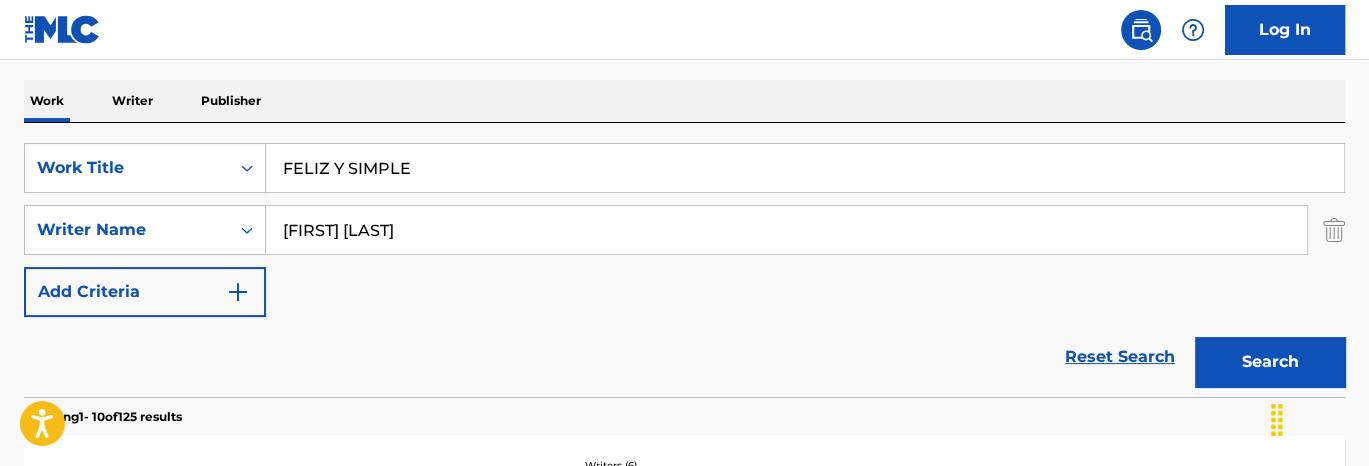 type on "FELIZ Y SIMPLE" 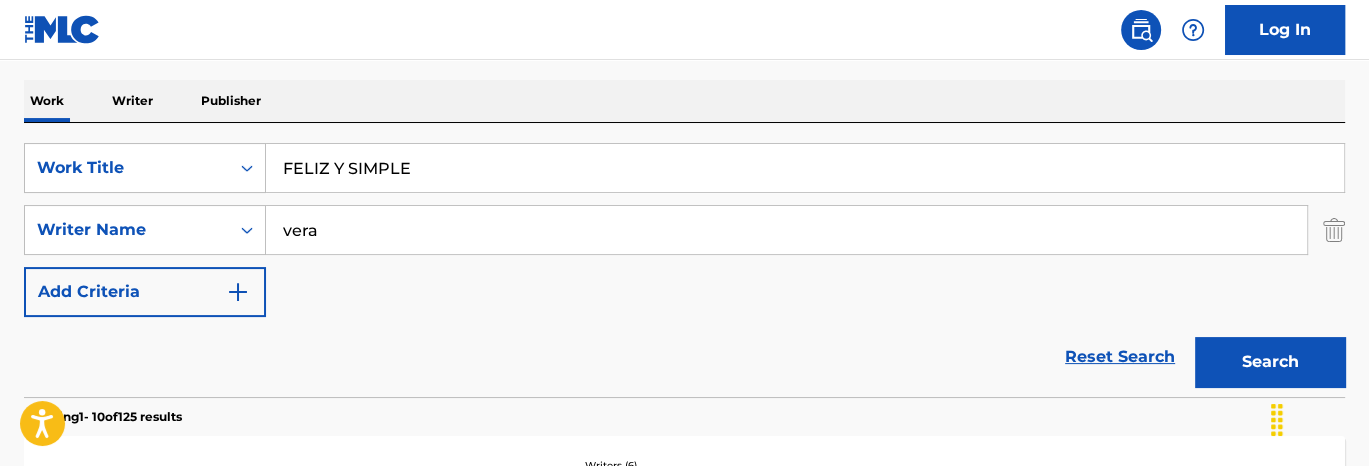 type on "vera" 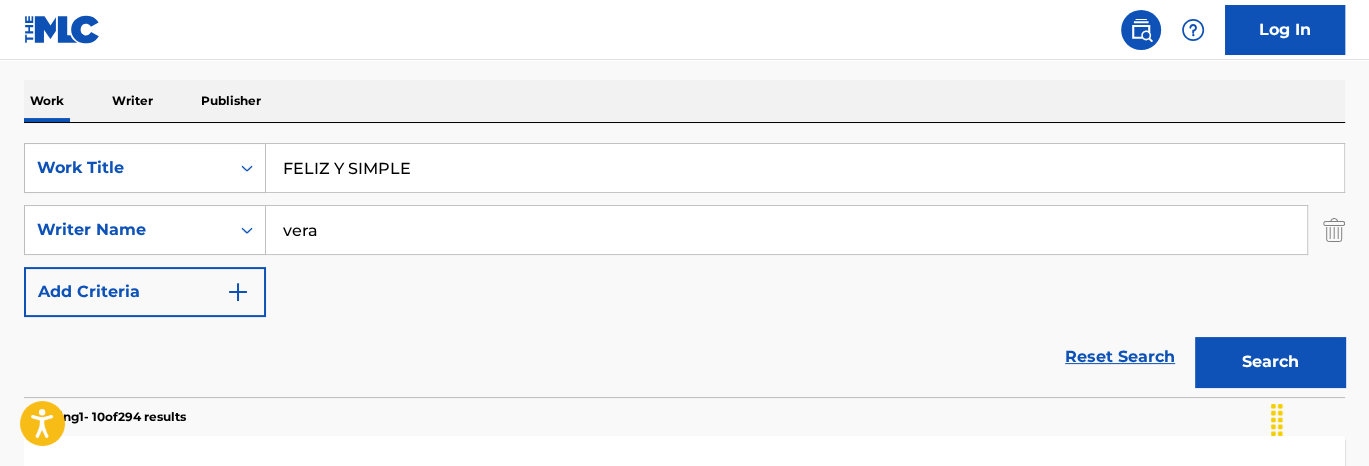 scroll, scrollTop: 202, scrollLeft: 0, axis: vertical 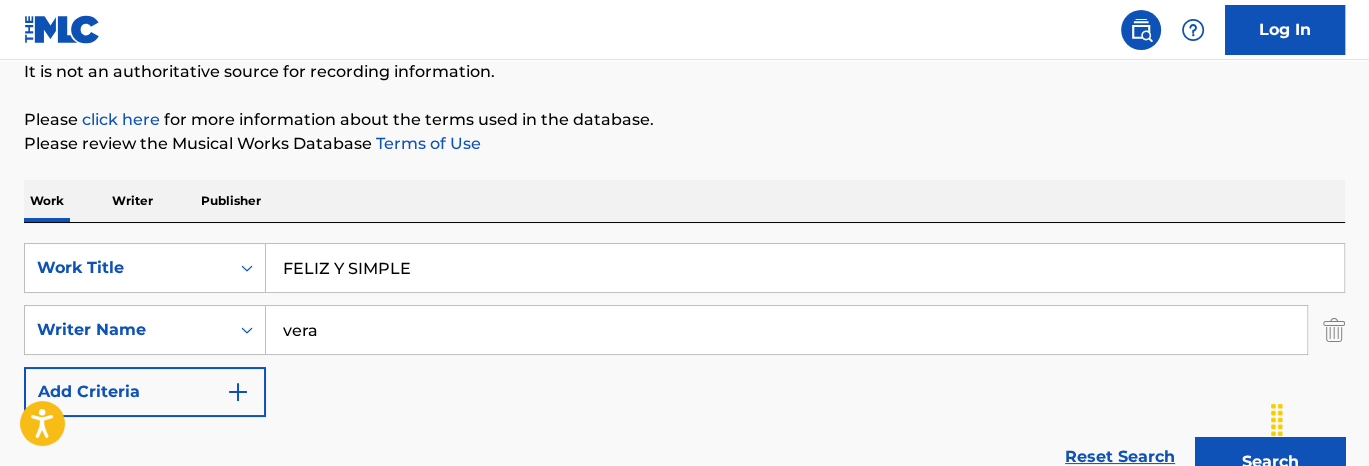 drag, startPoint x: 494, startPoint y: 250, endPoint x: 53, endPoint y: 218, distance: 442.1595 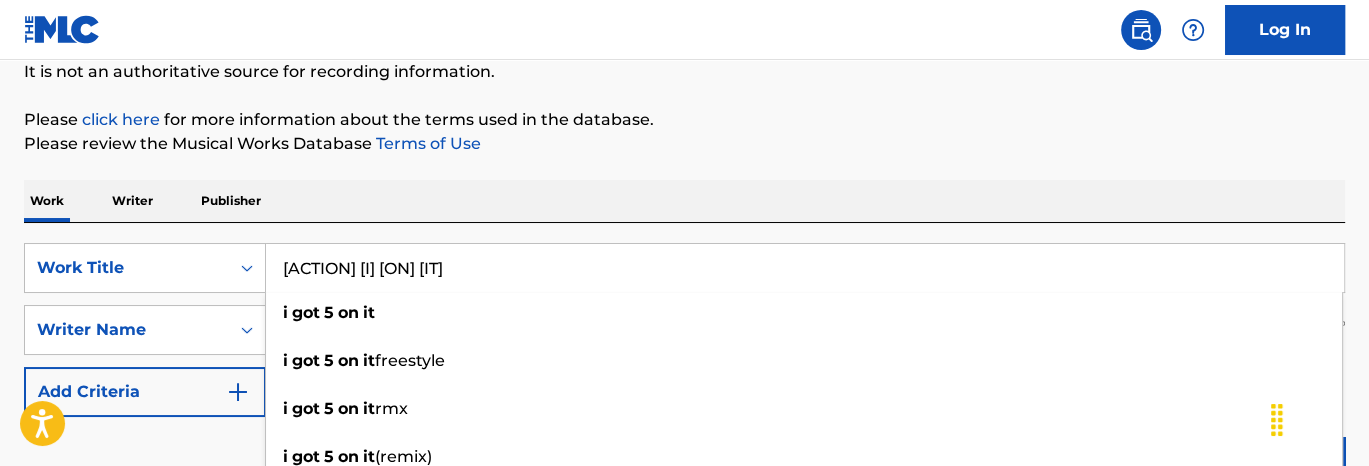 type on "[ACTION] [I] [ON] [IT]" 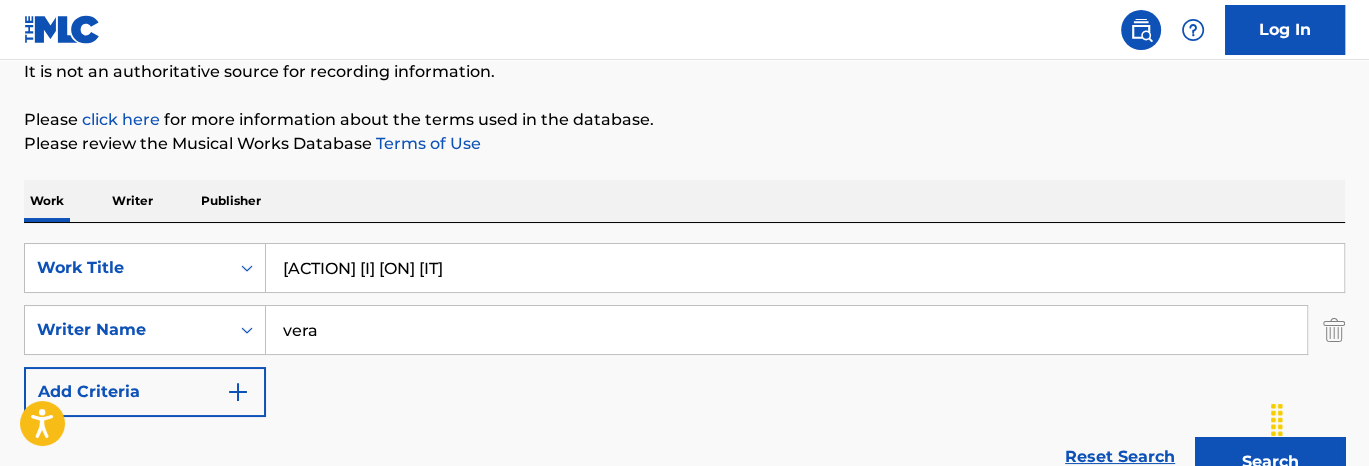 click on "vera" at bounding box center (786, 330) 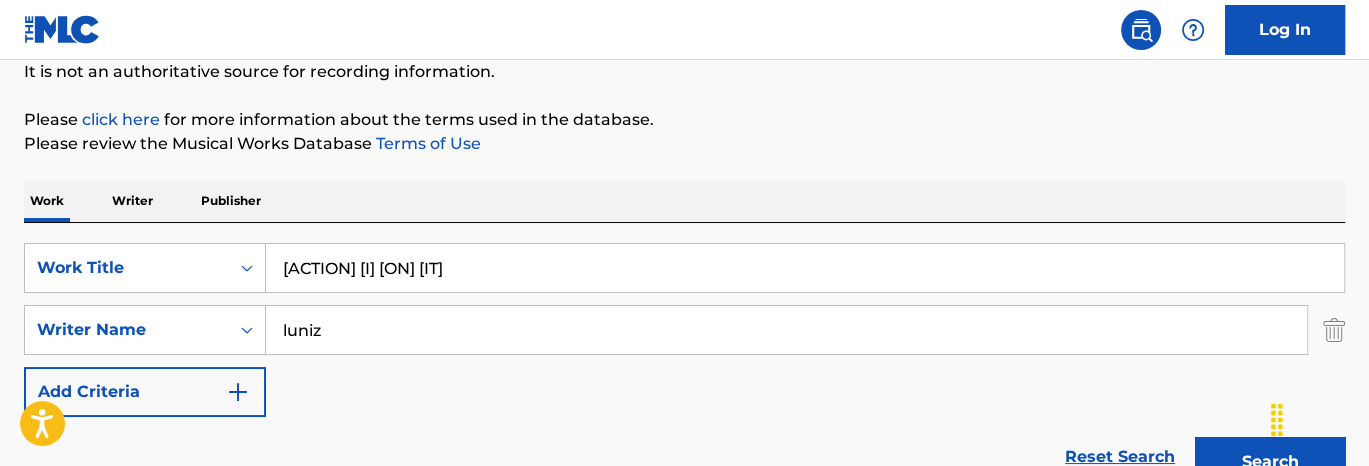 click on "Search" at bounding box center (1270, 462) 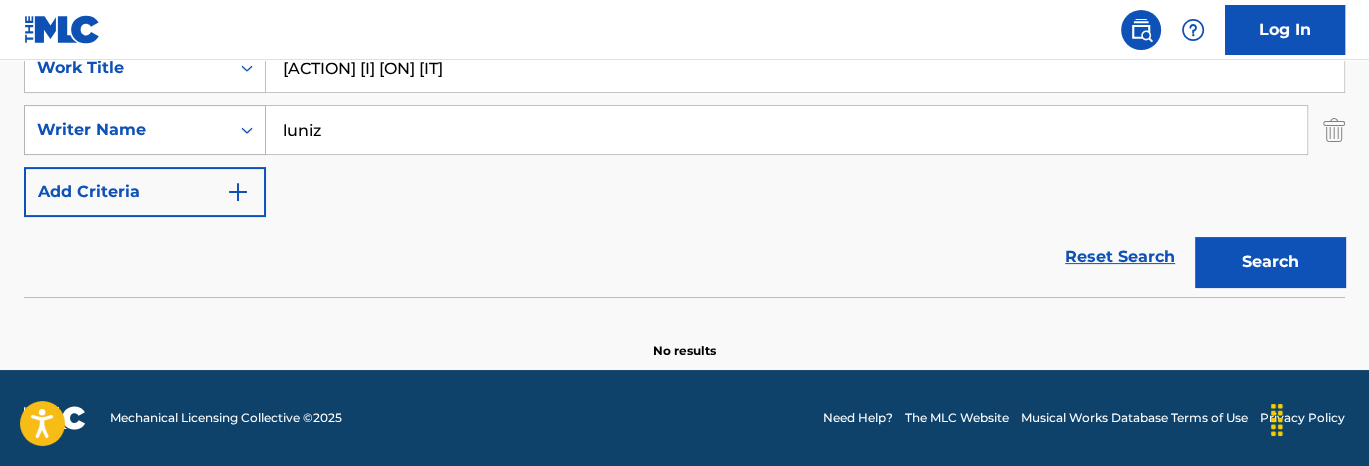 drag, startPoint x: 348, startPoint y: 136, endPoint x: 187, endPoint y: 121, distance: 161.69725 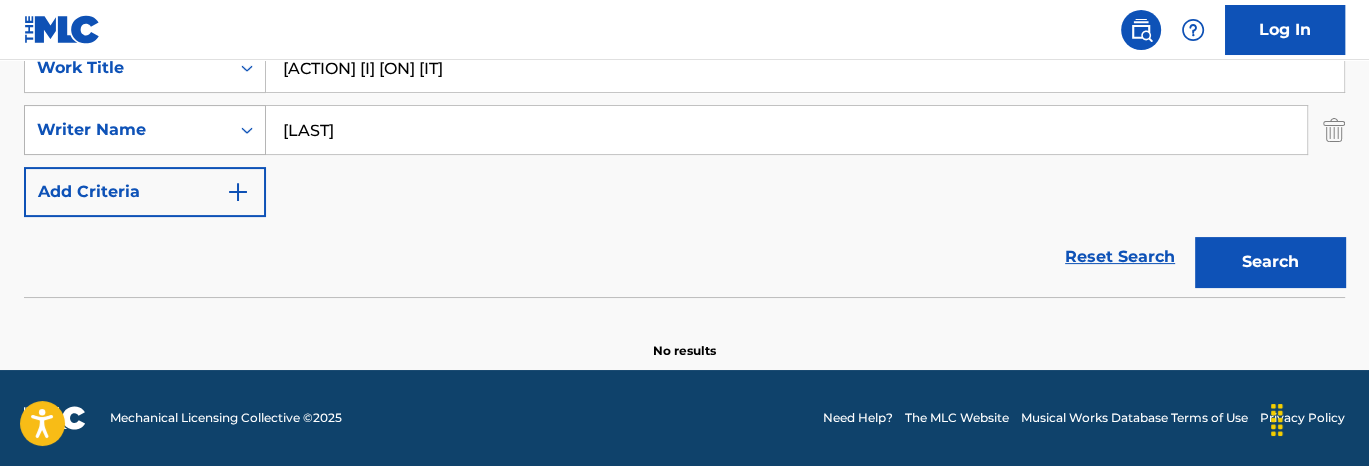 type on "[LAST]" 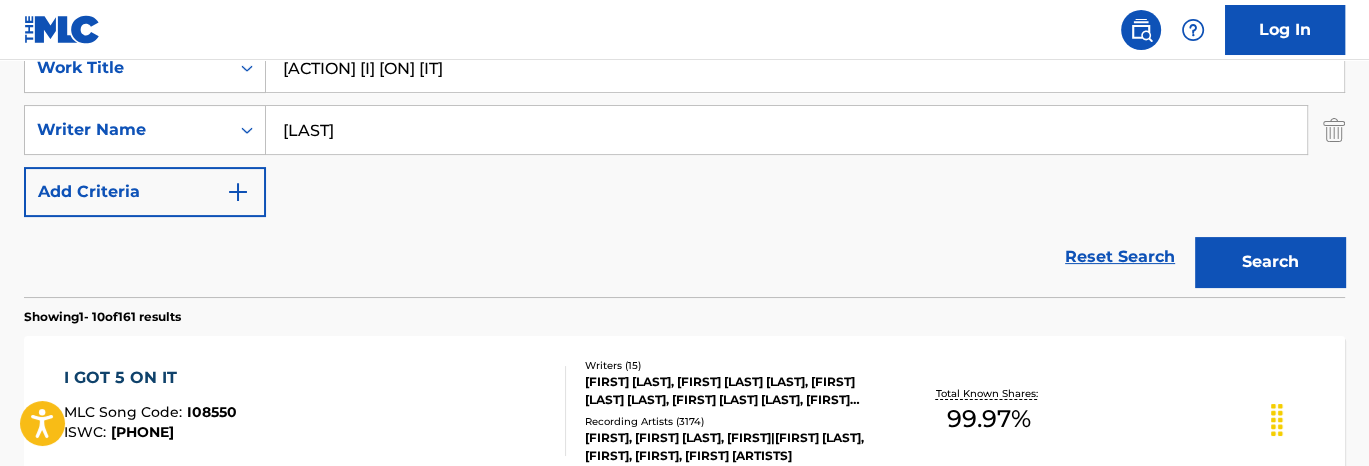 scroll, scrollTop: 202, scrollLeft: 0, axis: vertical 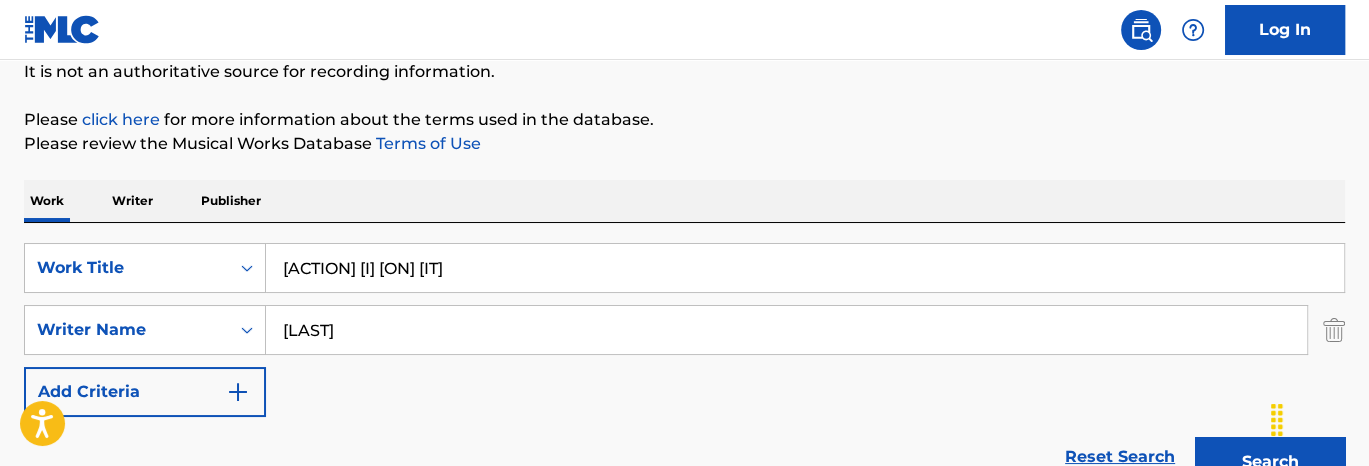 click on "[ACTION] [I] [ON] [IT]" at bounding box center (805, 268) 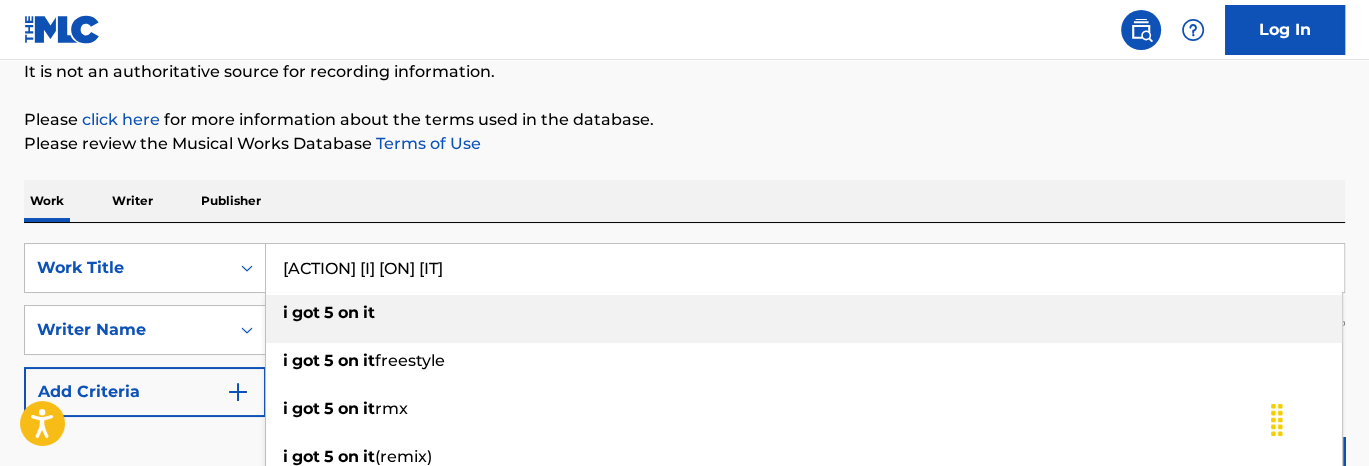 click on "[ACTION] [I] [ON] [IT]" at bounding box center [805, 268] 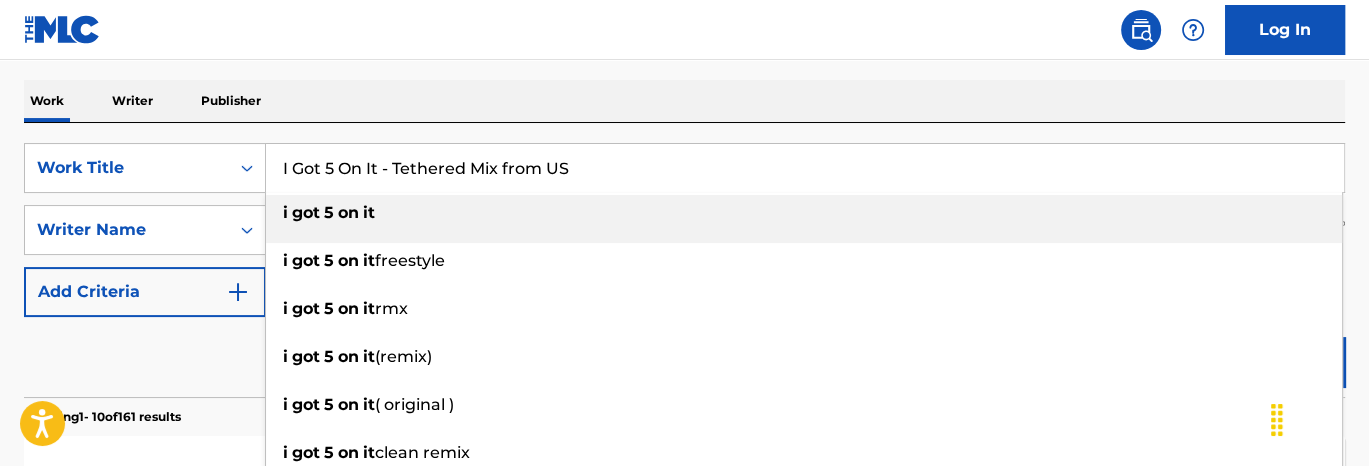 scroll, scrollTop: 402, scrollLeft: 0, axis: vertical 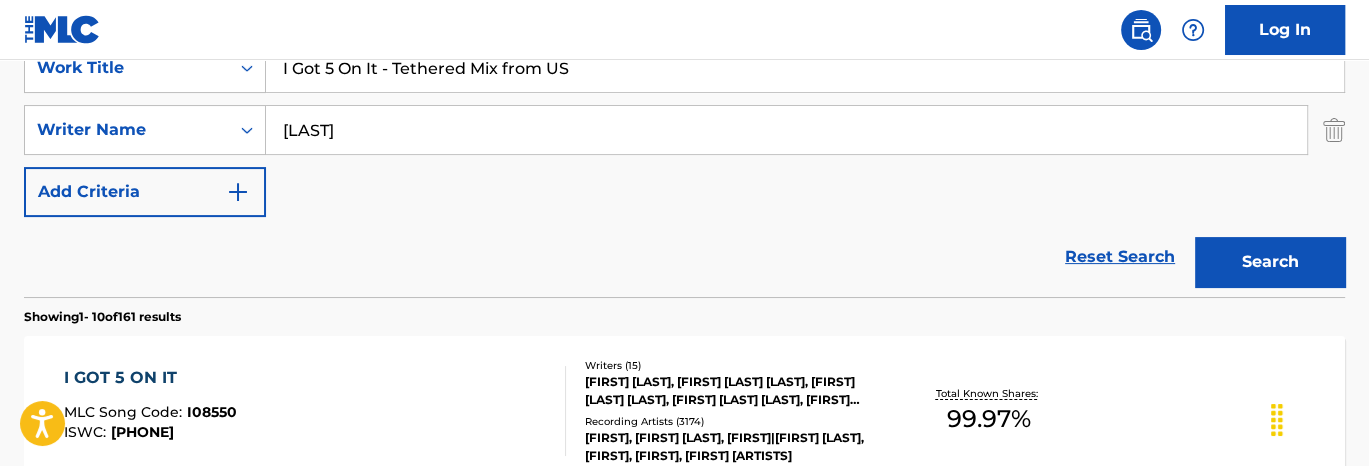 type on "I Got 5 On It - Tethered Mix from US" 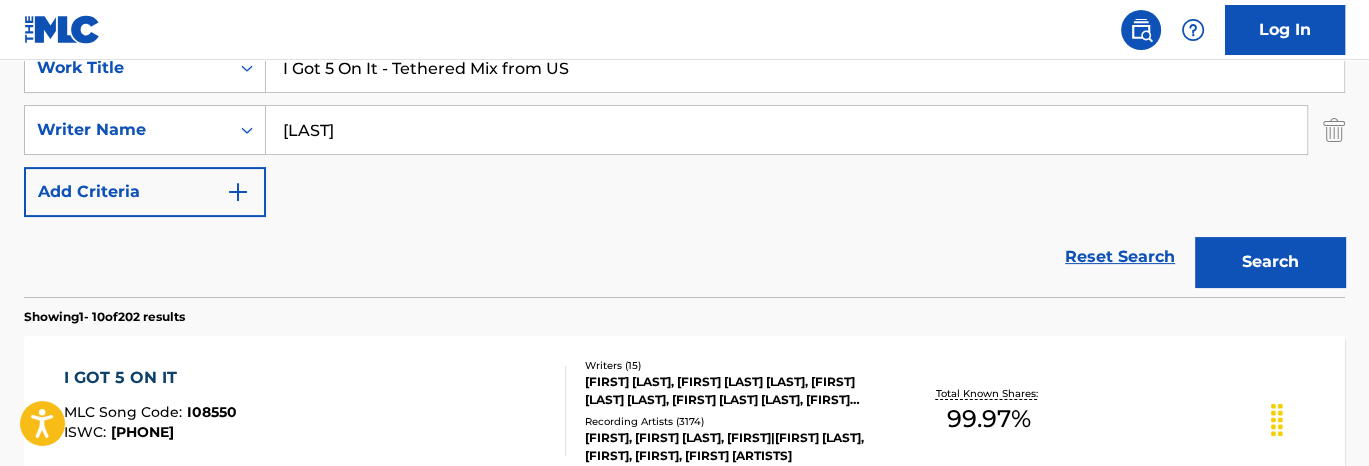 click on "[LAST]" at bounding box center (786, 130) 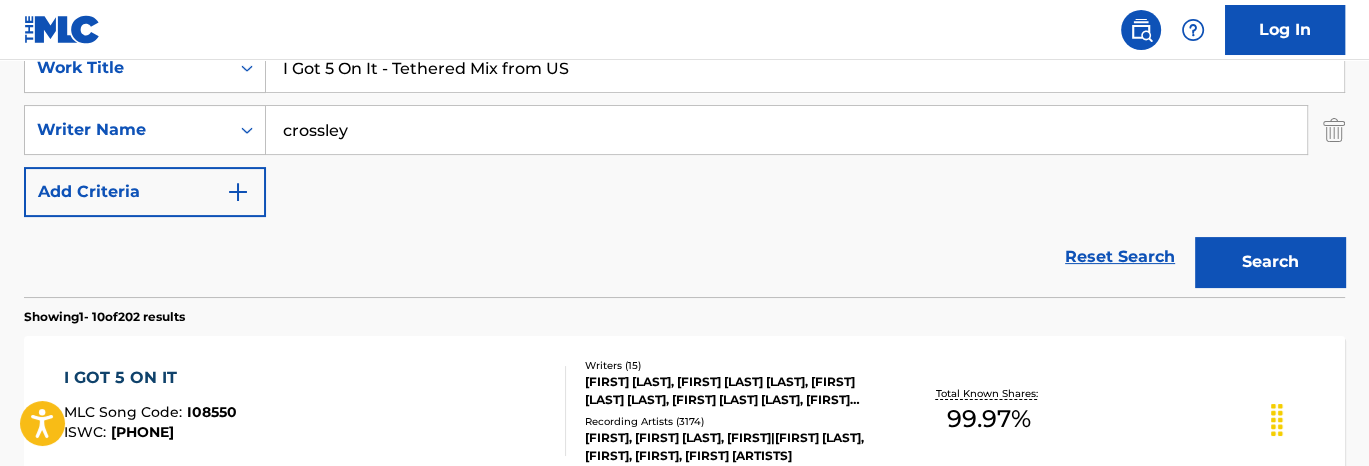click on "Search" at bounding box center [1270, 262] 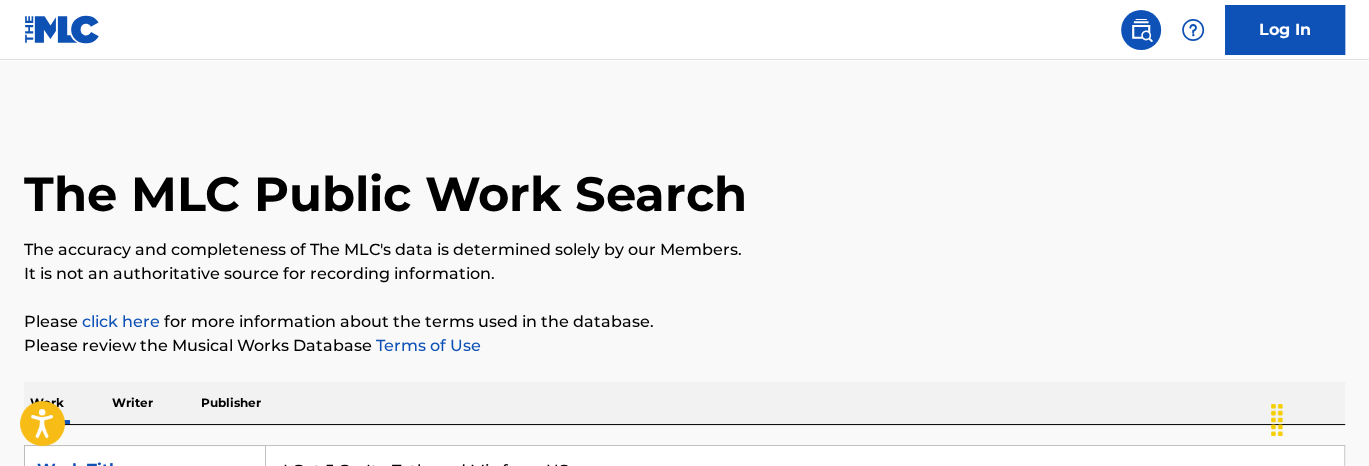 scroll, scrollTop: 300, scrollLeft: 0, axis: vertical 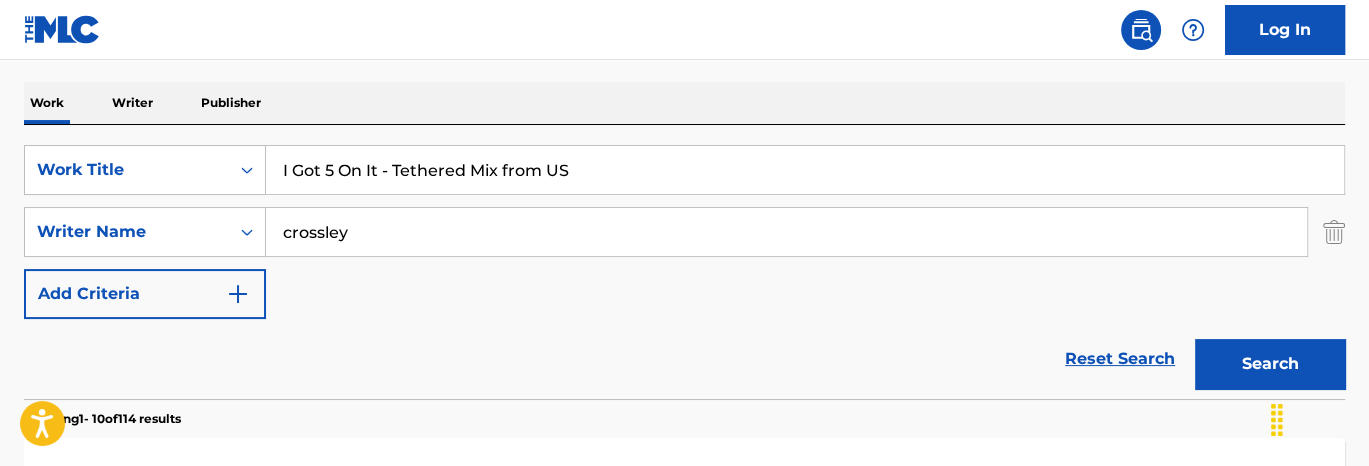 click on "crossley" at bounding box center [786, 232] 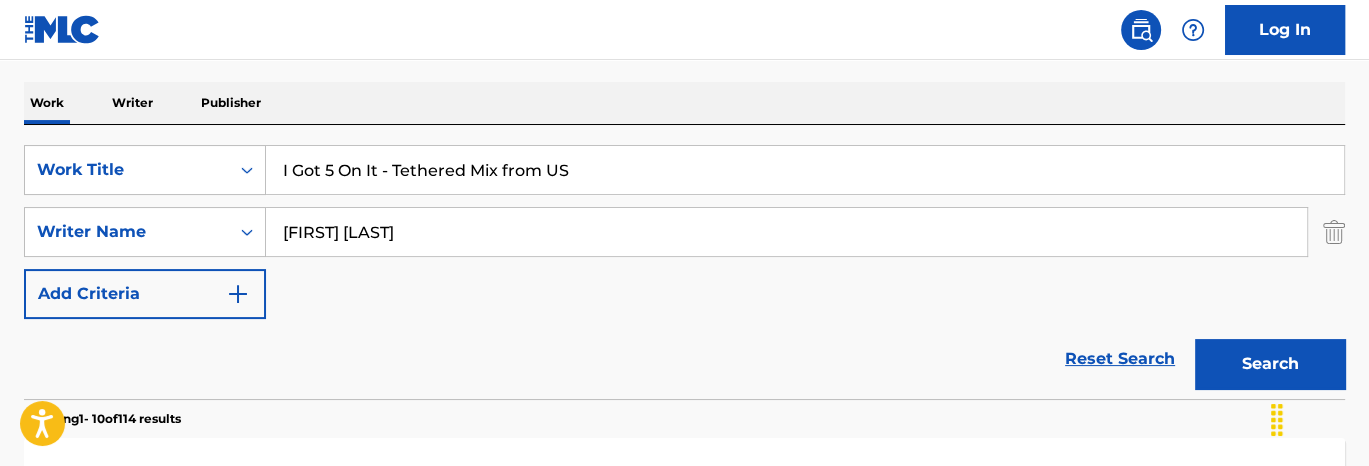 type on "[FIRST] [LAST]" 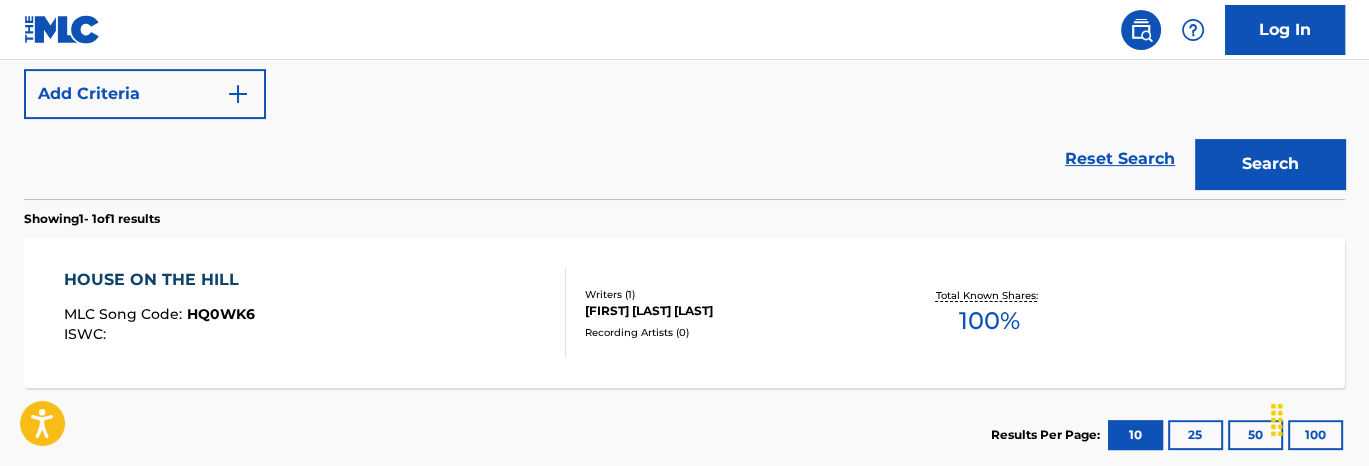 scroll, scrollTop: 600, scrollLeft: 0, axis: vertical 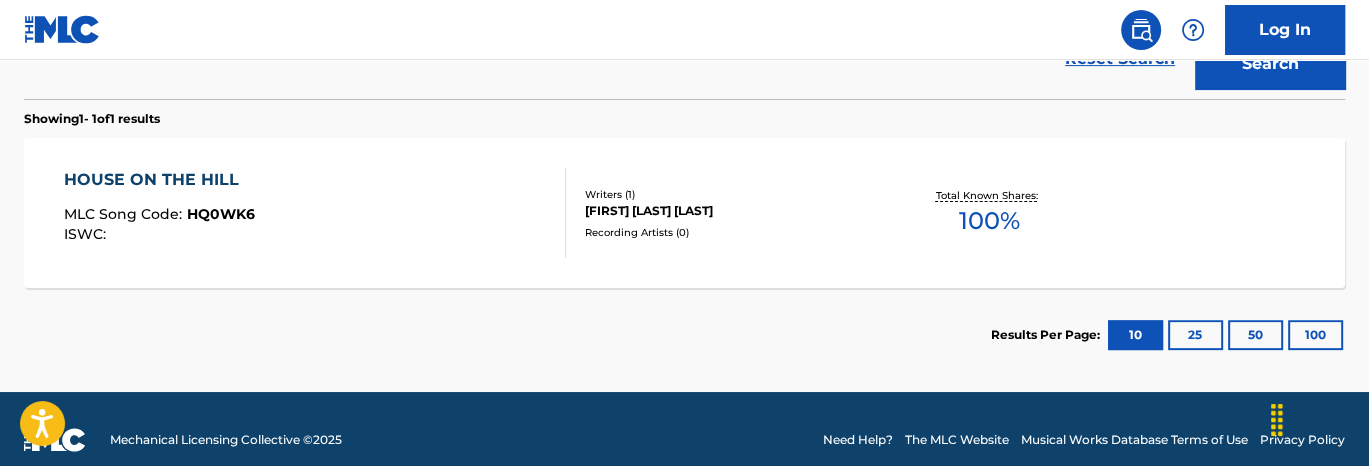 click on "HOUSE ON THE [LAST] MLC Song Code : [ID] ISWC : Writers ( 1 ) [FIRST] [LAST] Recording Artists ( 0 ) Total Known Shares: 100 %" at bounding box center (684, 213) 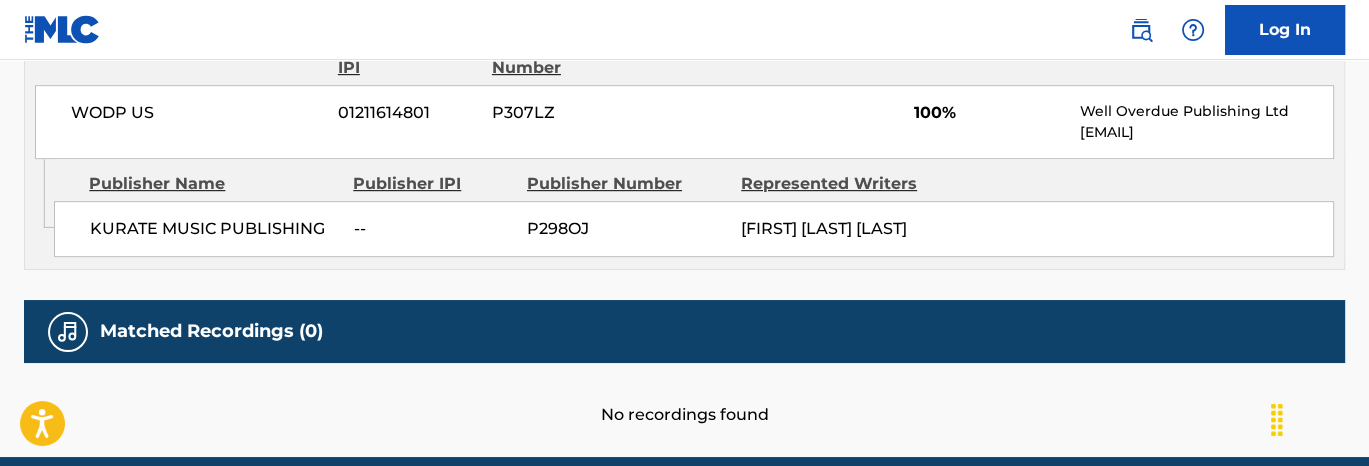 scroll, scrollTop: 900, scrollLeft: 0, axis: vertical 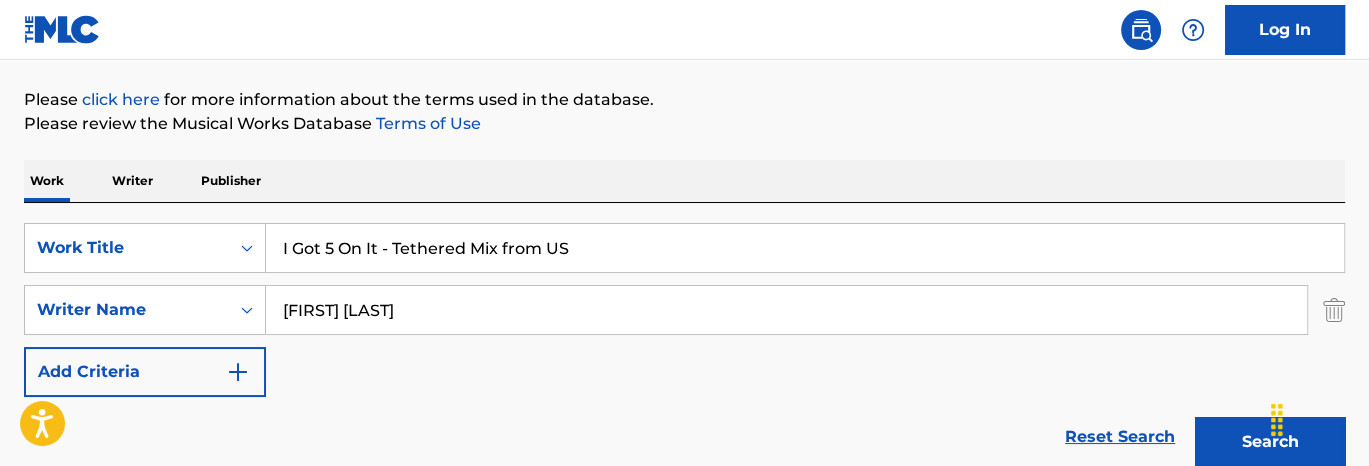 drag, startPoint x: 502, startPoint y: 310, endPoint x: 16, endPoint y: 247, distance: 490.0663 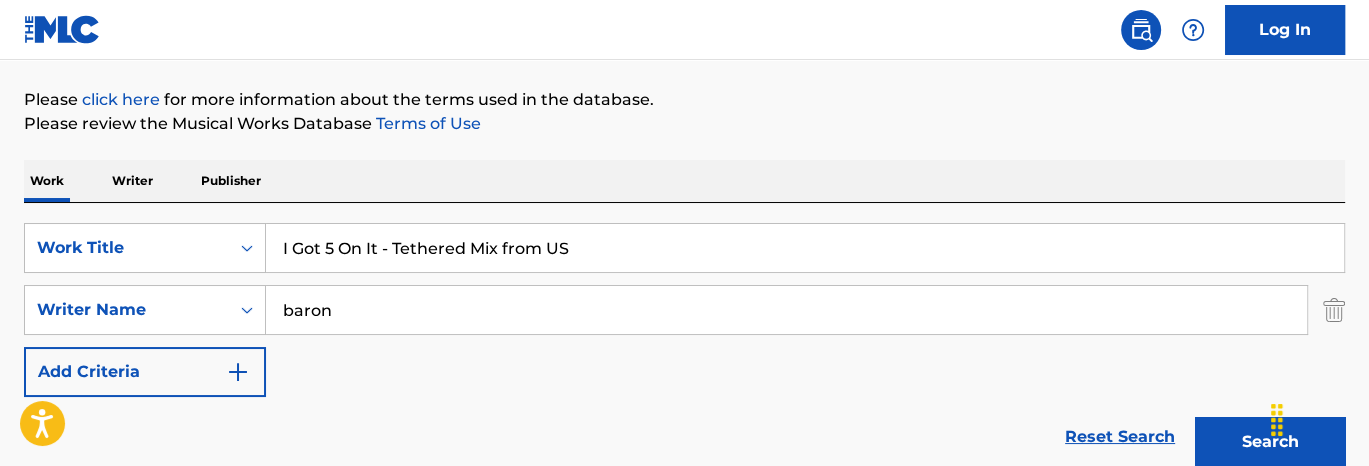 type on "baron" 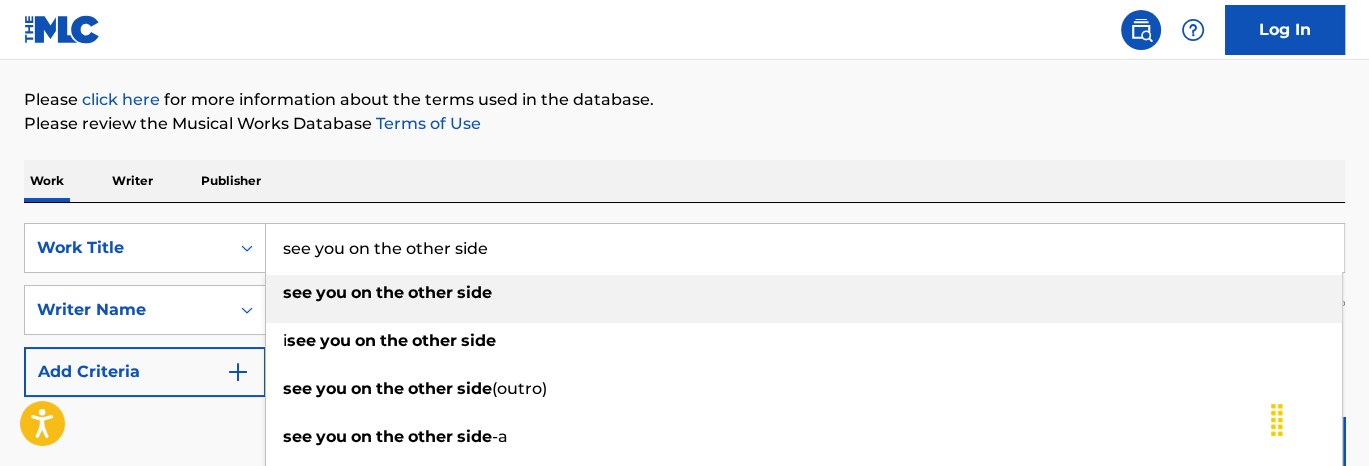type on "see you on the other side" 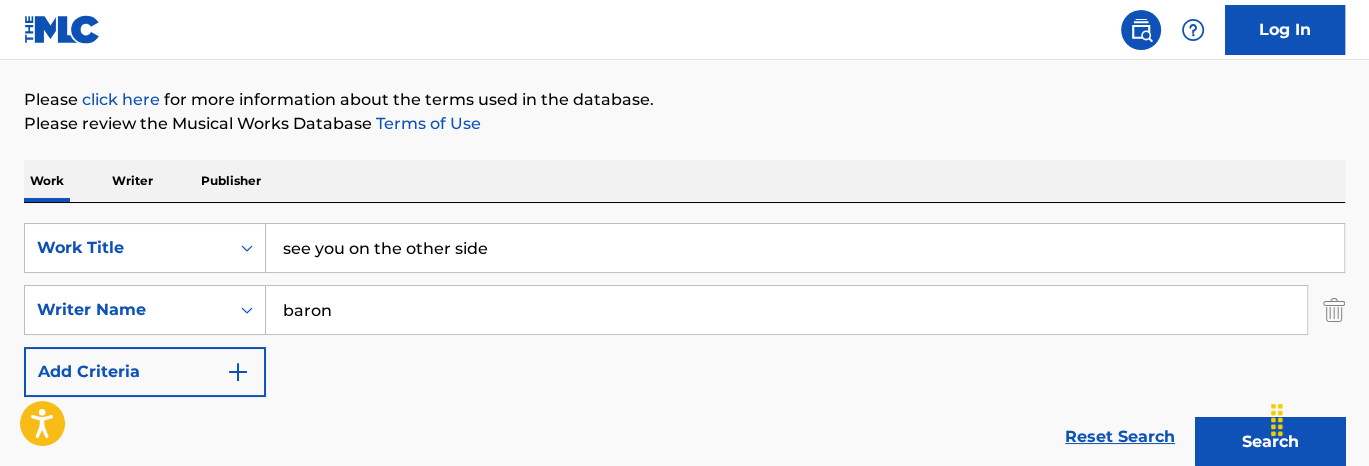 click on "Search" at bounding box center (1270, 442) 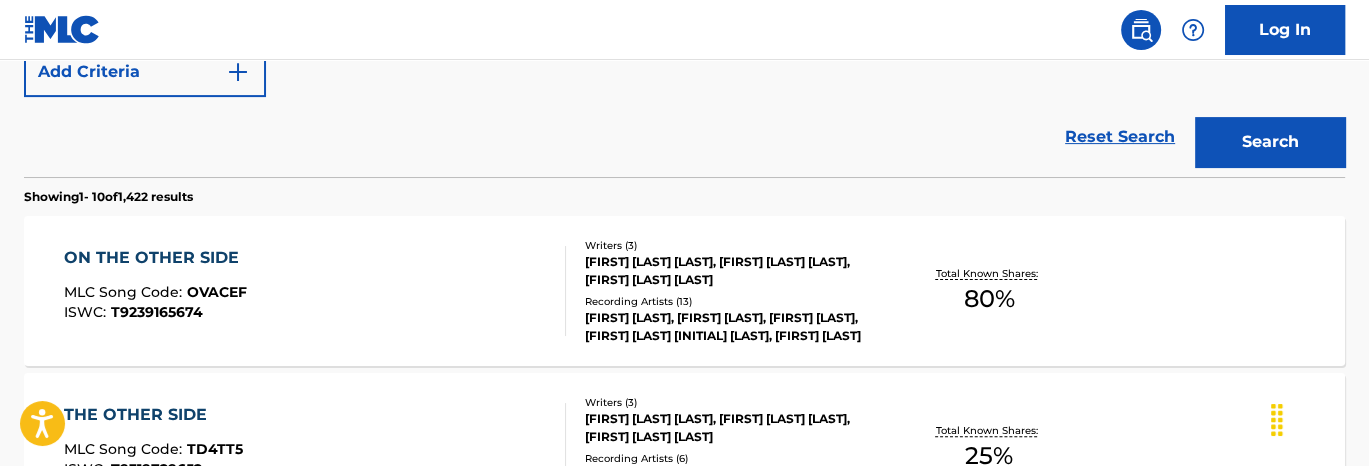 scroll, scrollTop: 622, scrollLeft: 0, axis: vertical 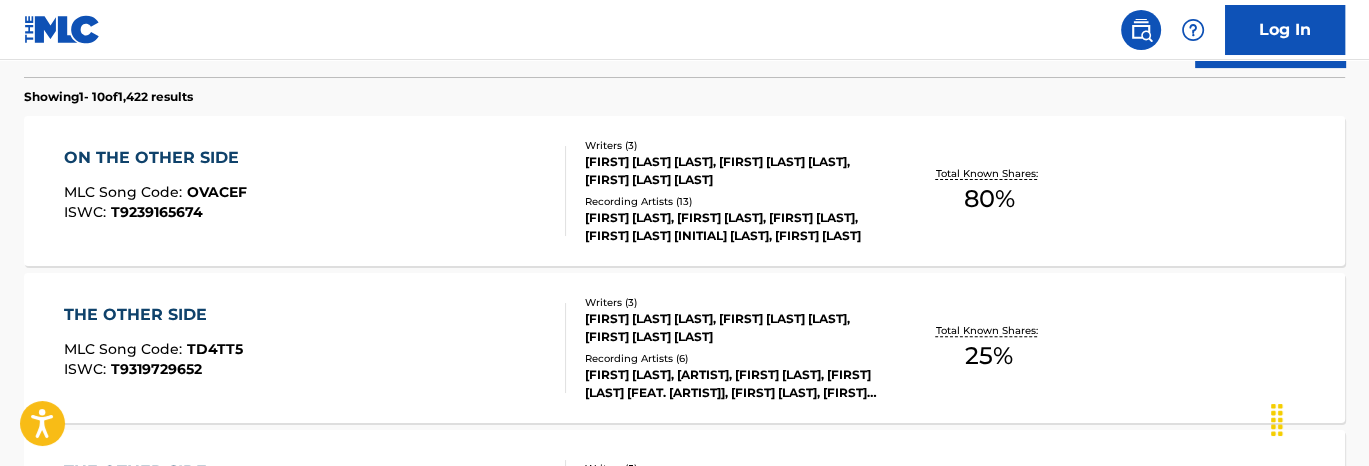 click on "ON THE OTHER SIDE MLC Song Code : OVACEF ISWC : T9239165674 Writers ( 3 ) [FIRST] [LAST] [LAST], [FIRST] [LAST] [LAST], [FIRST] [LAST] [LAST] Recording Artists ( 13 ) [FIRST] [LAST], [FIRST] [LAST], [FIRST] [LAST], [FIRST] [INITIAL]| [LAST], [FIRST] [LAST] Total Known Shares: 80 %" at bounding box center (684, 191) 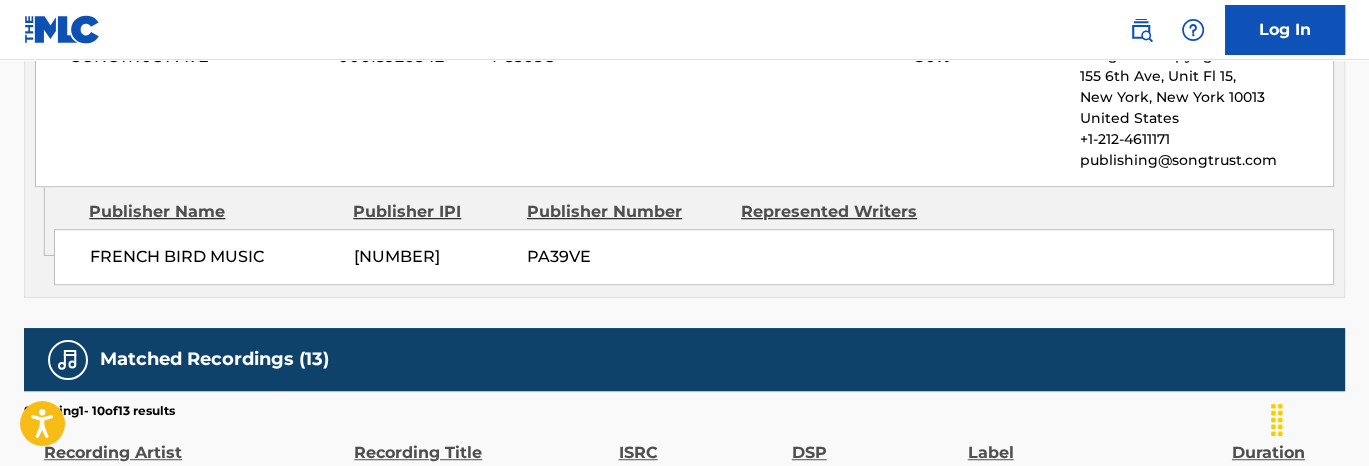 scroll, scrollTop: 700, scrollLeft: 0, axis: vertical 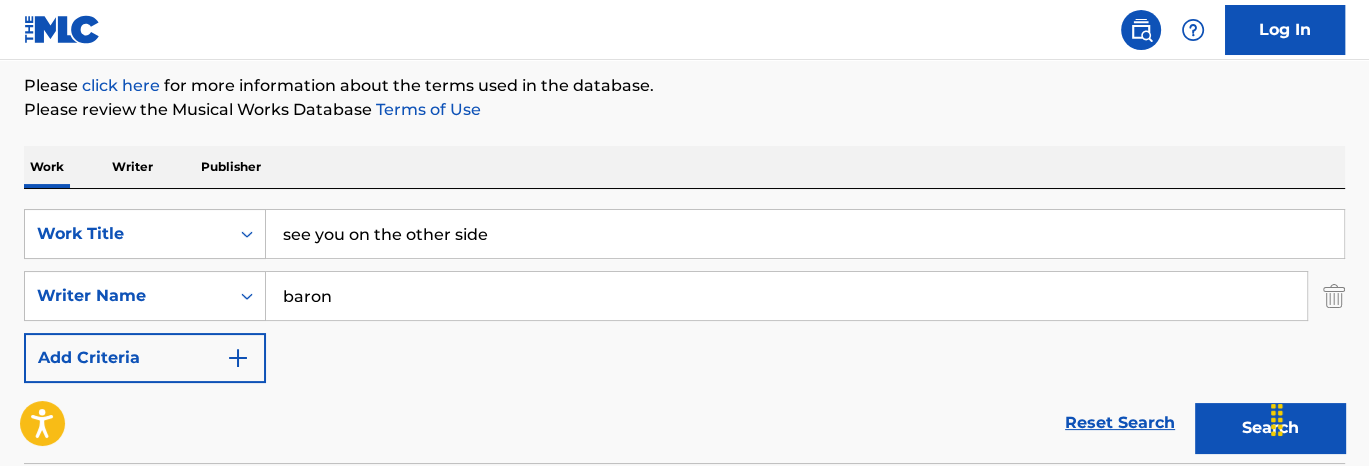 click on "see you on the other side" at bounding box center (805, 234) 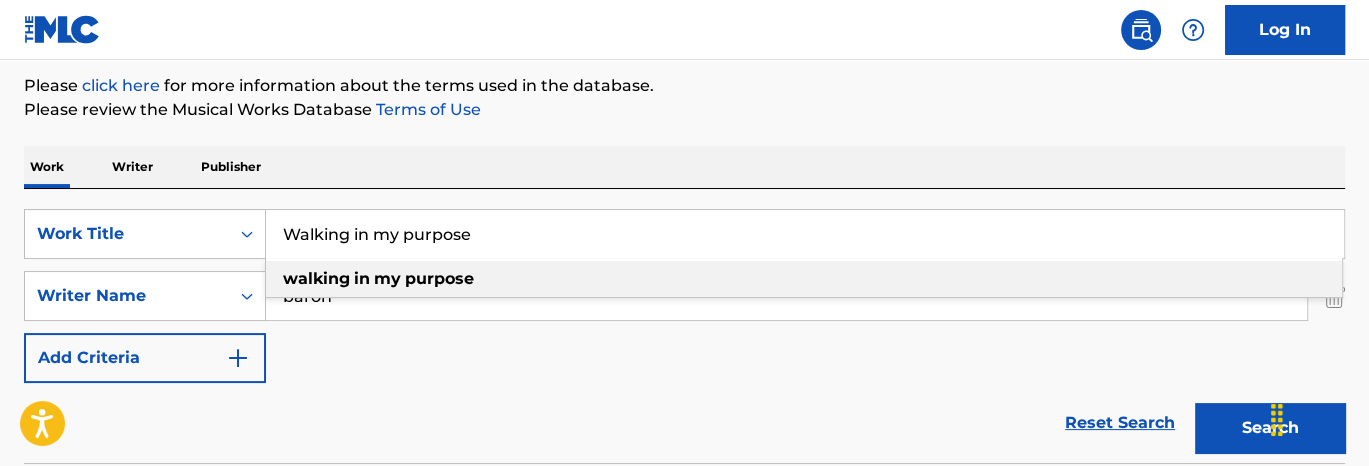 type on "Walking in my purpose" 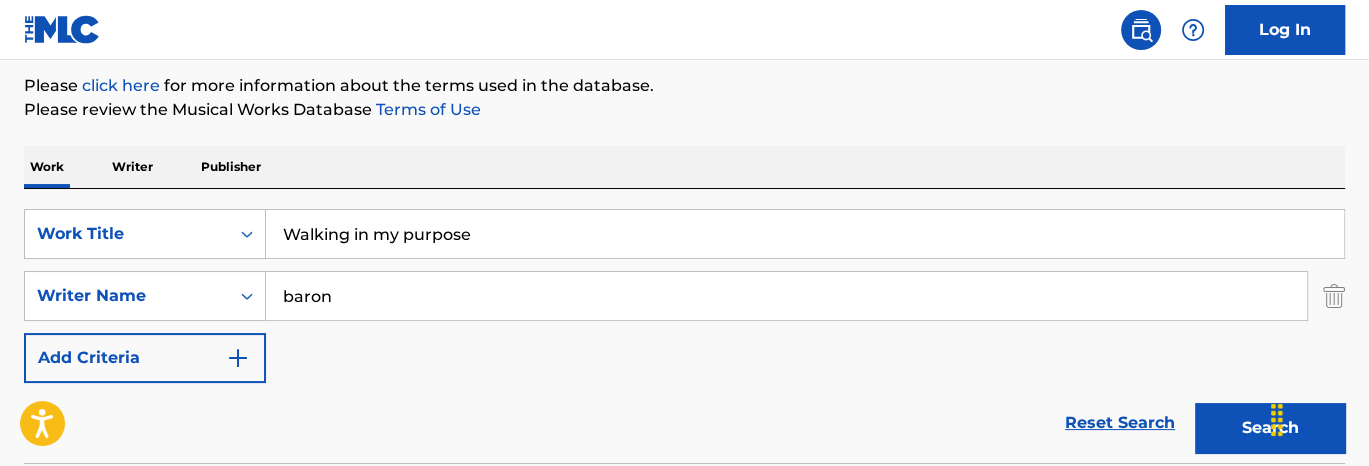 click on "baron" at bounding box center [786, 296] 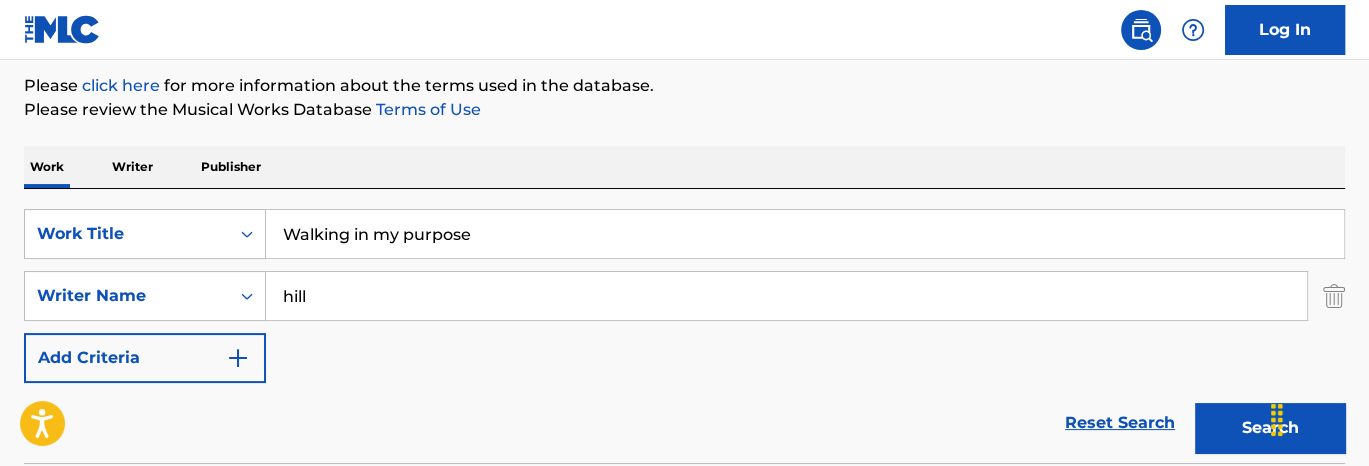 click on "Search" at bounding box center [1270, 428] 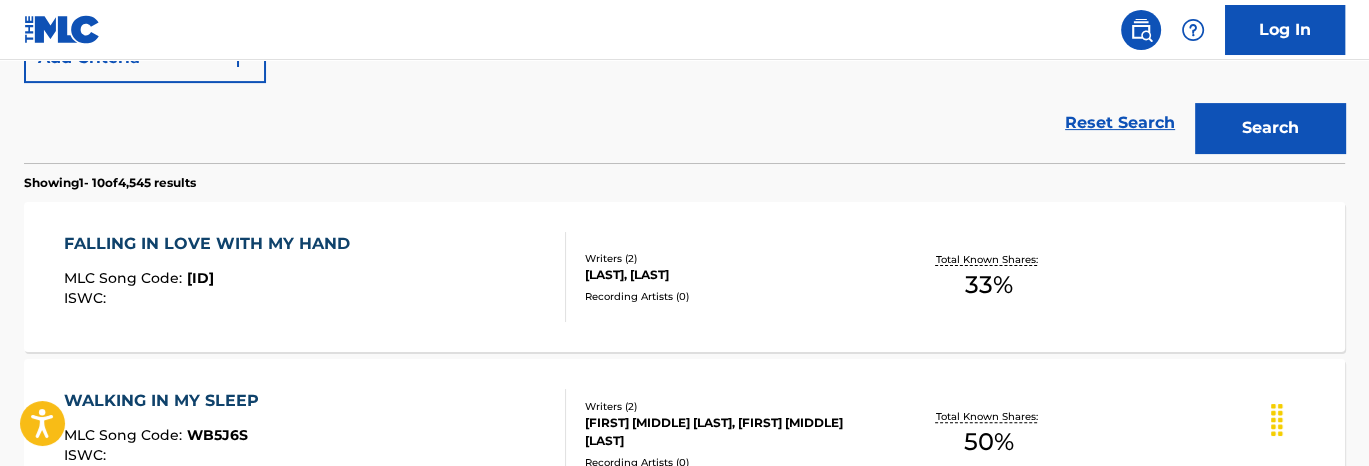 scroll, scrollTop: 336, scrollLeft: 0, axis: vertical 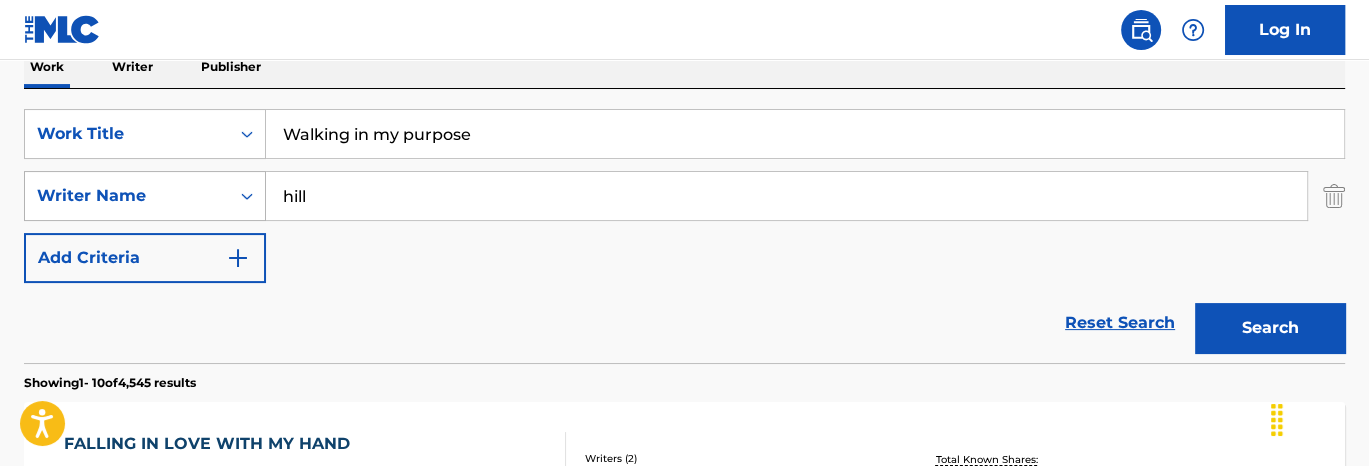drag, startPoint x: 427, startPoint y: 188, endPoint x: 139, endPoint y: 190, distance: 288.00696 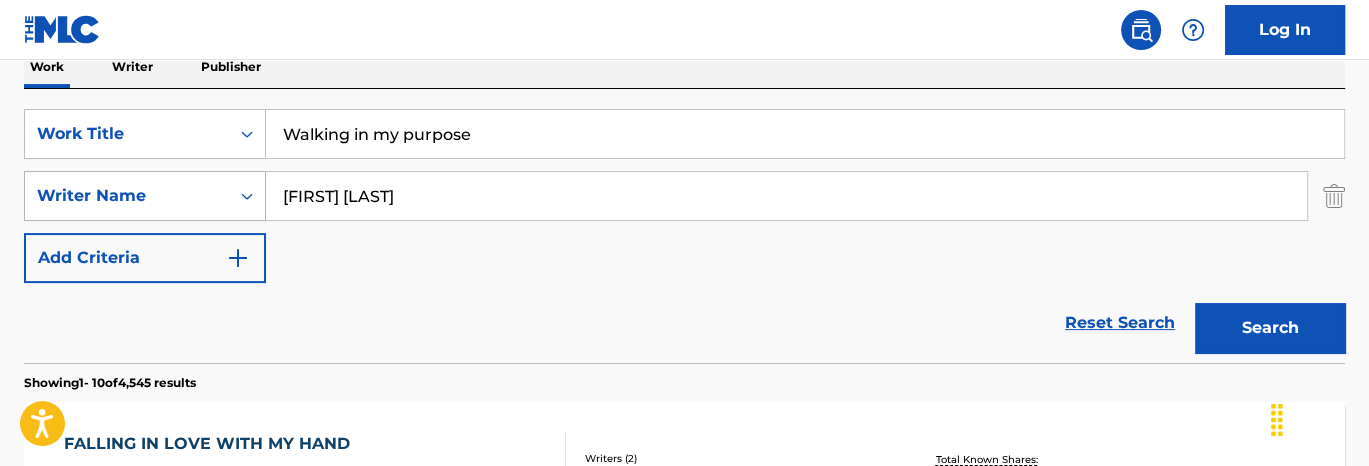 type on "[FIRST] [LAST]" 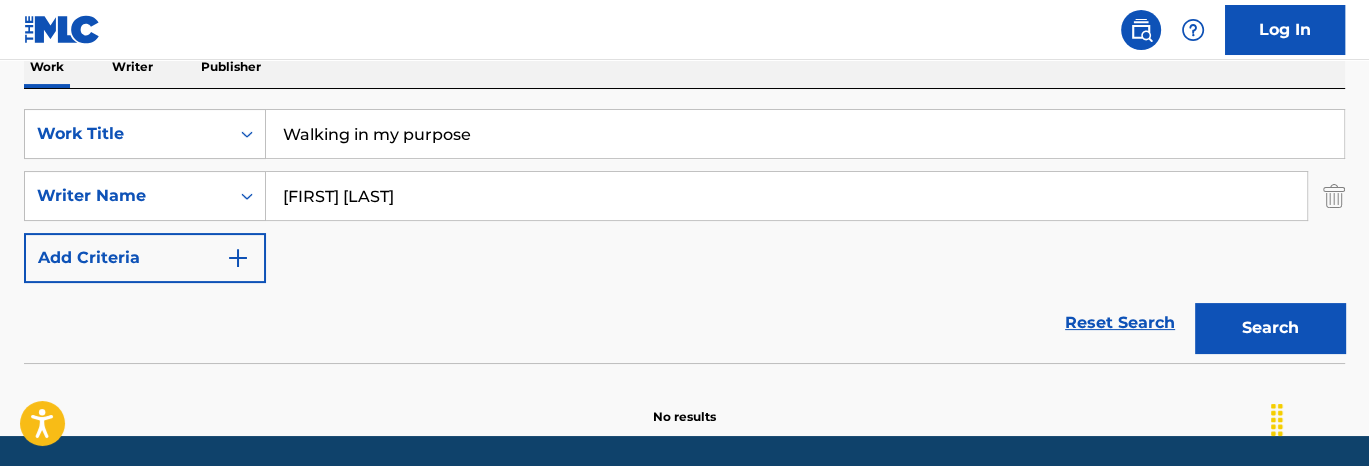 click on "Walking in my purpose" at bounding box center (805, 134) 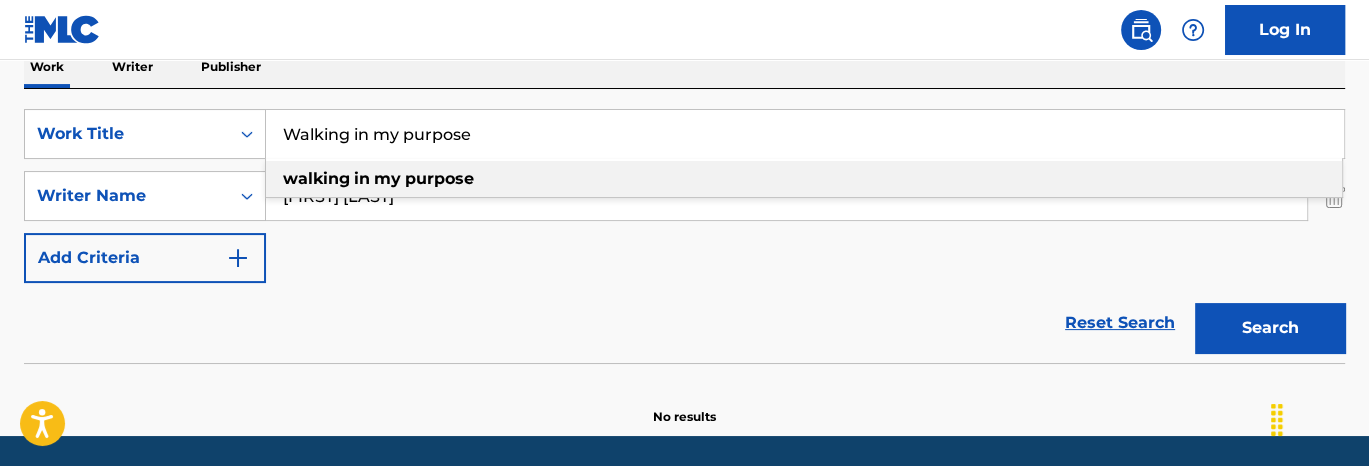 paste on "It Won't Stop" 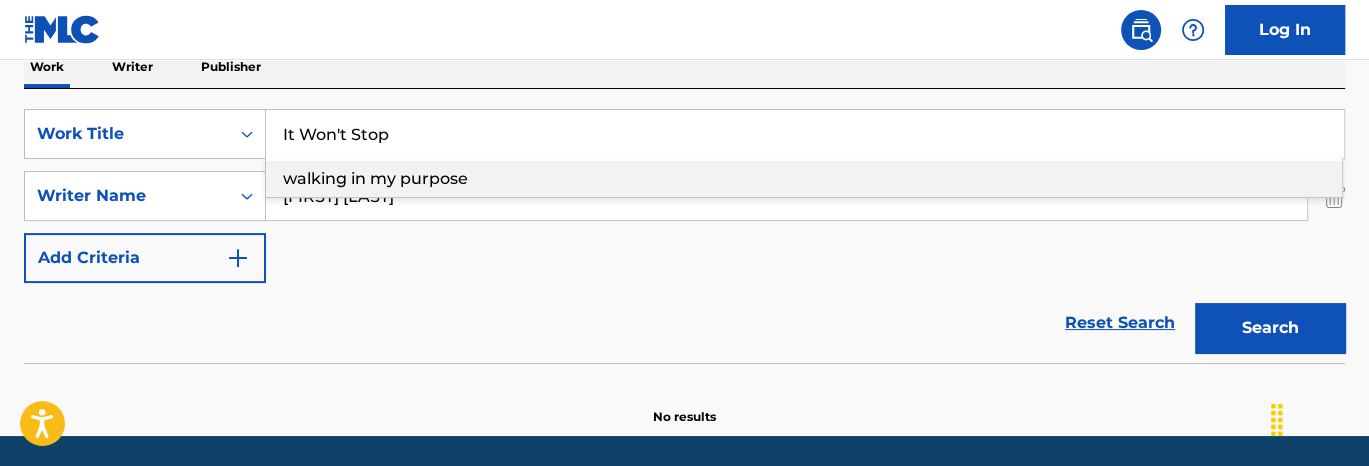type on "It Won't Stop" 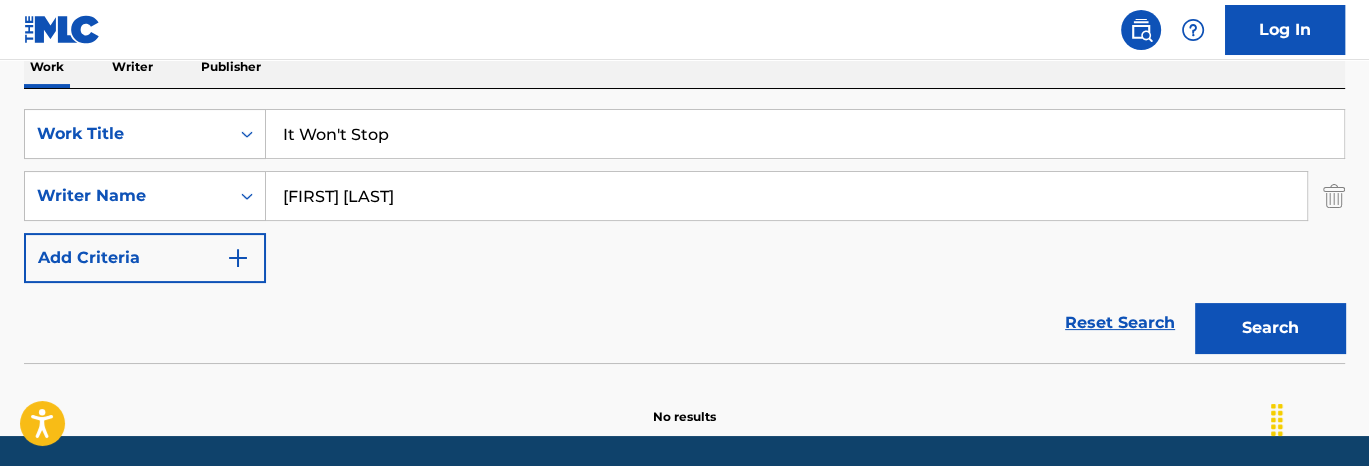 click on "Work Writer Publisher" at bounding box center [684, 67] 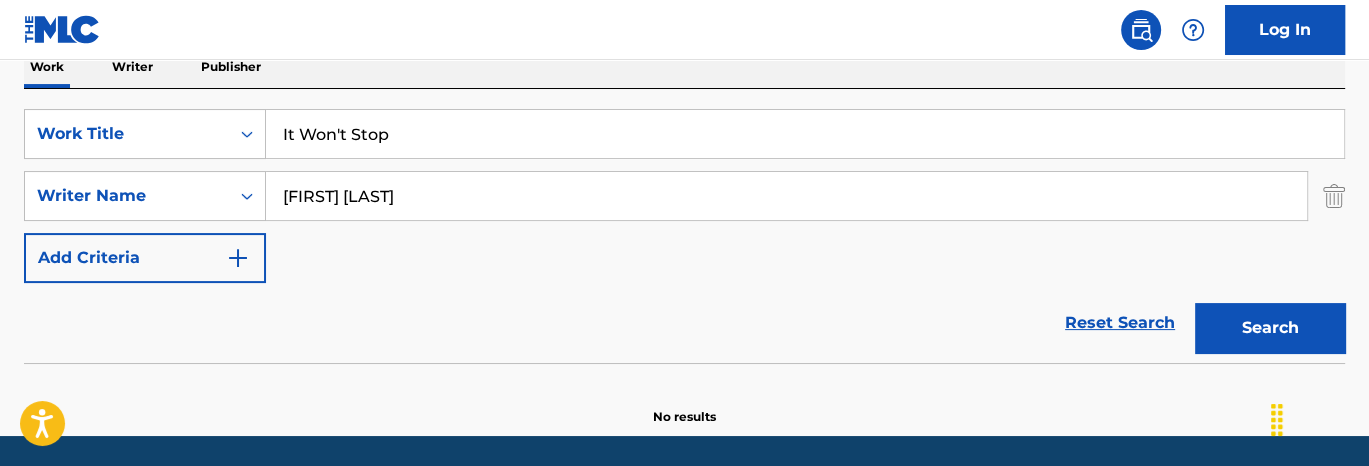 click on "[FIRST] [LAST]" at bounding box center (786, 196) 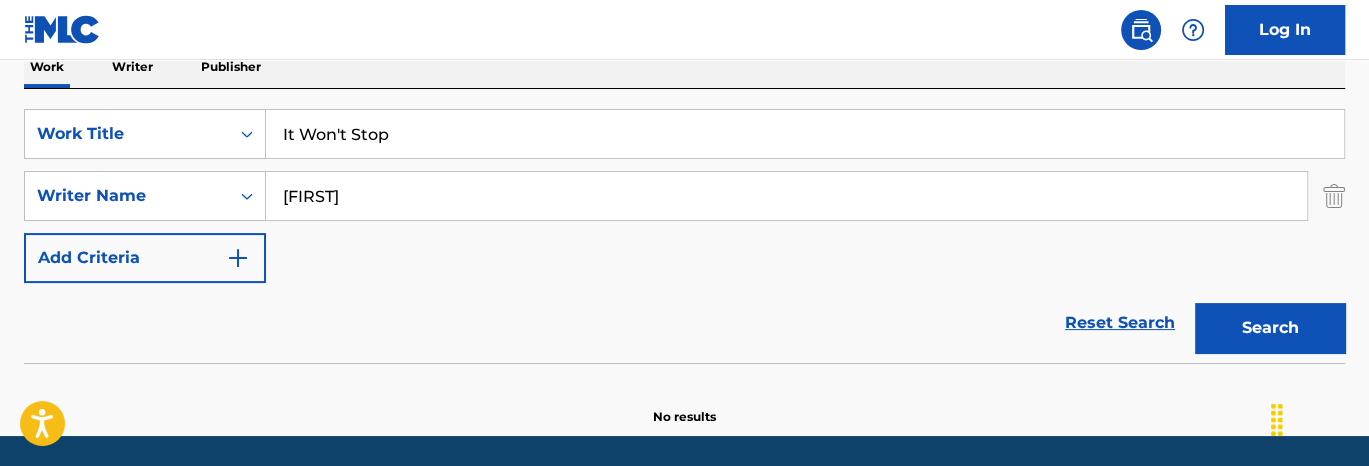 click on "Search" at bounding box center [1270, 328] 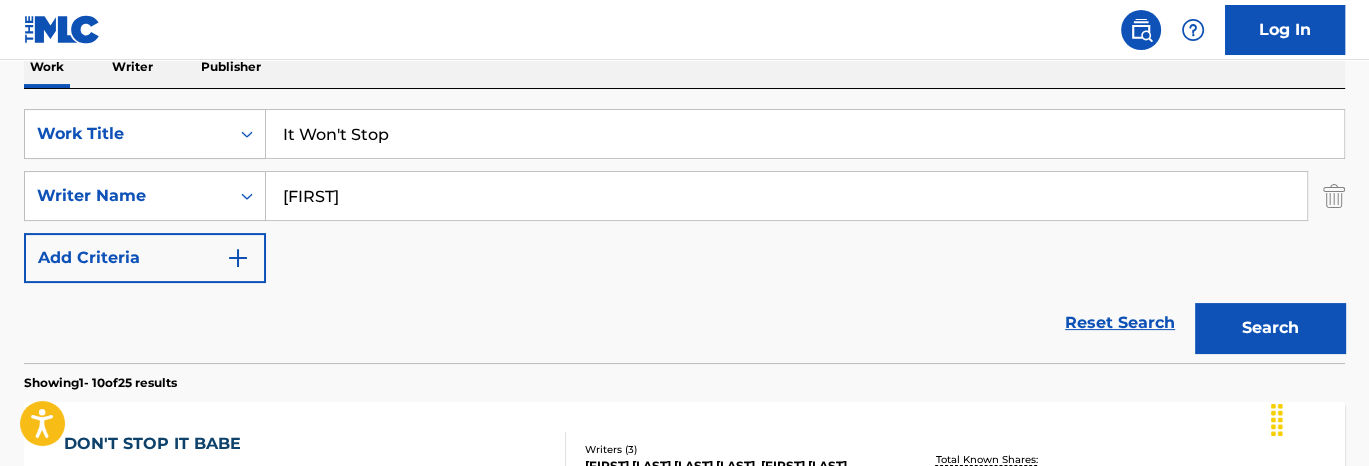 scroll, scrollTop: 436, scrollLeft: 0, axis: vertical 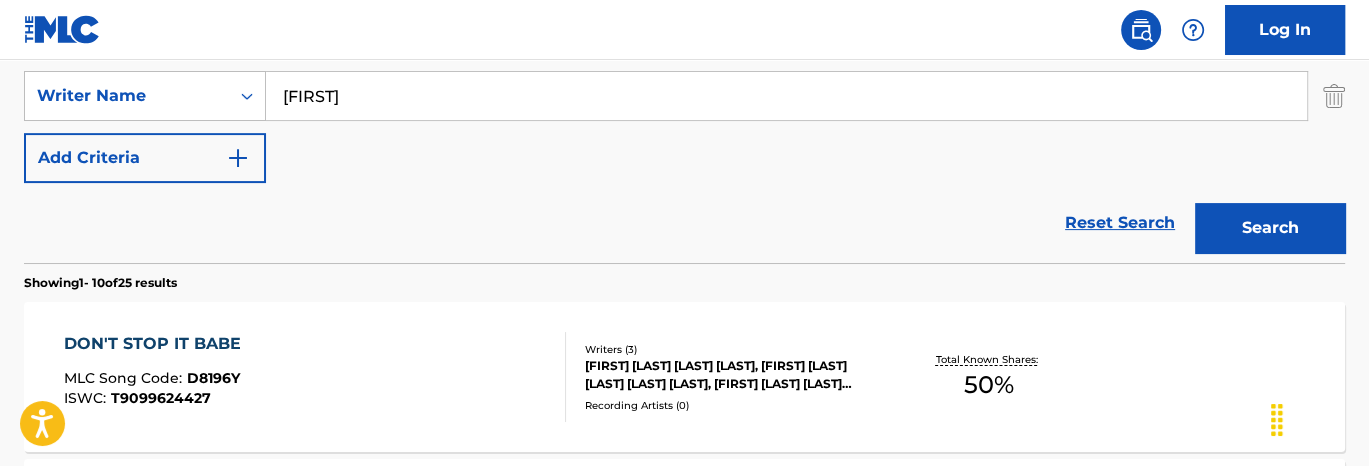 click on "[FIRST]" at bounding box center (786, 96) 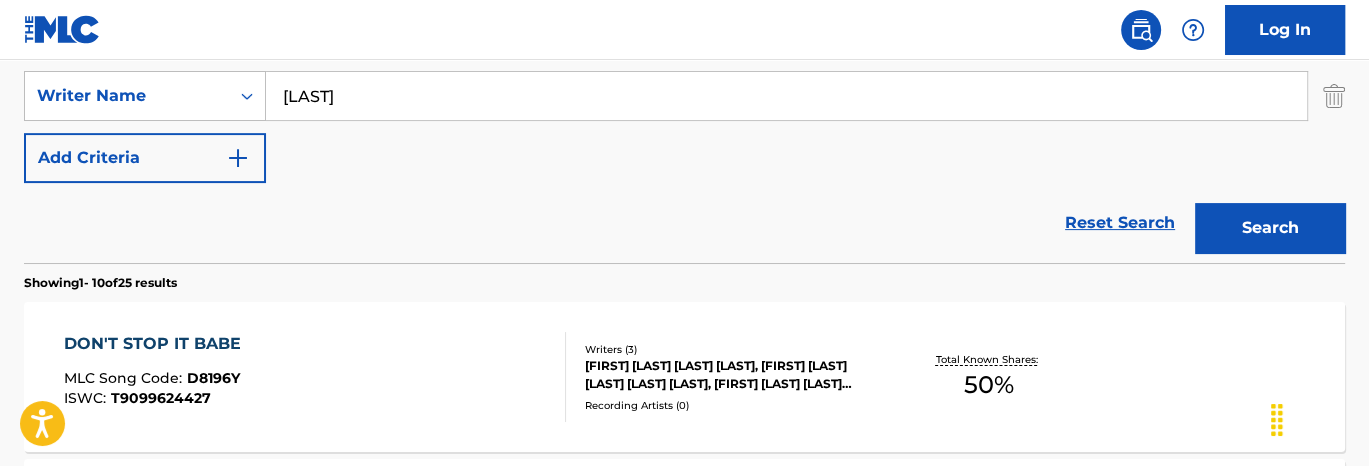 click on "Search" at bounding box center [1270, 228] 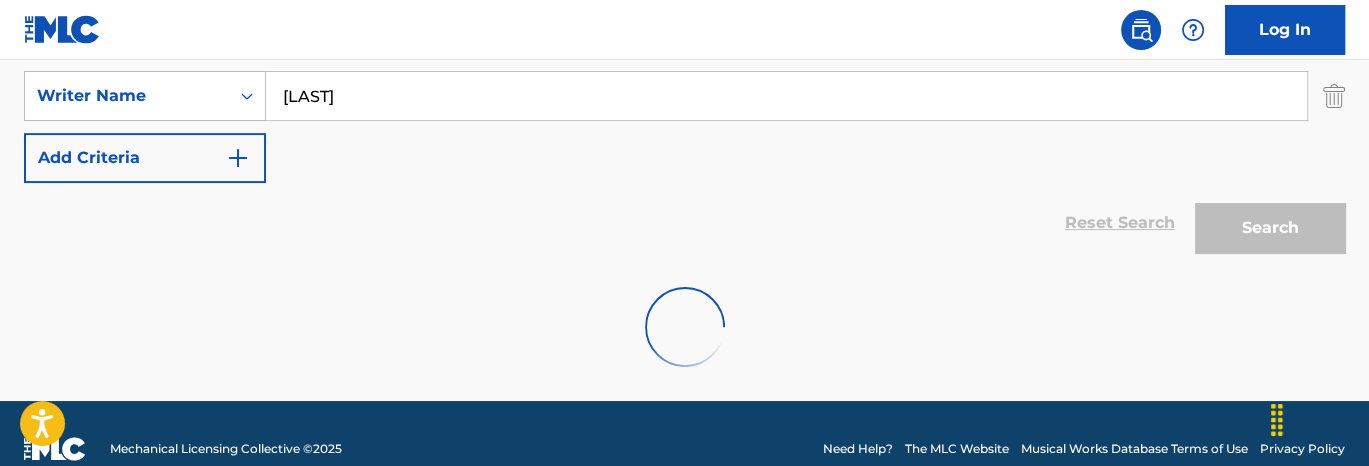 scroll, scrollTop: 402, scrollLeft: 0, axis: vertical 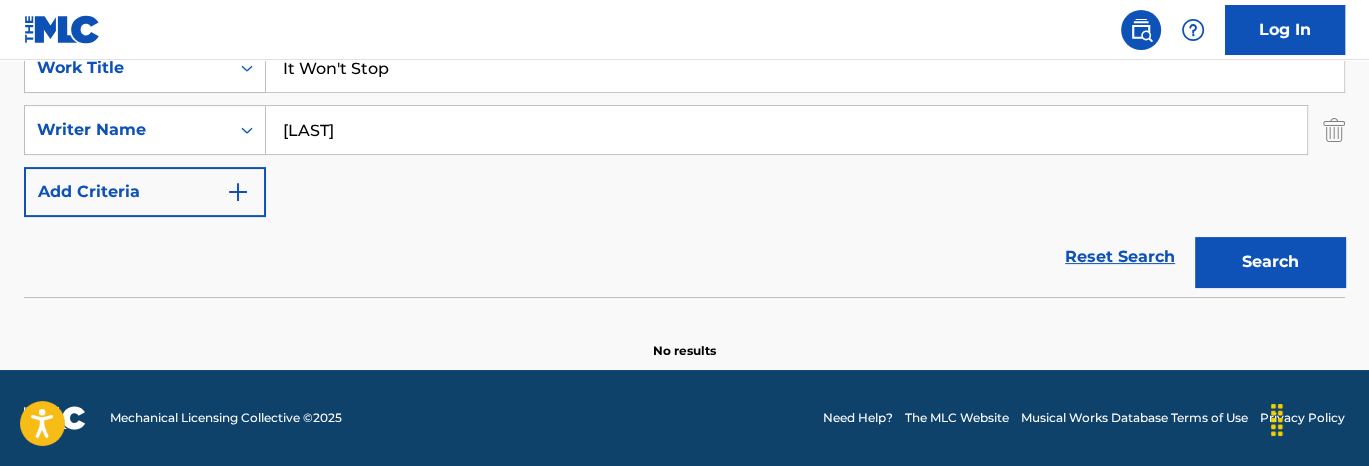 click on "[LAST]" at bounding box center [786, 130] 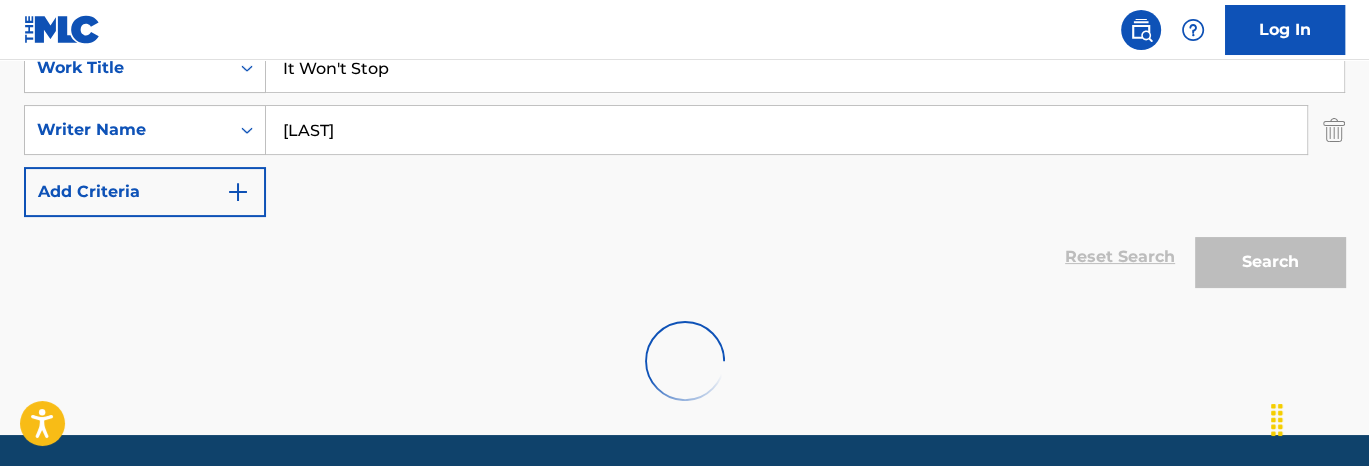 scroll, scrollTop: 436, scrollLeft: 0, axis: vertical 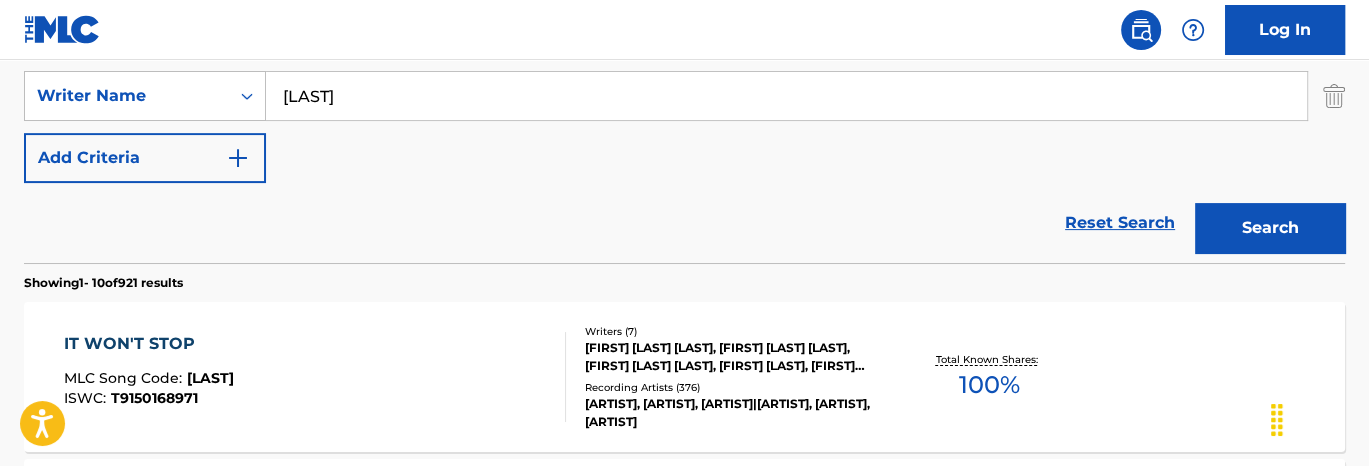 click on "IT WON'T STOP MLC Song Code : [ID] ISWC : [ID] Writers ( 7 ) [FIRST] [LAST], [FIRST] [LAST], [FIRST] [LAST], [FIRST] [LAST], [FIRST] [LAST], [FIRST] [LAST], [FIRST] [LAST] Recording Artists ( 376 ) [FIRST] [LAST], [FIRST] [LAST], [FIRST] [LAST]|[FIRST] [LAST], [FIRST] [LAST], [FIRST] [LAST] Total Known Shares: 100 %" at bounding box center (684, 377) 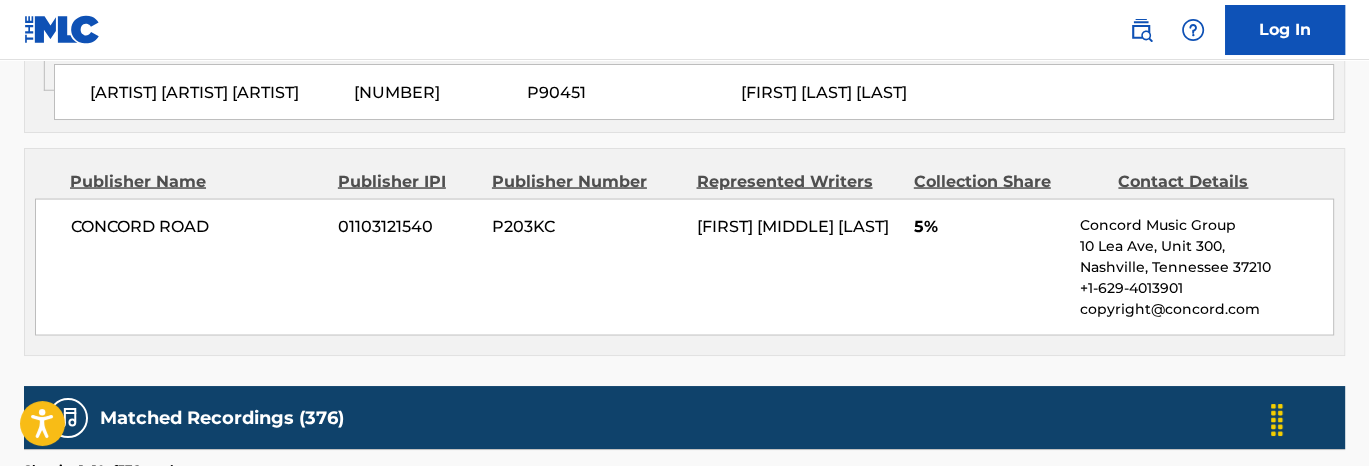 scroll, scrollTop: 3500, scrollLeft: 0, axis: vertical 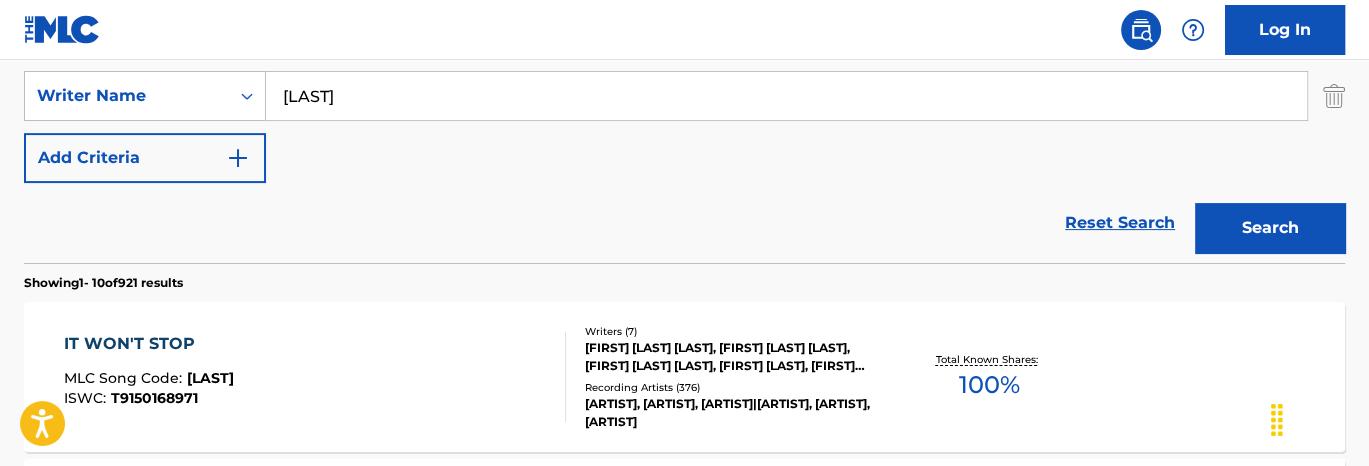 click on "[LAST]" at bounding box center [786, 96] 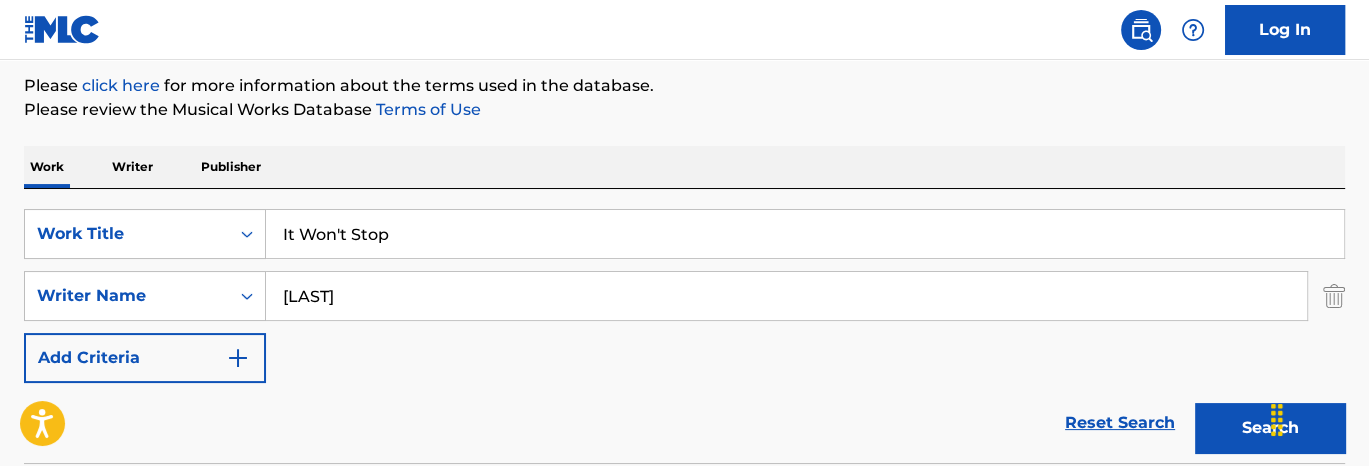 click on "It Won't Stop" at bounding box center (805, 234) 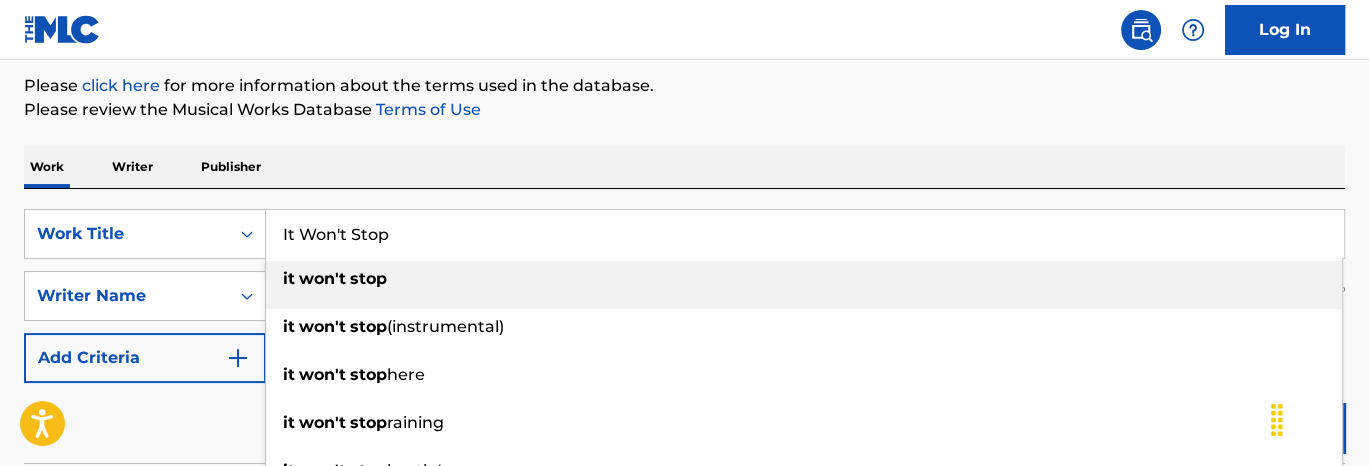 paste on "Mi Corazoncito" 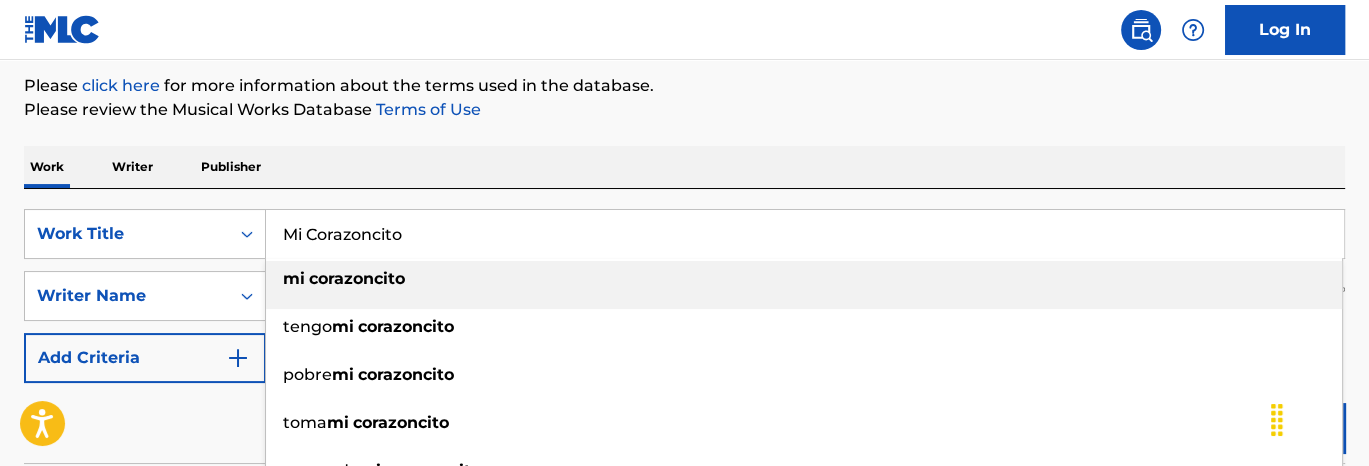 type on "Mi Corazoncito" 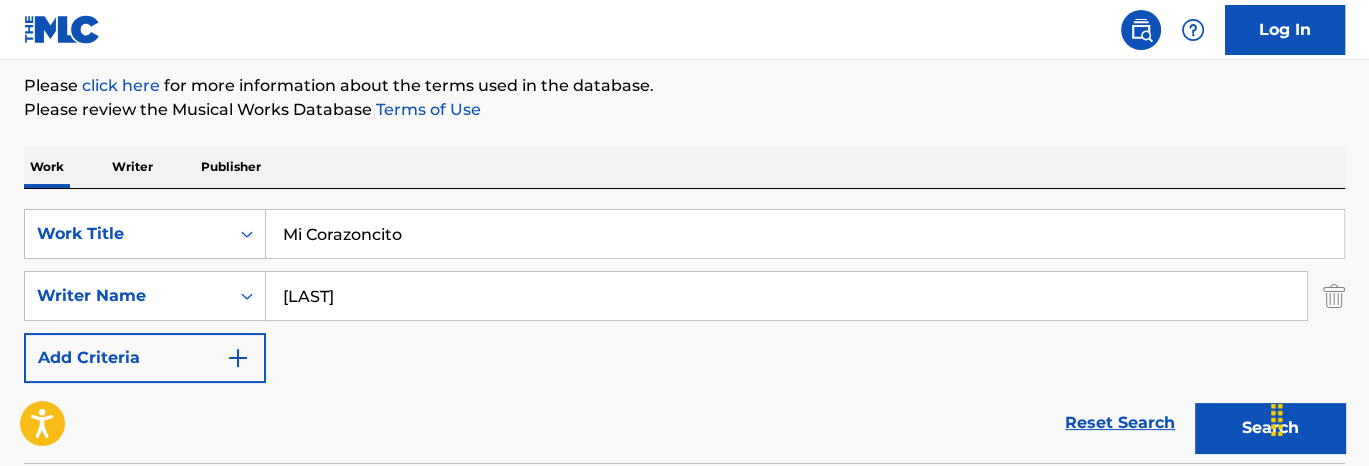 click on "[LAST]" at bounding box center [786, 296] 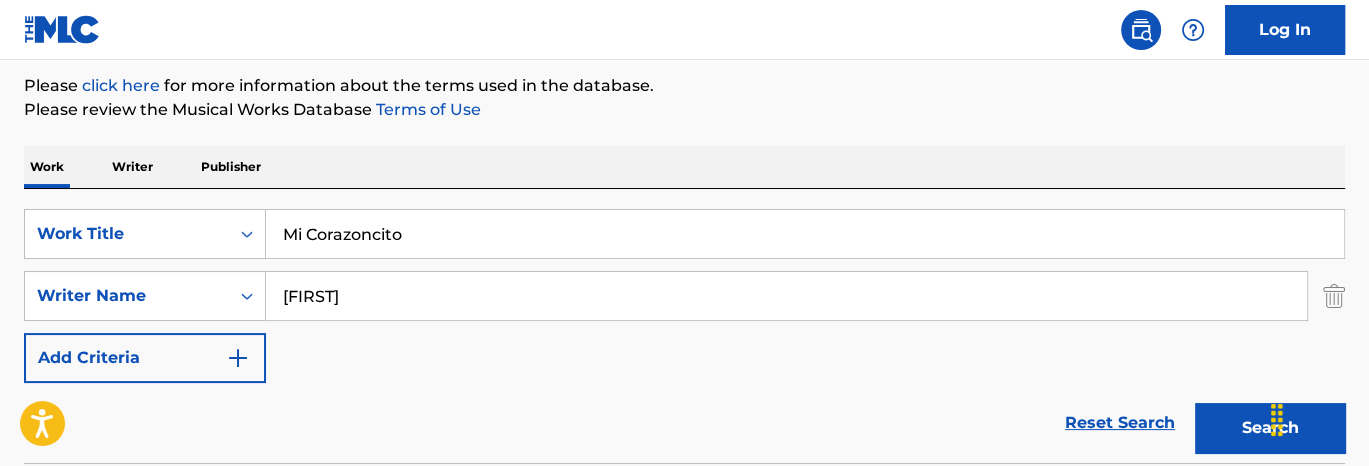type on "[FIRST]" 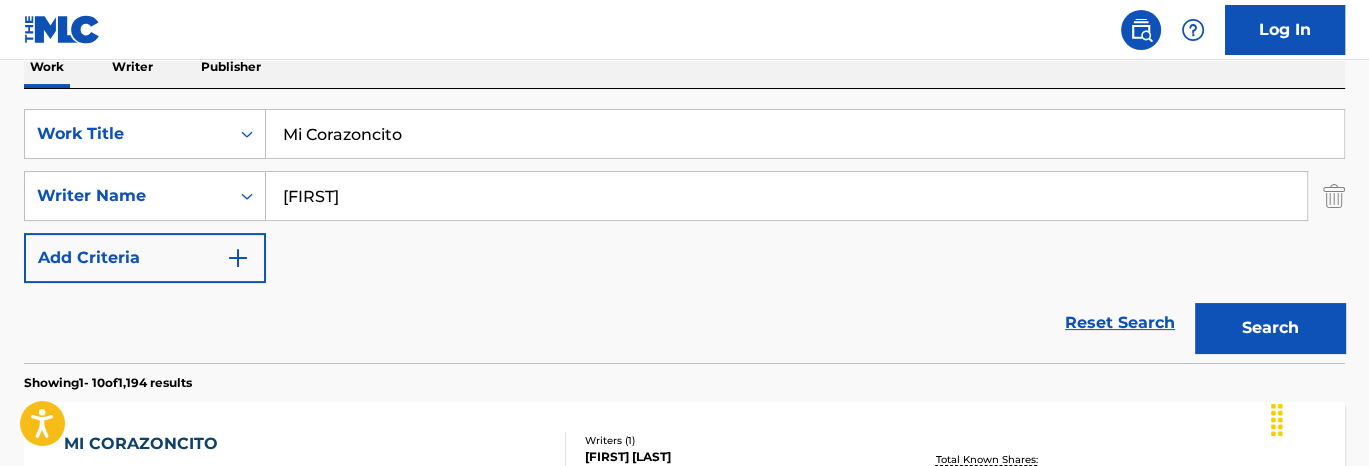 scroll, scrollTop: 436, scrollLeft: 0, axis: vertical 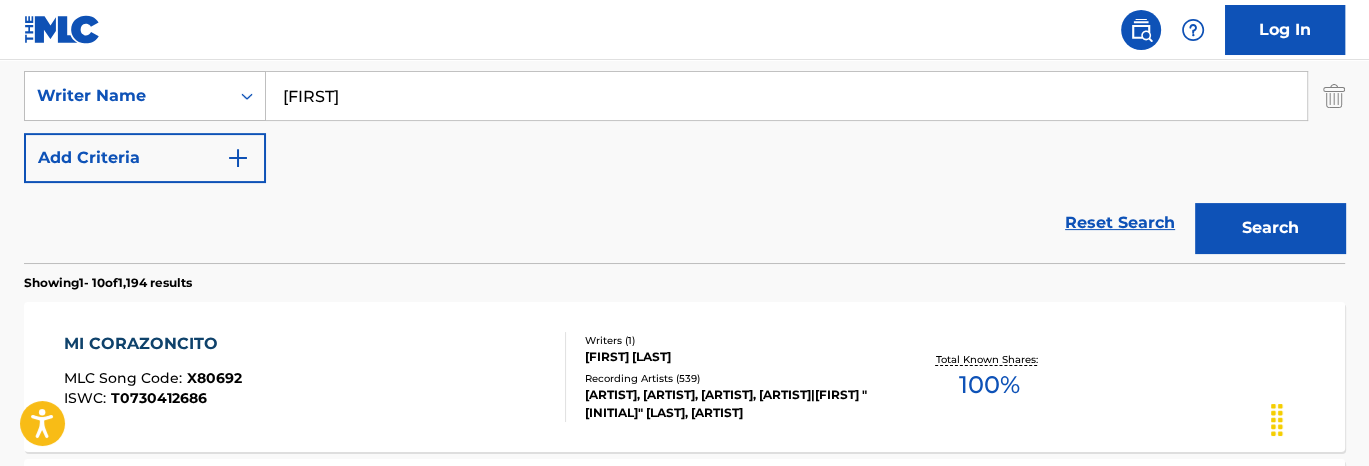 click on "MI [LAST] MLC Song Code : X80692 ISWC : T0730412686" at bounding box center (315, 377) 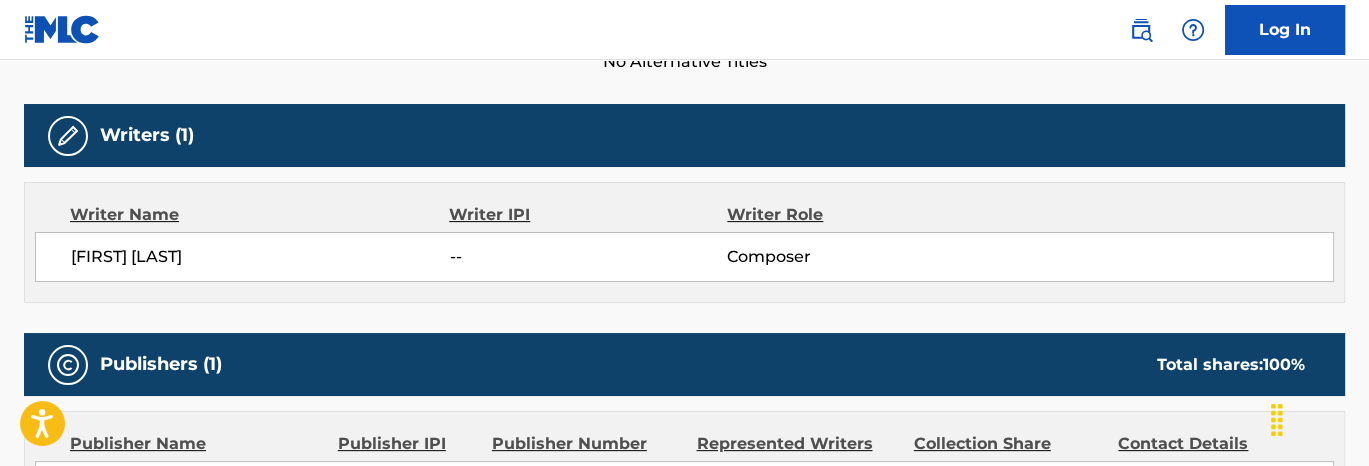 scroll, scrollTop: 800, scrollLeft: 0, axis: vertical 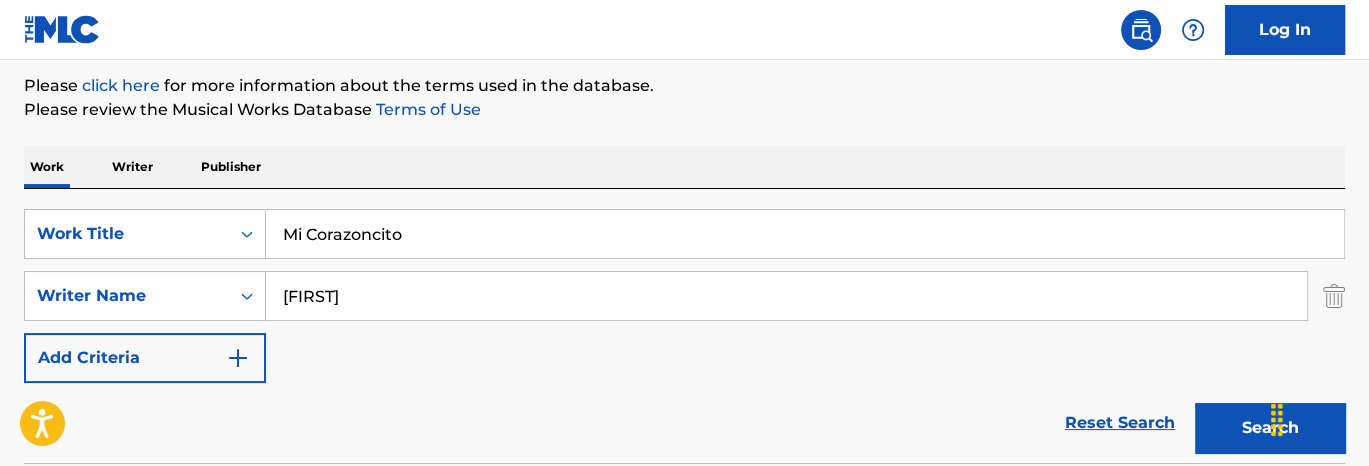 click on "SearchWithCriteria4e9a4bbe-631f-459d-b8e5-ac806a7a1b10 Work Title chula vente SearchWithCriteria076f2866-638f-40f2-9c60-d52d6563968c Writer Name [LAST] Add Criteria" at bounding box center (684, 296) 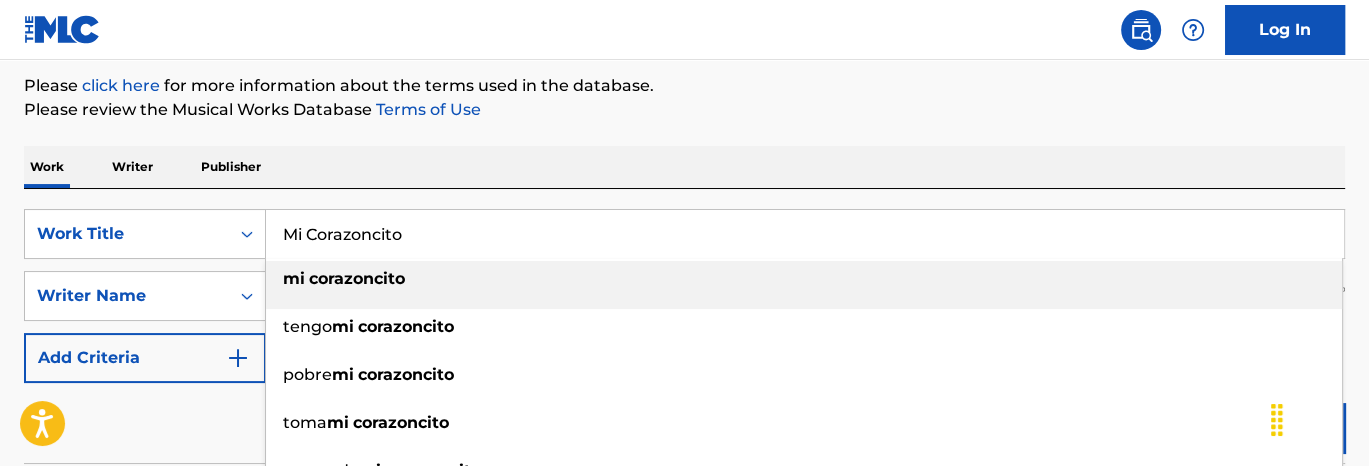 paste on "ake Me Feel" 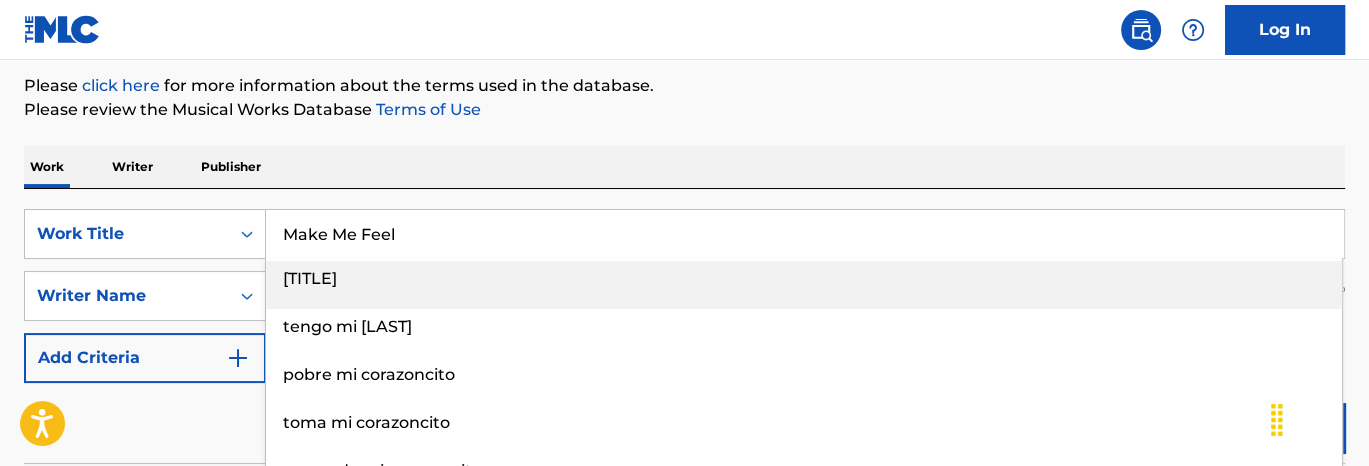 type on "Make Me Feel" 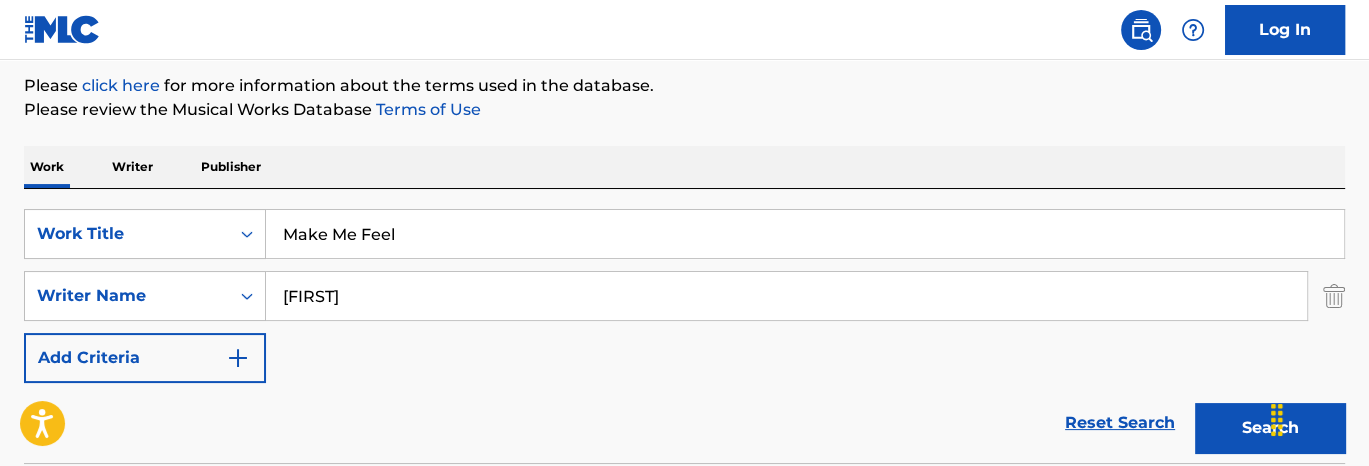 click on "[FIRST]" at bounding box center [786, 296] 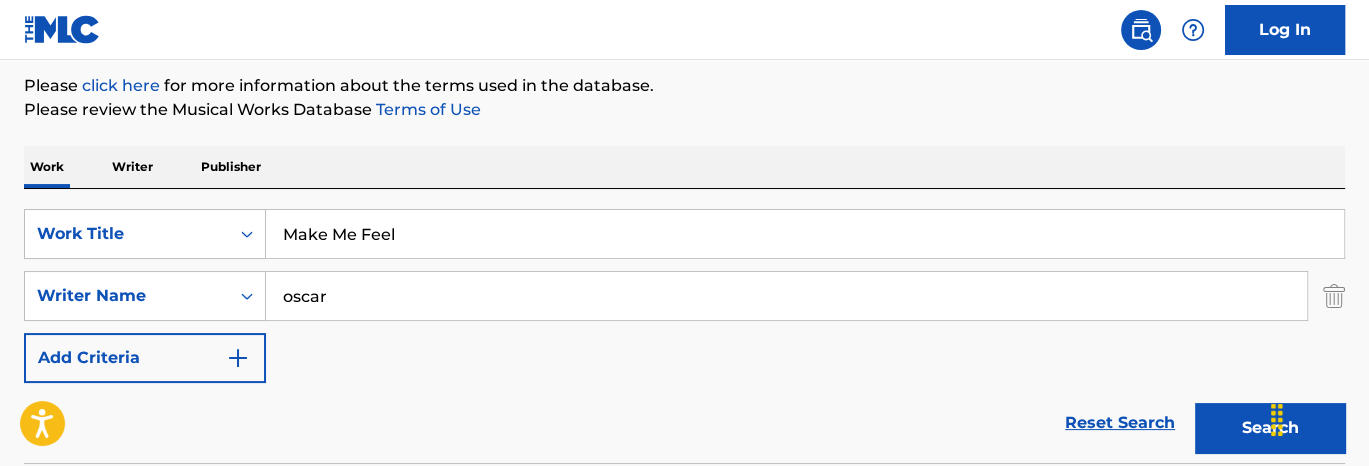 click on "Search" at bounding box center [1270, 428] 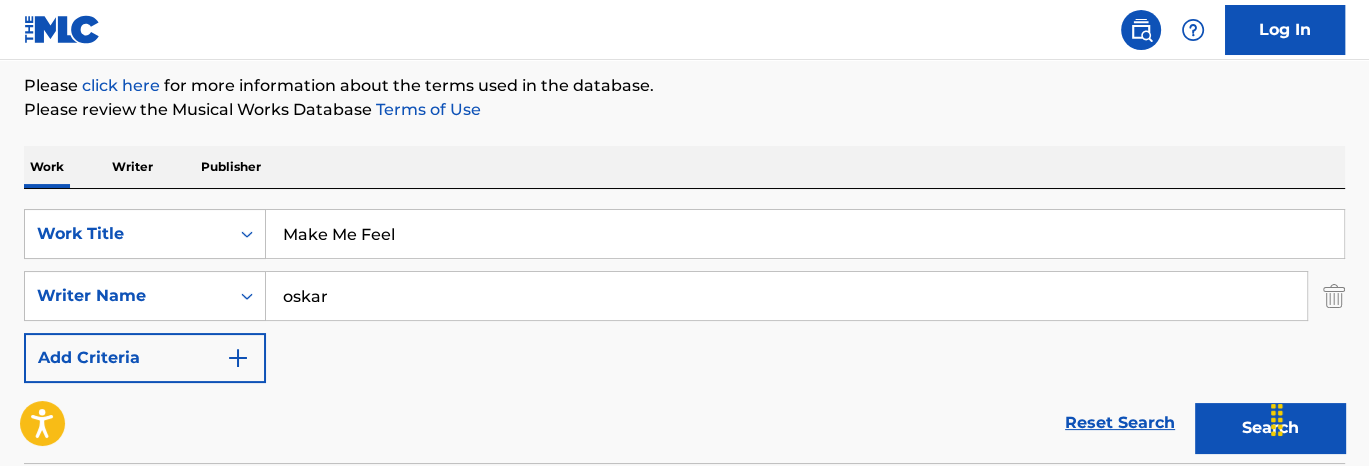 click on "Search" at bounding box center (1270, 428) 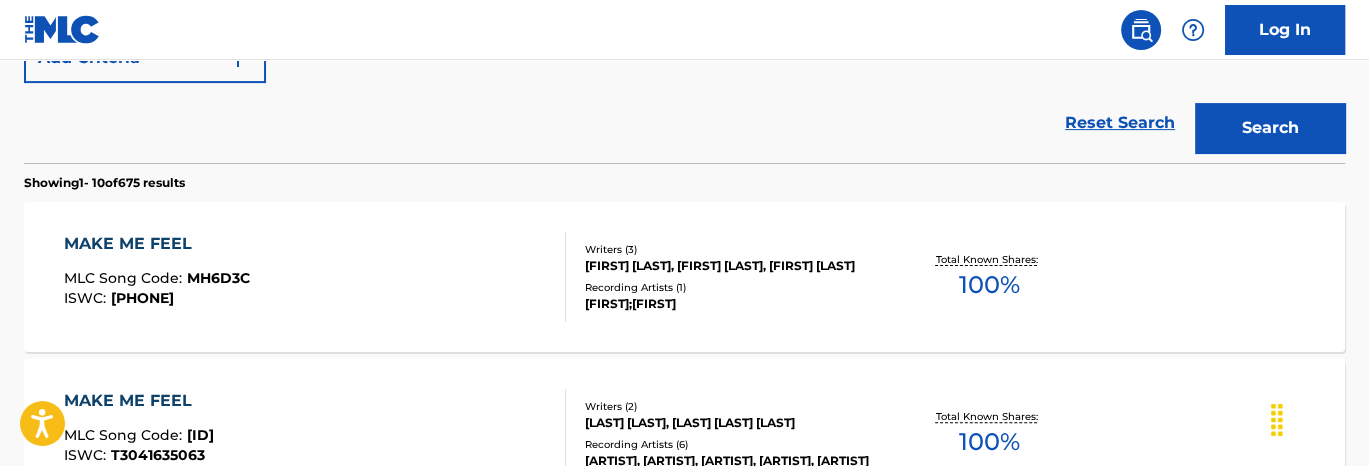 scroll, scrollTop: 236, scrollLeft: 0, axis: vertical 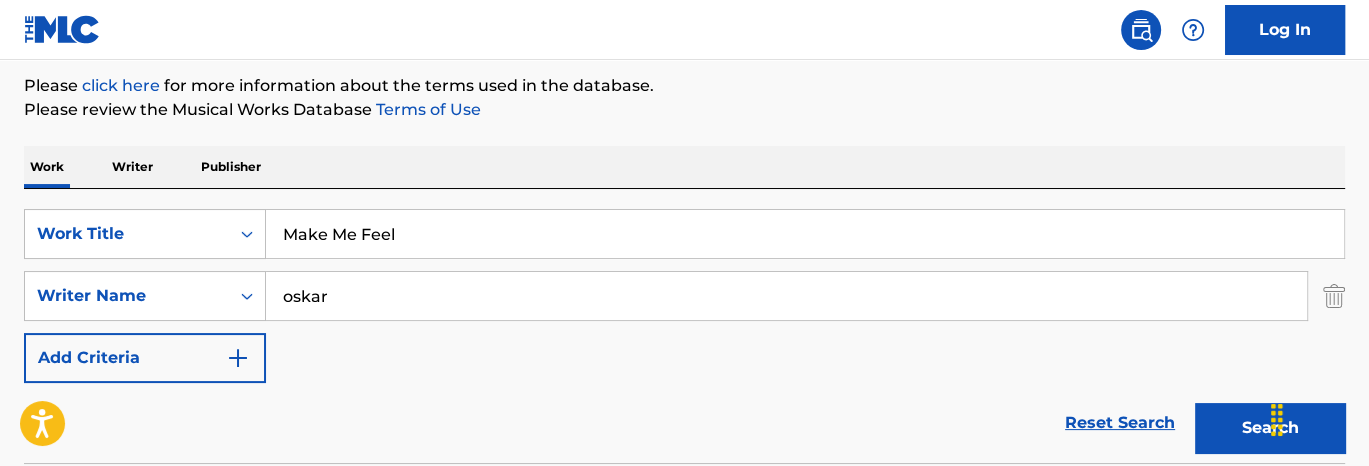 click on "oskar" at bounding box center (786, 296) 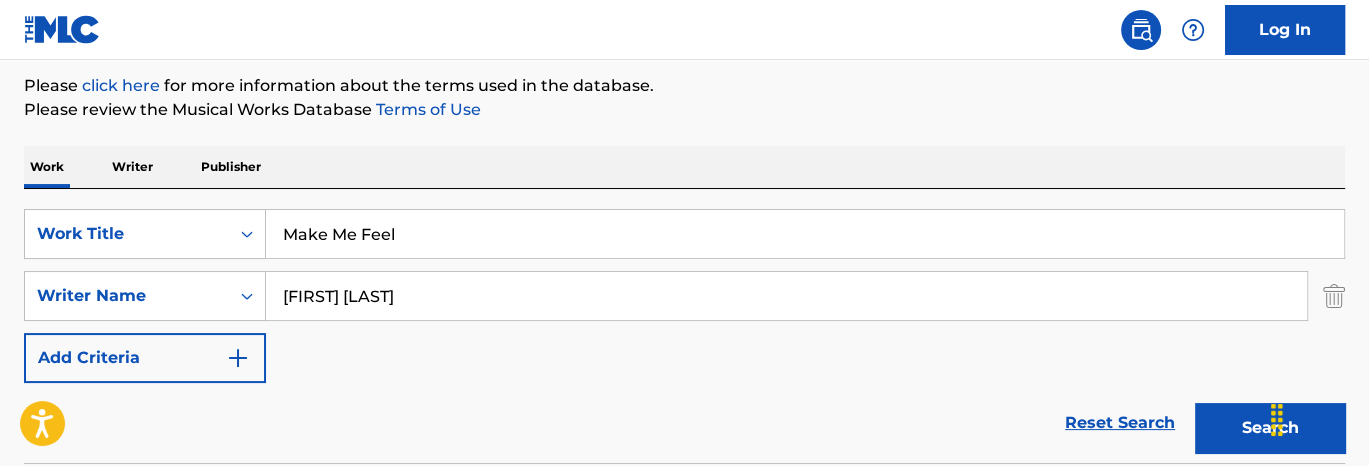type on "[FIRST] [LAST]" 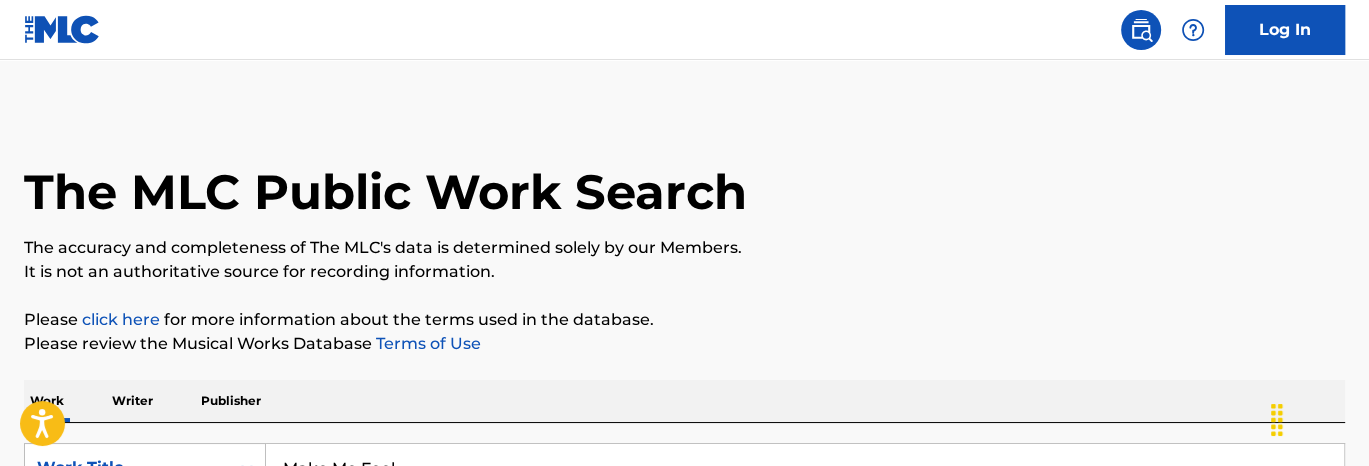 scroll, scrollTop: 102, scrollLeft: 0, axis: vertical 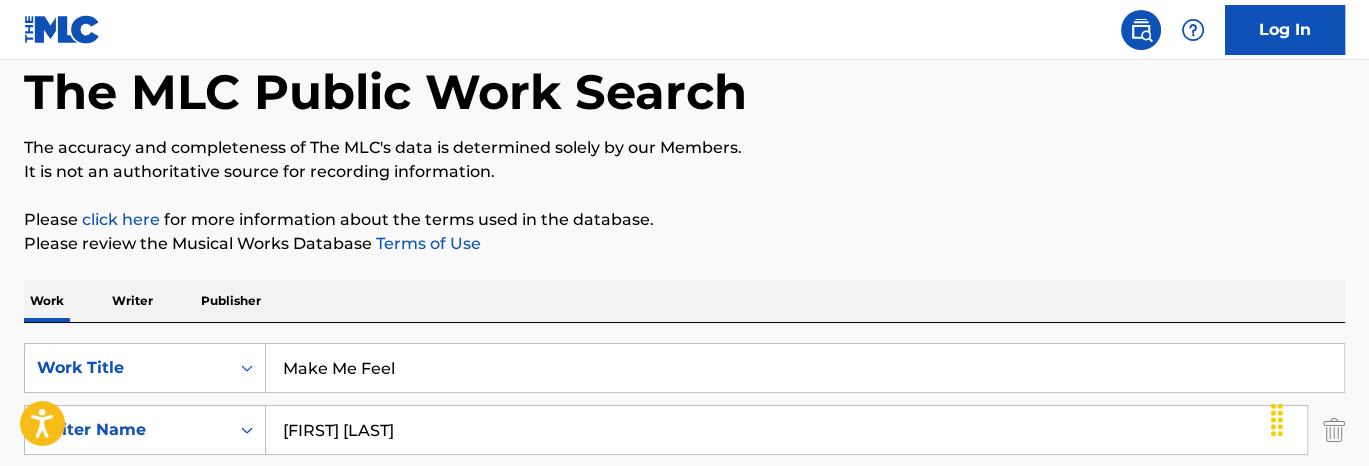 click on "Make Me Feel" at bounding box center (805, 368) 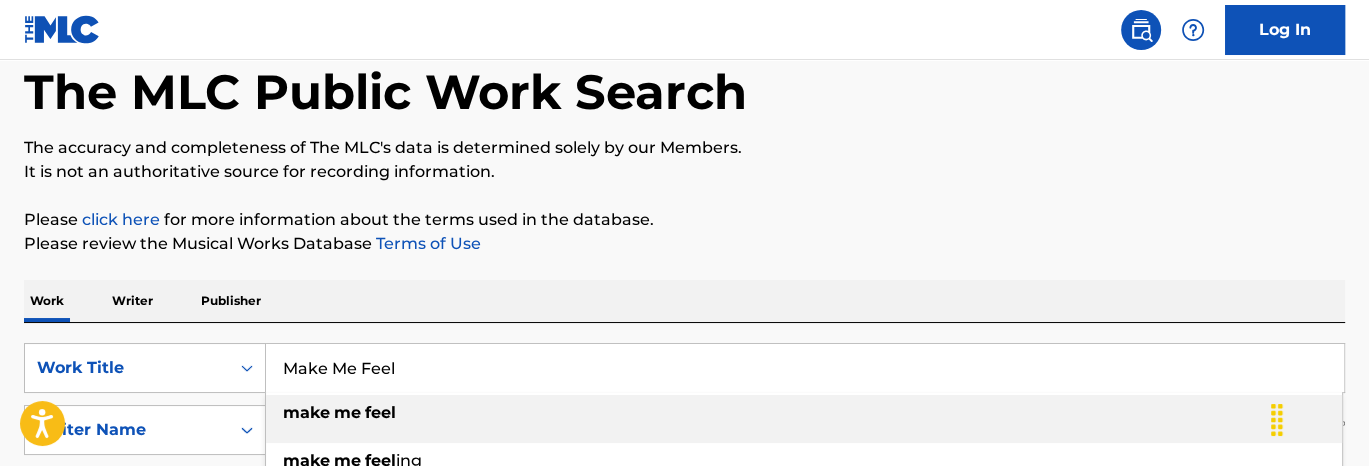 click on "Make Me Feel" at bounding box center (805, 368) 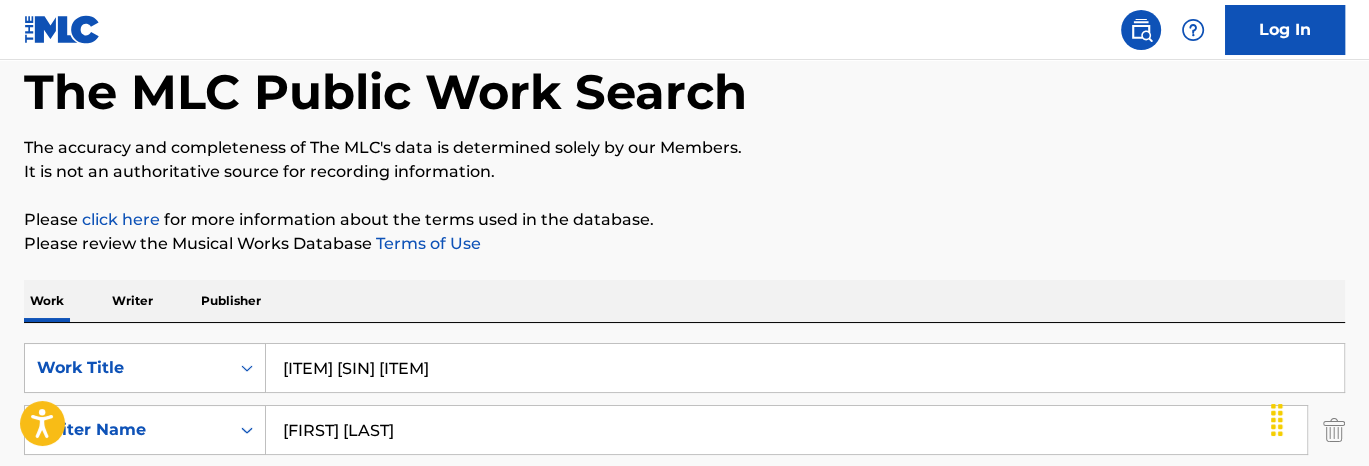 scroll, scrollTop: 402, scrollLeft: 0, axis: vertical 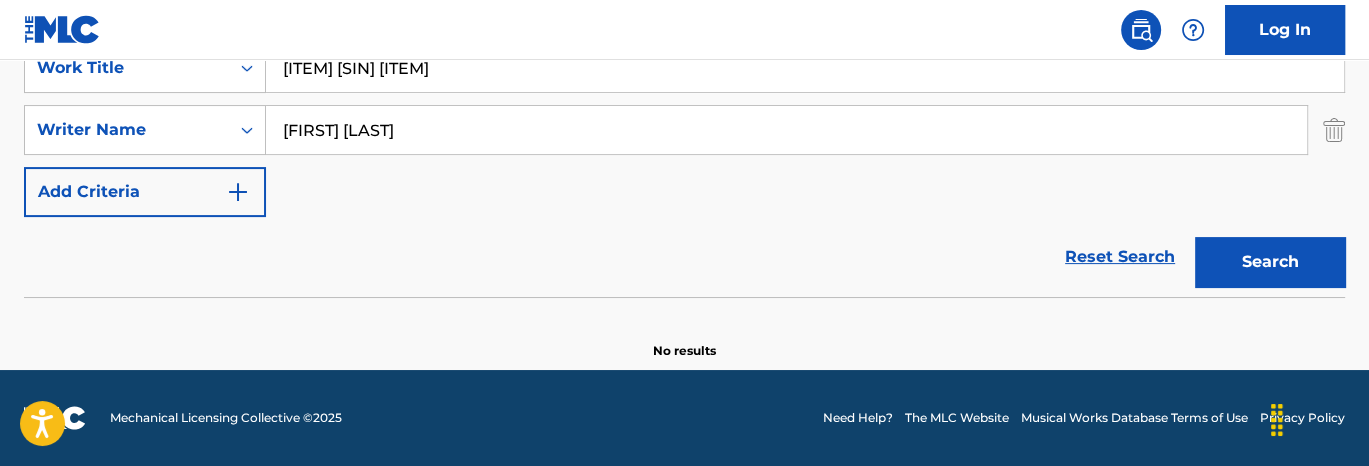 type on "[ITEM] [SIN] [ITEM]" 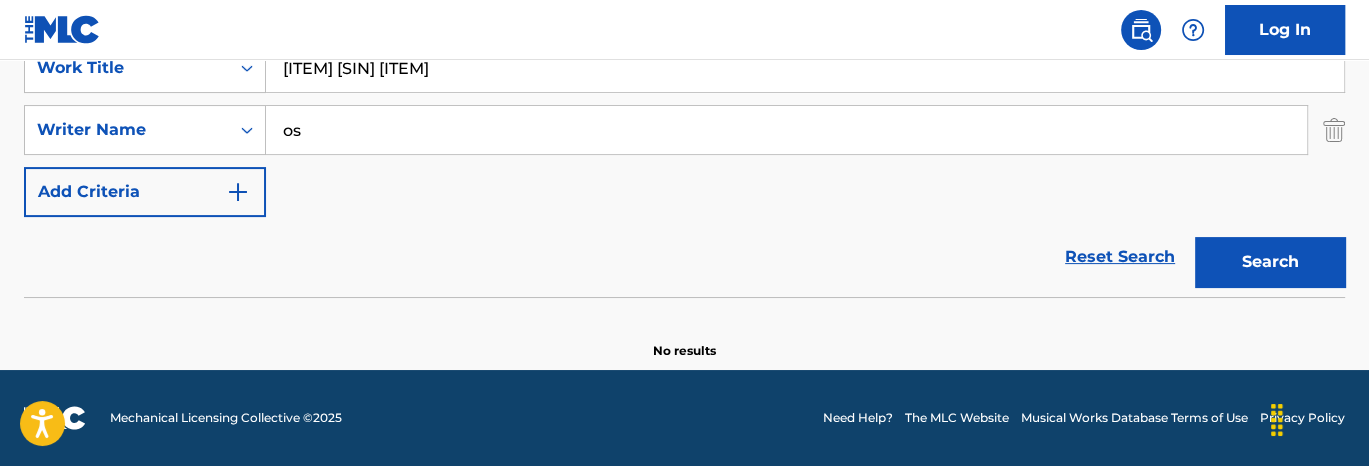 type on "o" 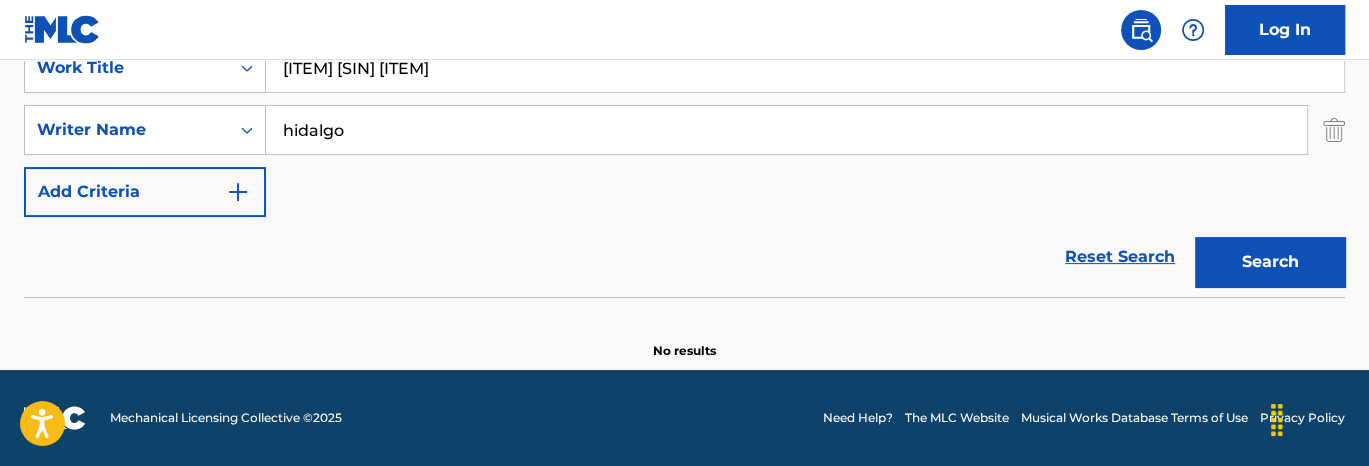 type on "hidalgo" 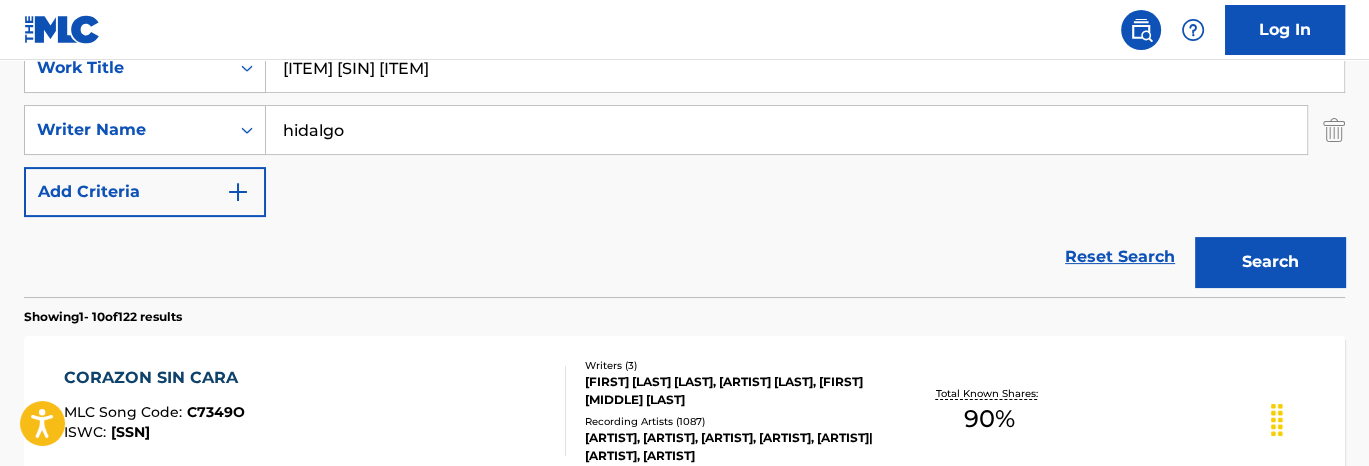 click on "MLC Song Code : C7349O ISWC : T9055784684 Writers ( 3 ) [FIRST] [LAST], [FIRST] [LAST], [FIRST] [LAST] Recording Artists ( 1087 ) [FIRST] [LAST], [FIRST] [LAST], [FIRST] [LAST], [FIRST] [LAST], [FIRST] [LAST] Total Known Shares: 90 %" at bounding box center [684, 411] 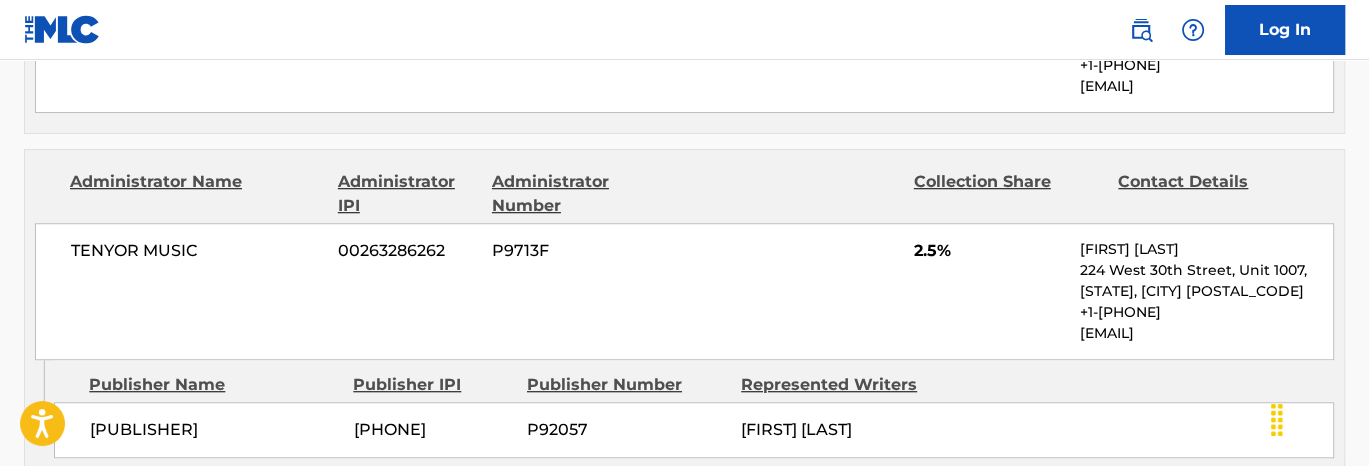 scroll, scrollTop: 1600, scrollLeft: 0, axis: vertical 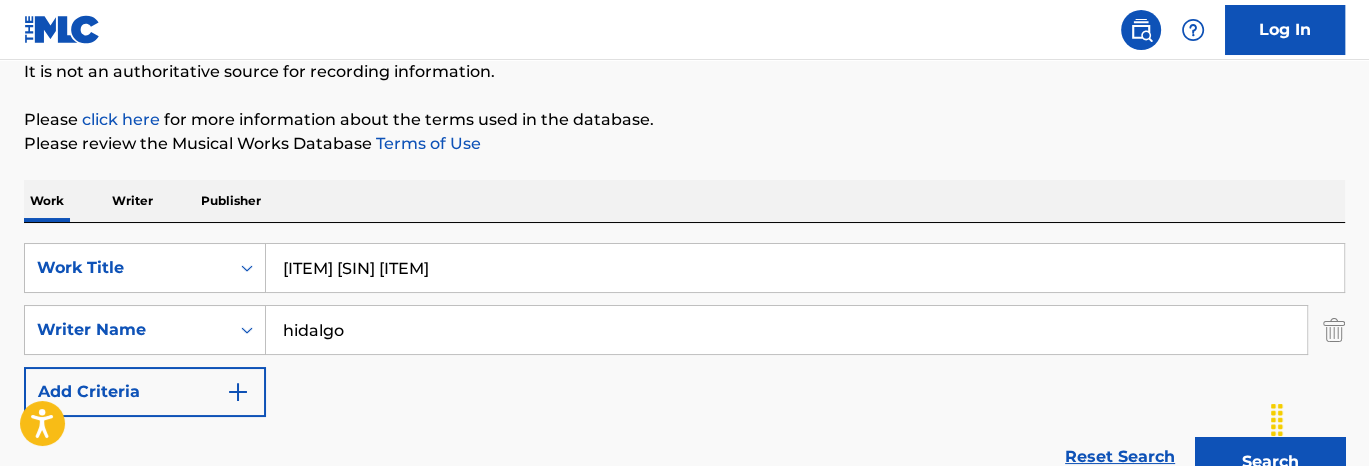 click on "[ITEM] [SIN] [ITEM]" at bounding box center [805, 268] 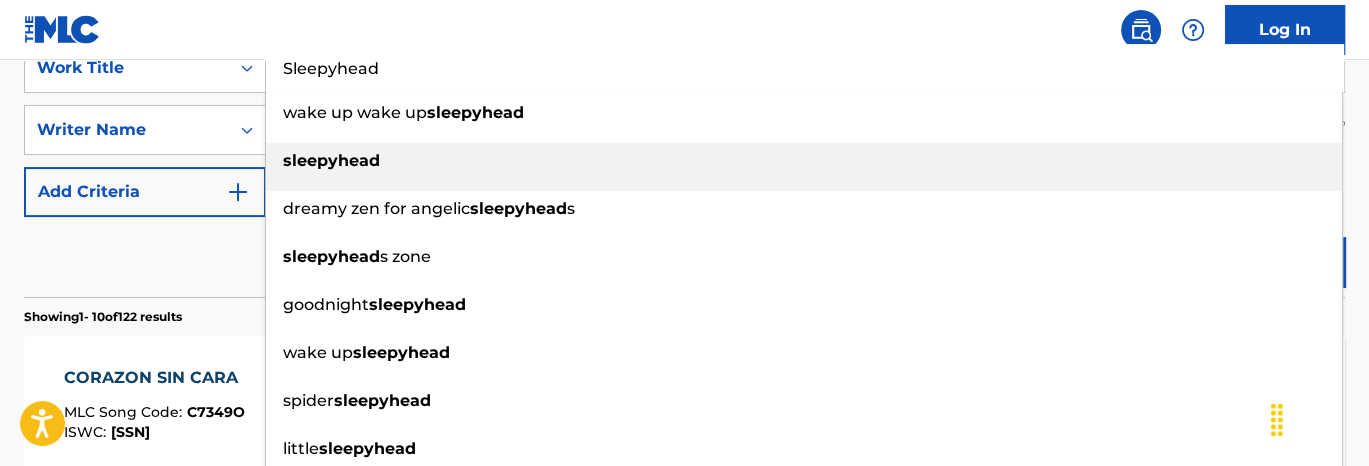 scroll, scrollTop: 302, scrollLeft: 0, axis: vertical 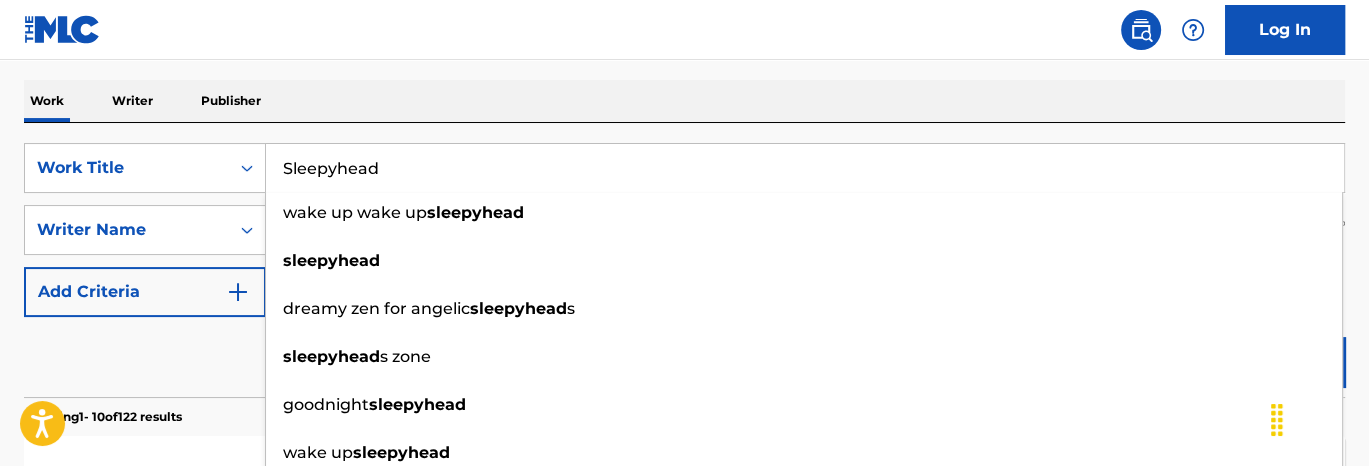 type on "Sleepyhead" 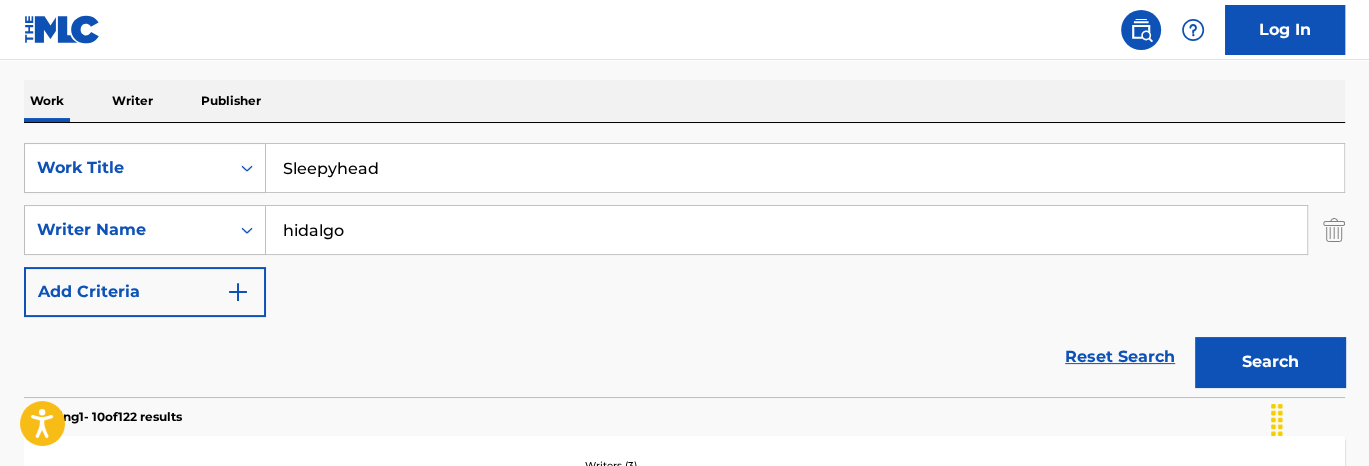 click on "Work Writer Publisher" at bounding box center (684, 101) 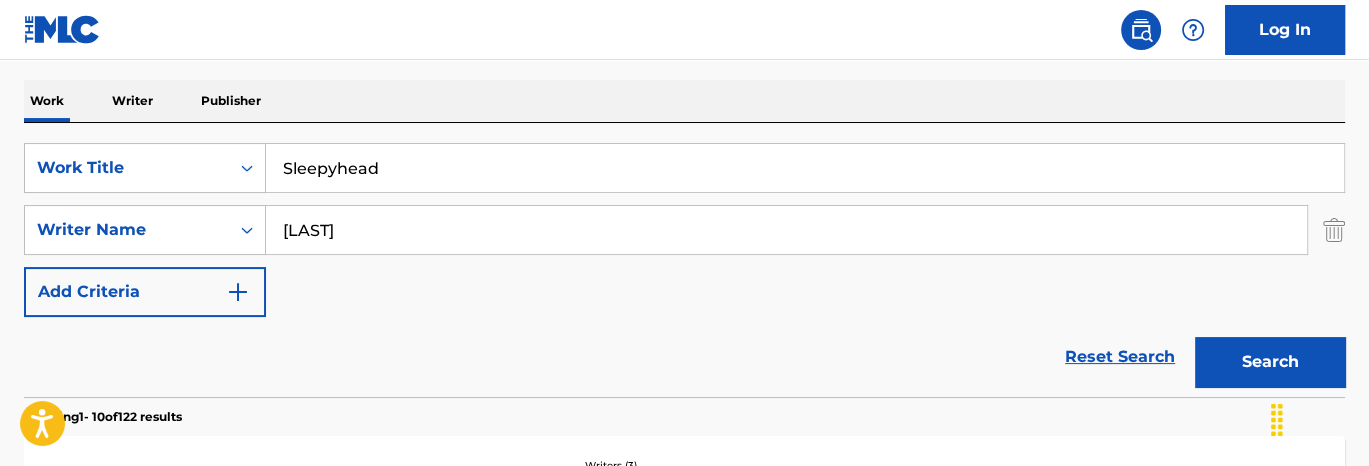 type on "[LAST]" 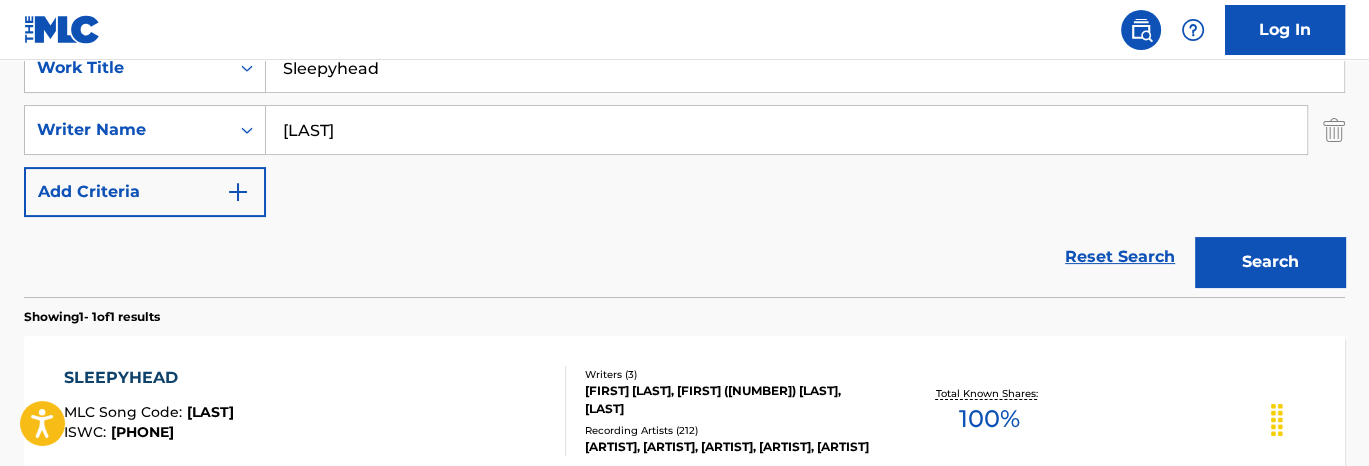 scroll, scrollTop: 502, scrollLeft: 0, axis: vertical 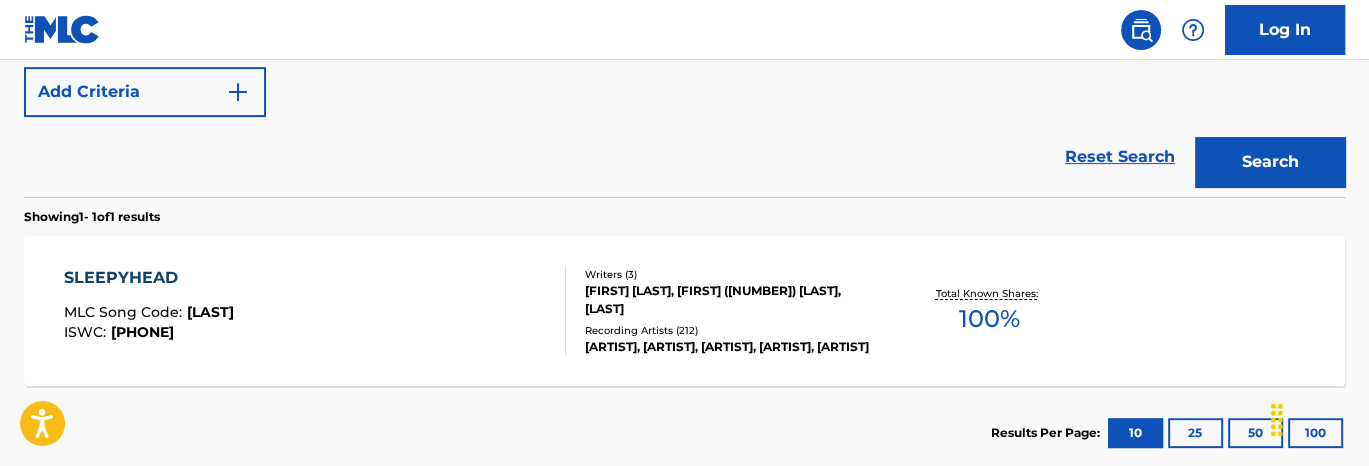 click on "SLEEPYHEAD MLC Song Code : [ID] ISWC : [ID] Writers ( 3 ) [FIRST] [LAST], [FIRST] [LAST], [INITIAL] Recording Artists ( 212 ) [ARTIST], [ARTIST], [ARTIST], [ARTIST], [ARTIST] Total Known Shares: 100 %" at bounding box center [684, 311] 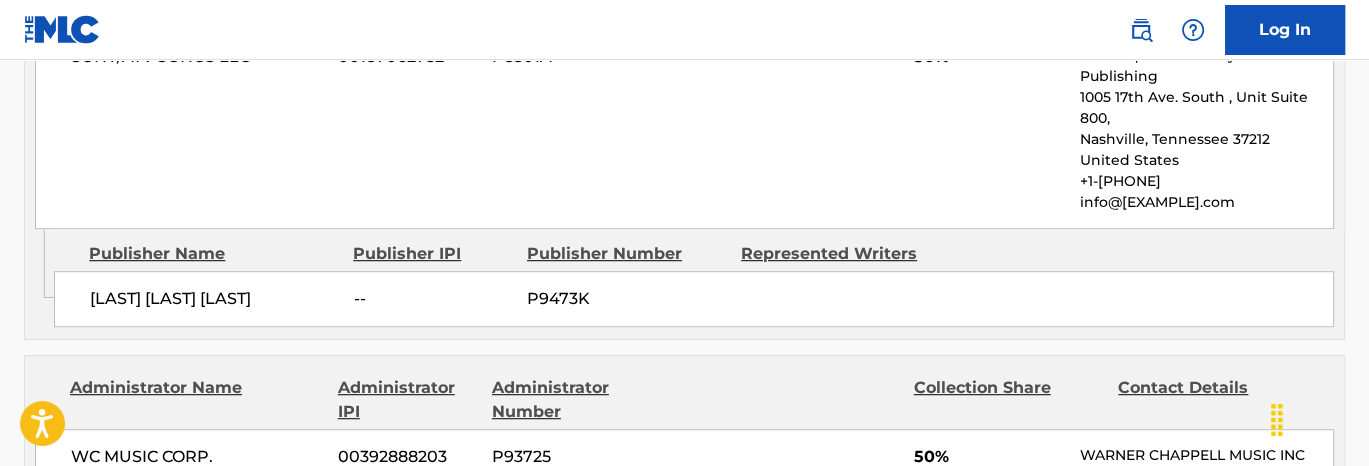 scroll, scrollTop: 700, scrollLeft: 0, axis: vertical 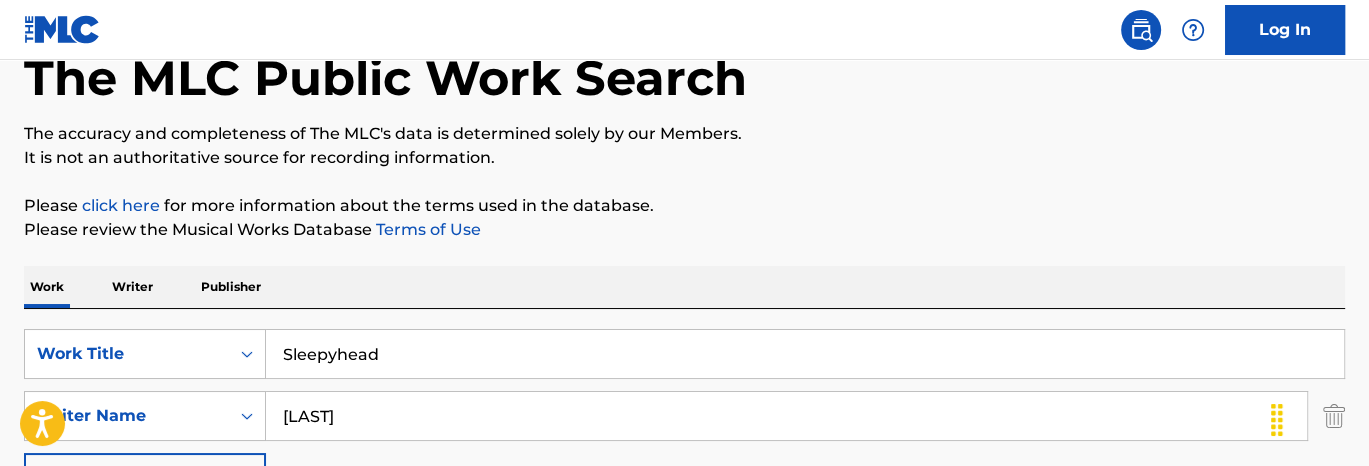 click on "[LAST]" at bounding box center [786, 416] 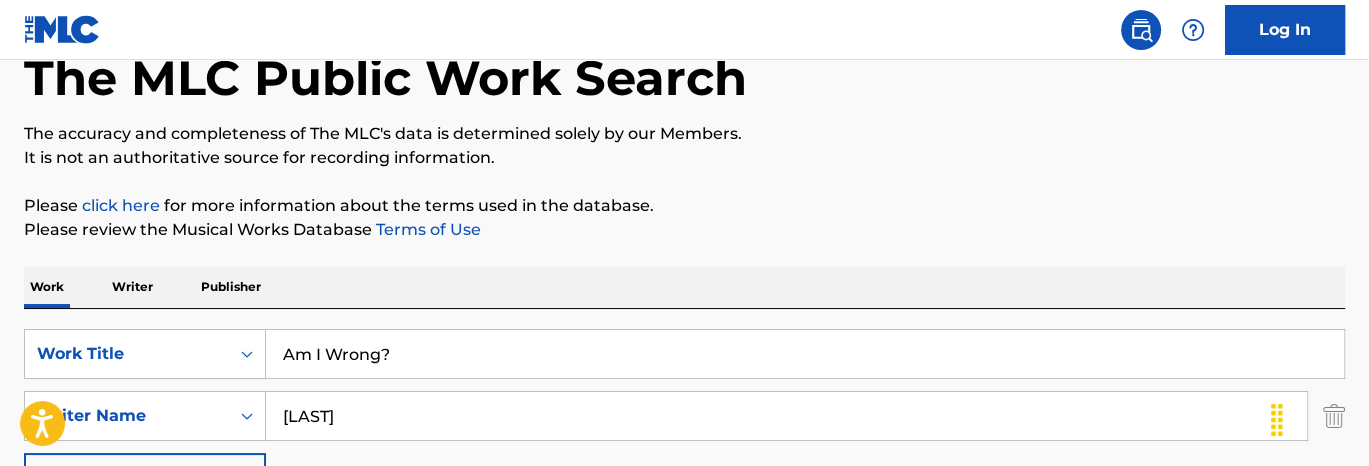 type on "Am I Wrong?" 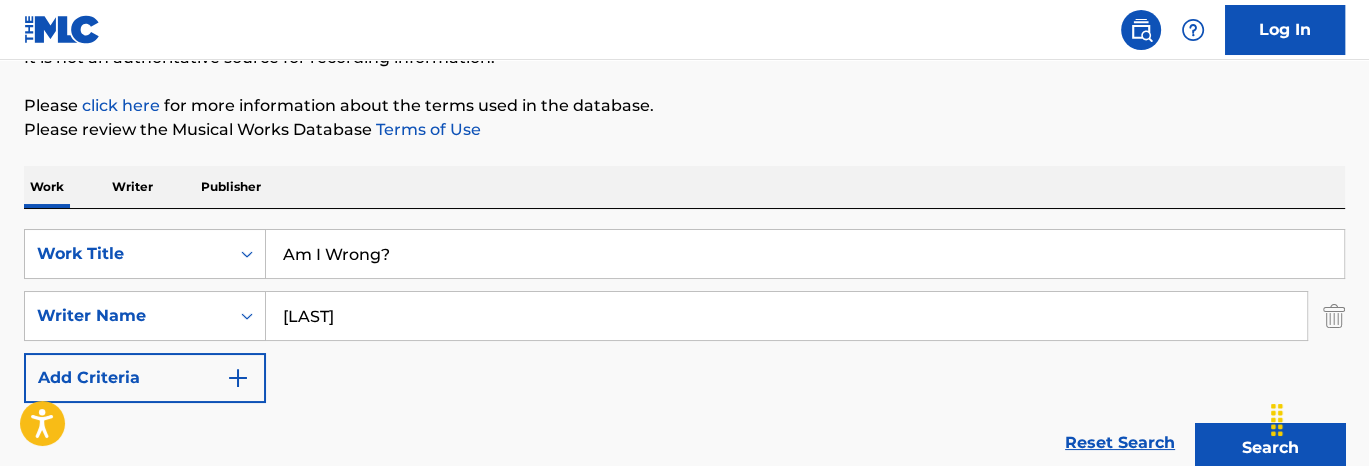click on "[LAST]" at bounding box center [786, 316] 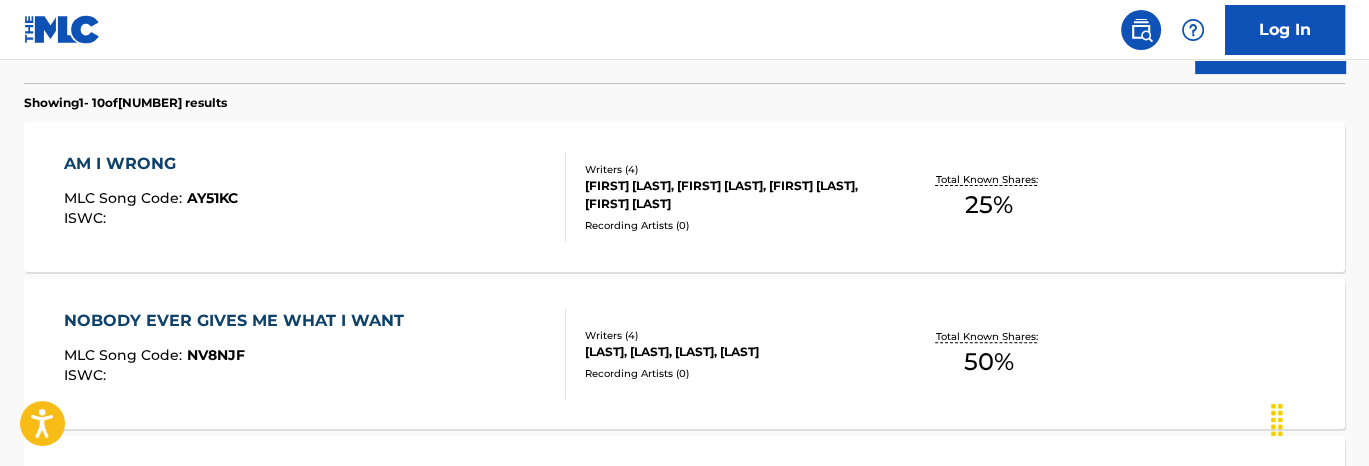 scroll, scrollTop: 416, scrollLeft: 0, axis: vertical 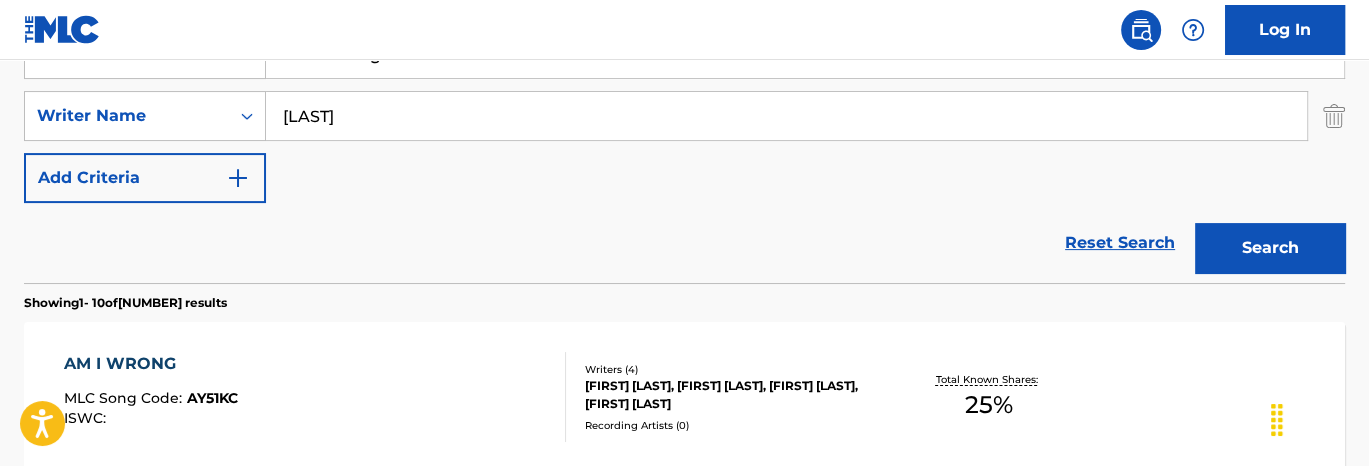drag, startPoint x: 340, startPoint y: 112, endPoint x: 155, endPoint y: 89, distance: 186.42424 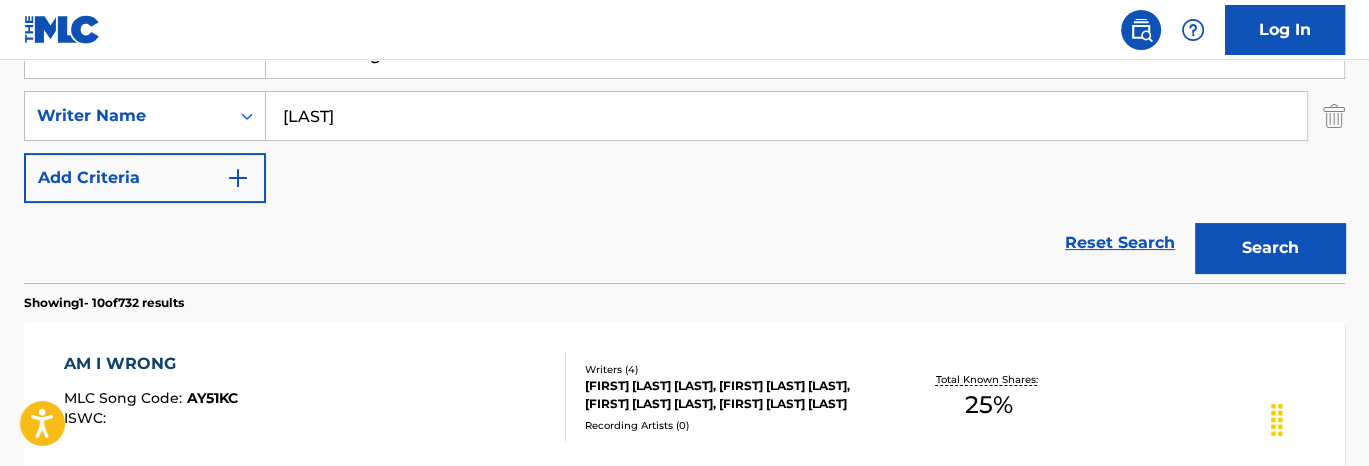 click on "[TITLE] MLC Song Code : [CODE] ISWC : Writers ( 4 ) [FIRST] [LAST], [FIRST] [LAST] [LAST], [FIRST] [LAST] [LAST], [FIRST] [LAST] [LAST] Recording Artists ( 0 ) Total Known Shares: 25 %" at bounding box center [684, 397] 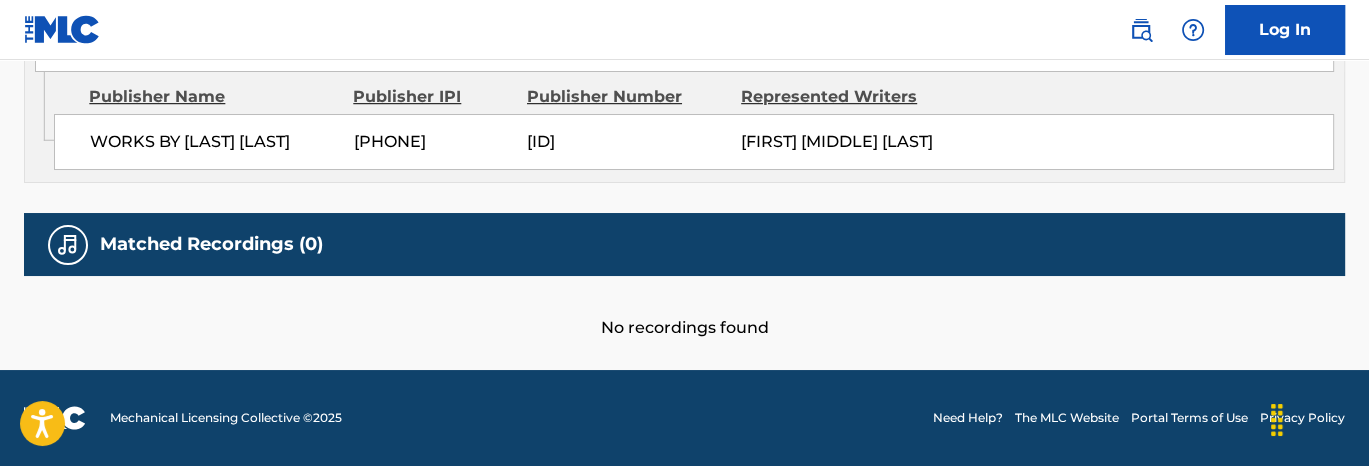 scroll, scrollTop: 1060, scrollLeft: 0, axis: vertical 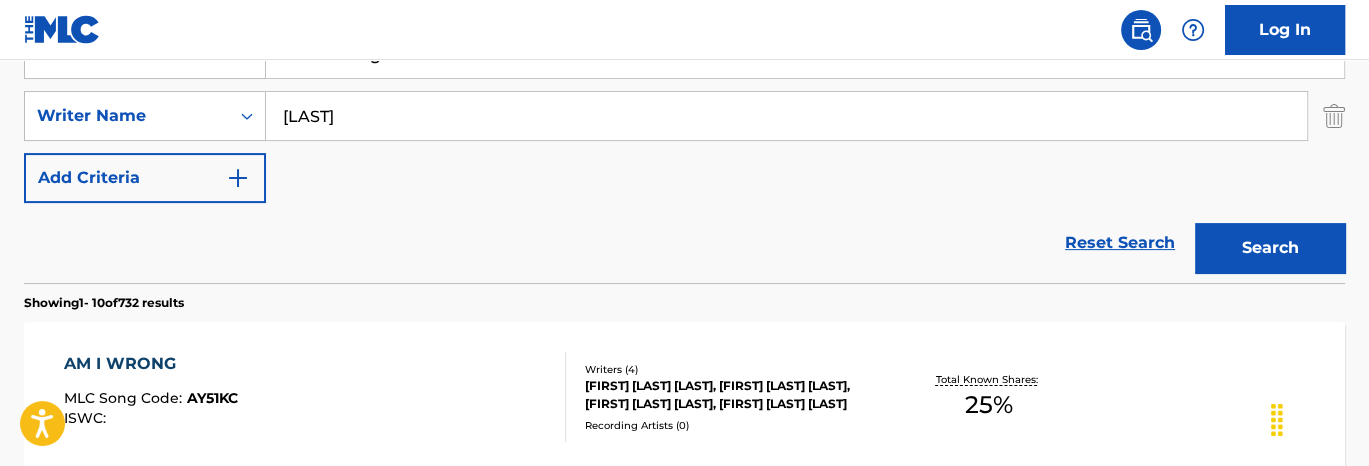 click on "[TITLE] MLC Song Code : [CODE] ISWC : Writers ( 4 ) [FIRST] [LAST], [FIRST] [LAST] [LAST], [FIRST] [LAST] [LAST], [FIRST] [LAST] [LAST] Recording Artists ( 0 ) Total Known Shares: 25 %" at bounding box center [684, 397] 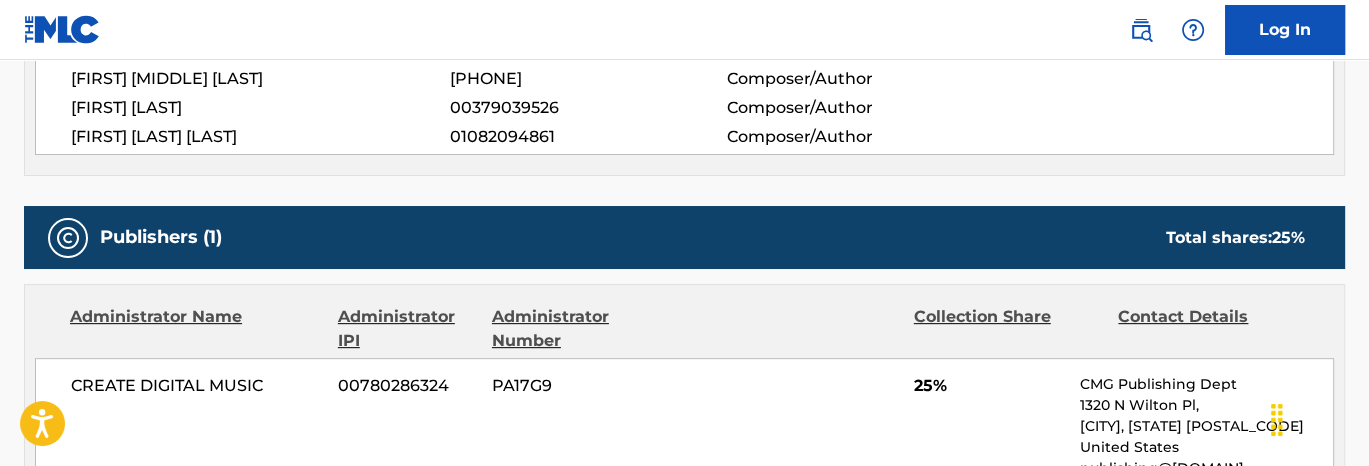 scroll, scrollTop: 1000, scrollLeft: 0, axis: vertical 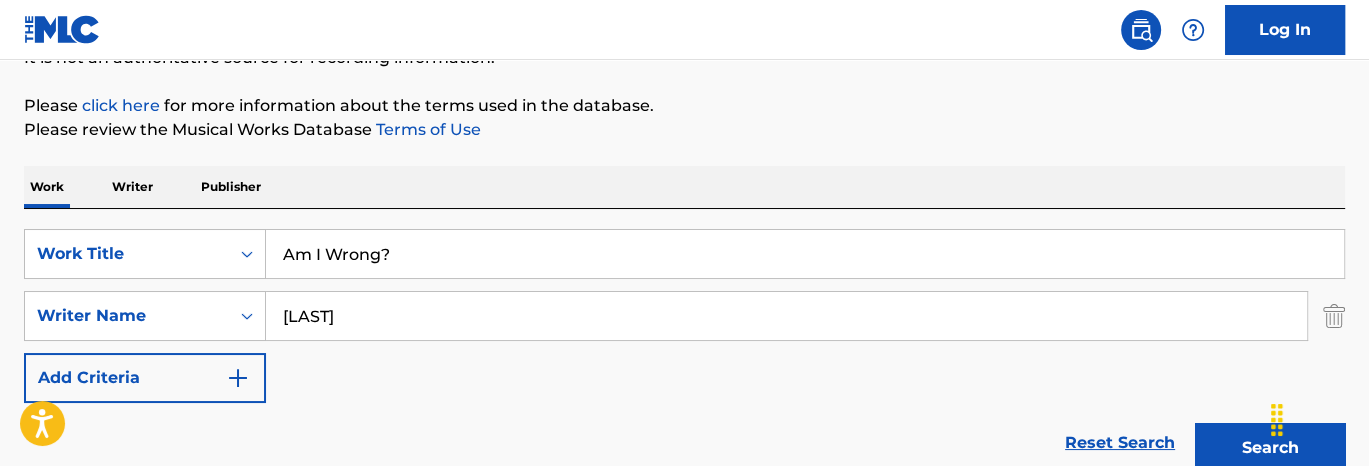 click on "Am I Wrong?" at bounding box center (805, 254) 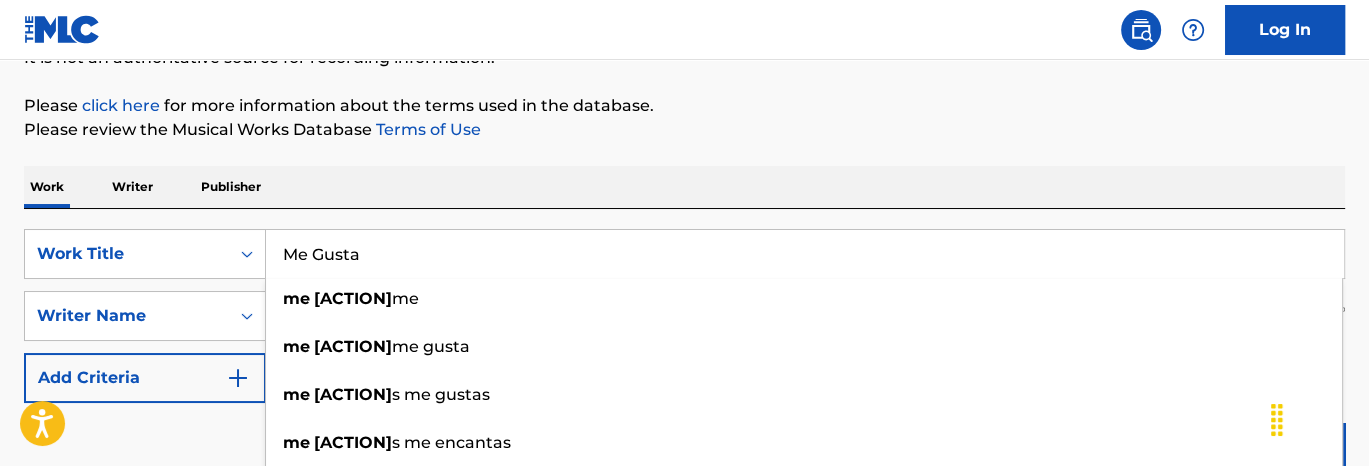 type on "Me Gusta" 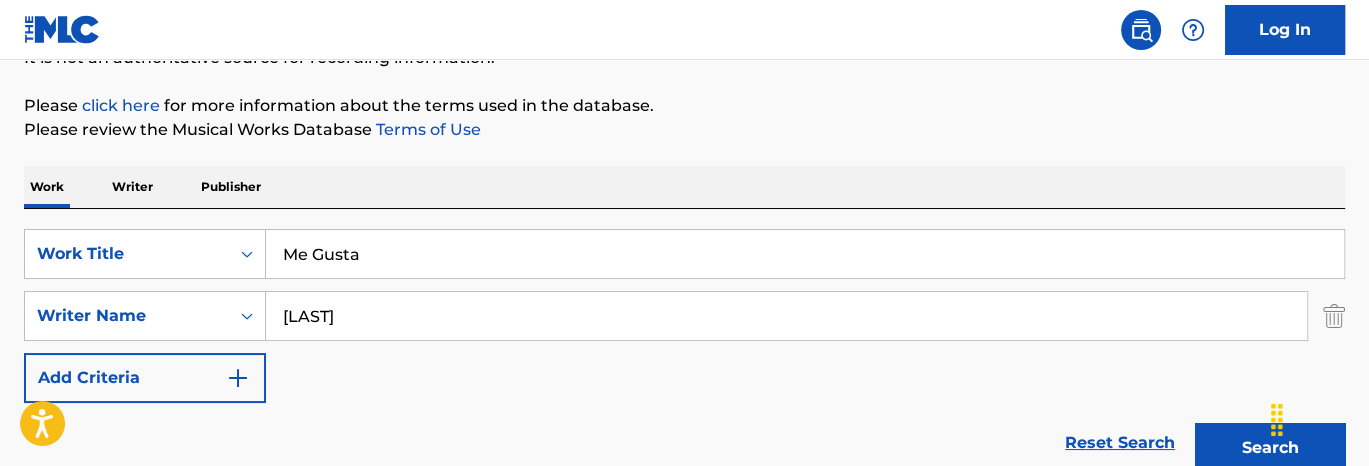 click on "[LAST]" at bounding box center (786, 316) 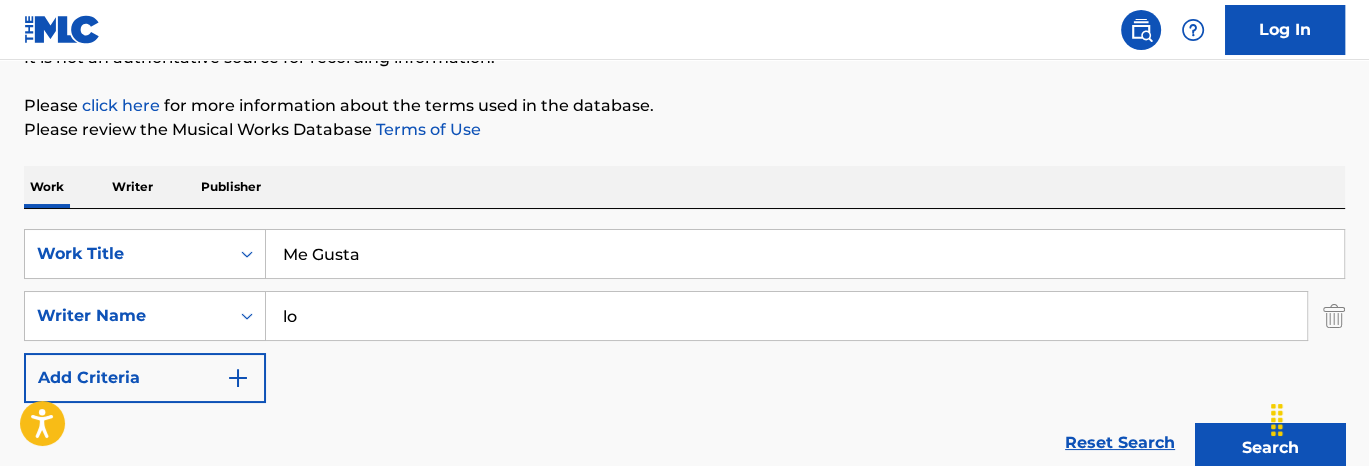 type on "l" 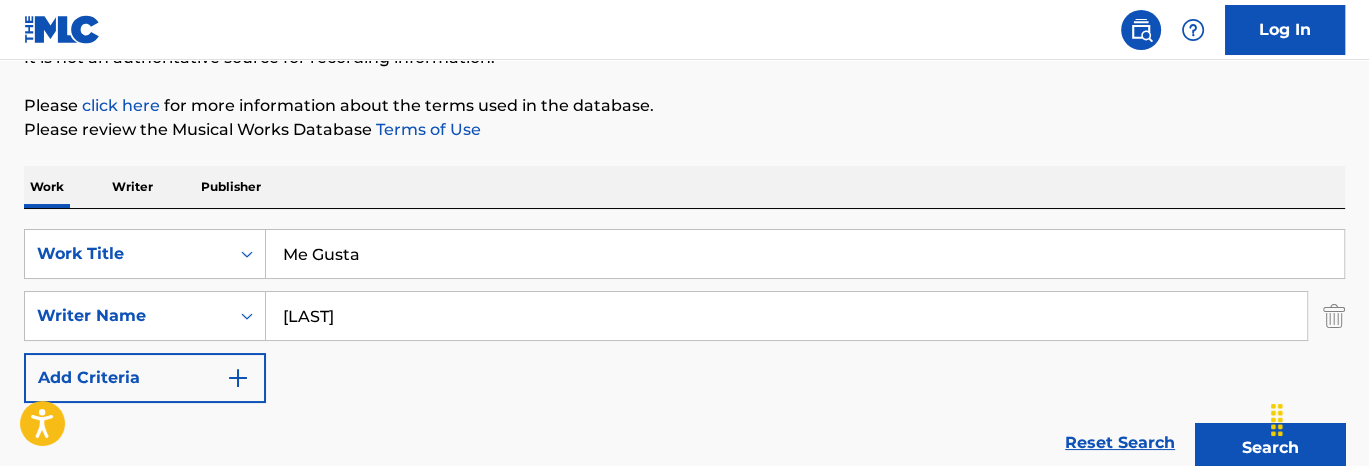 click on "Search" at bounding box center [1270, 448] 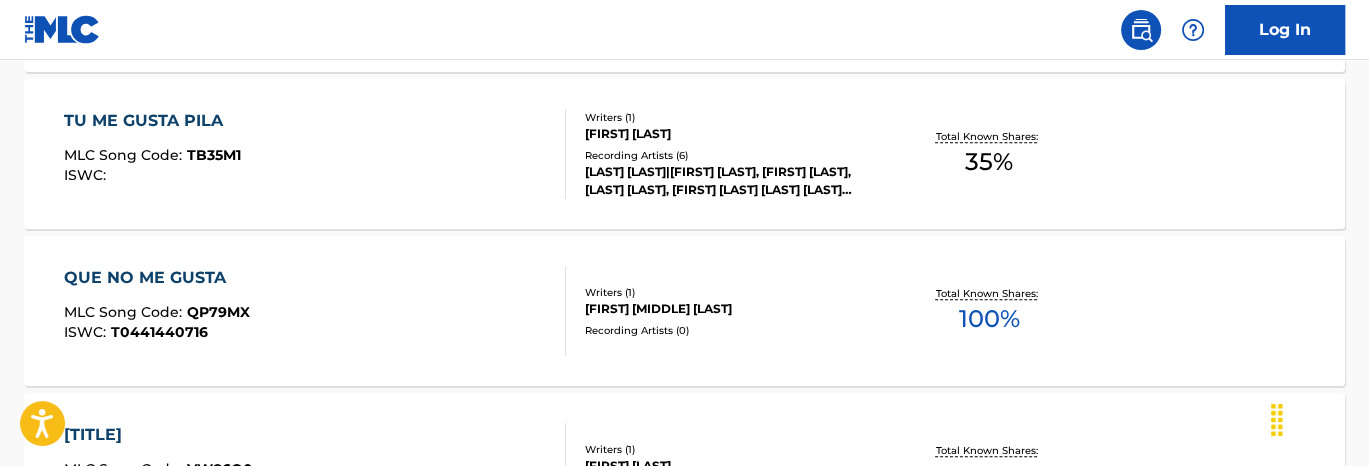 scroll, scrollTop: 216, scrollLeft: 0, axis: vertical 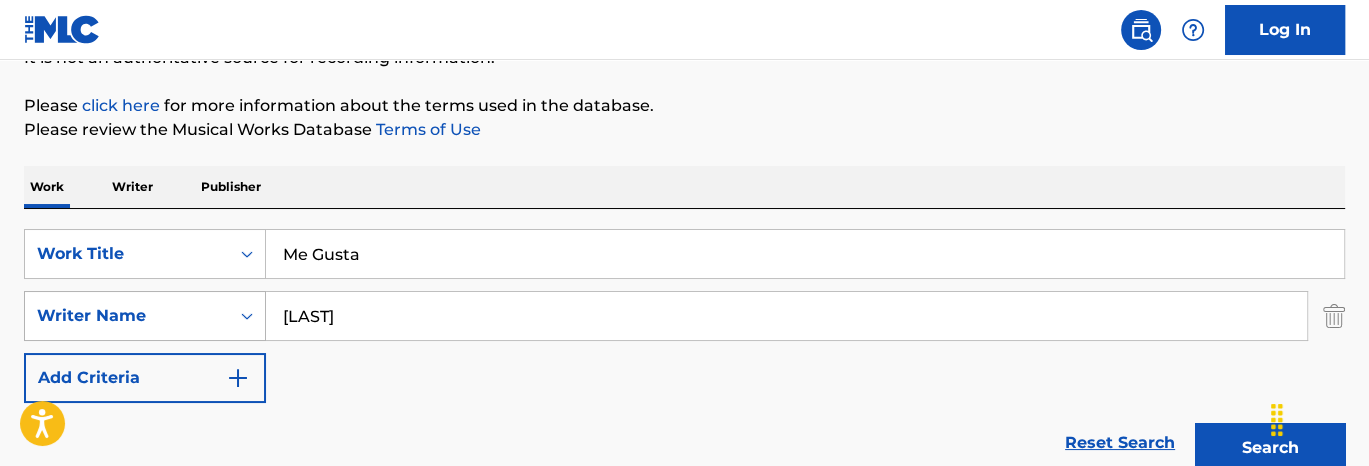 drag, startPoint x: 464, startPoint y: 309, endPoint x: 142, endPoint y: 298, distance: 322.18784 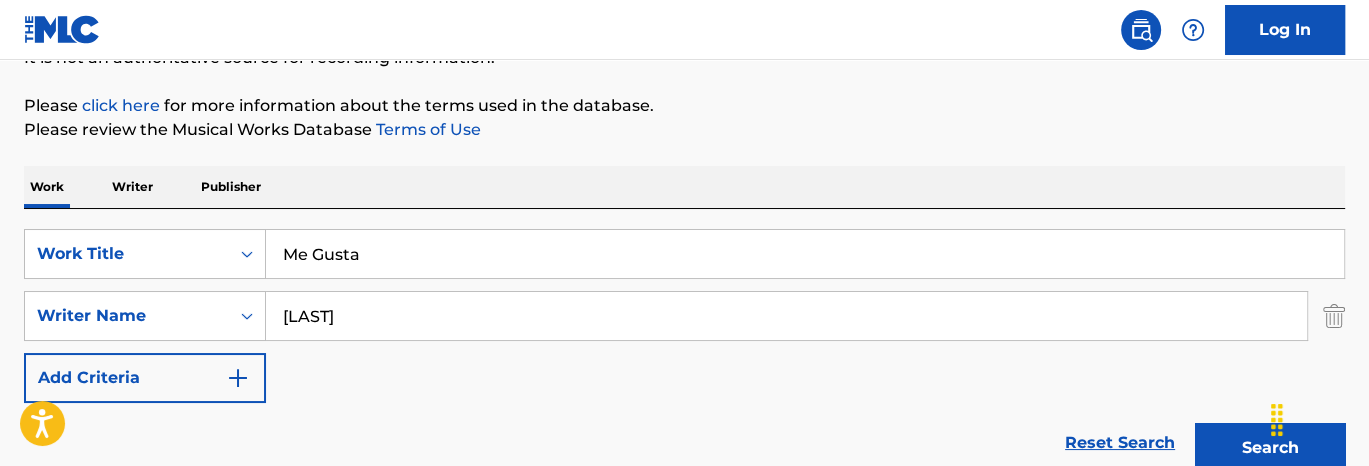 click on "Search" at bounding box center (1270, 448) 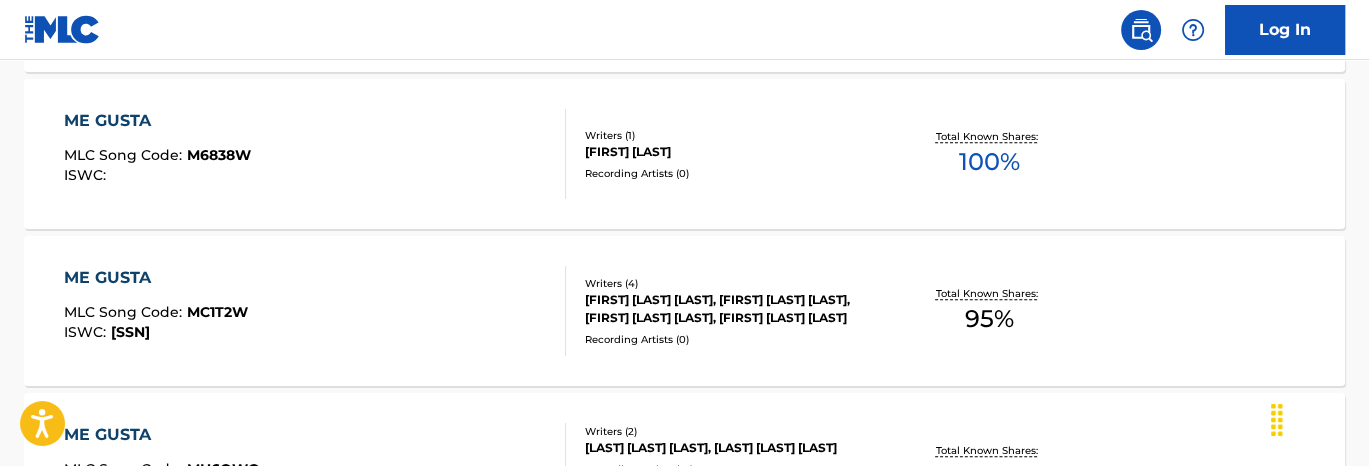 scroll, scrollTop: 316, scrollLeft: 0, axis: vertical 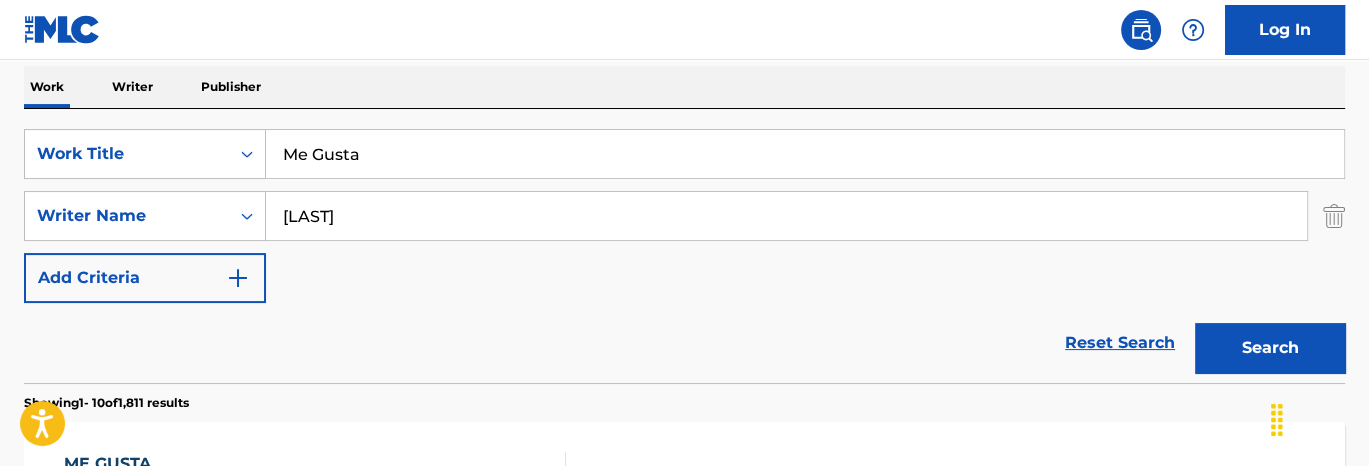 click on "[LAST]" at bounding box center (786, 216) 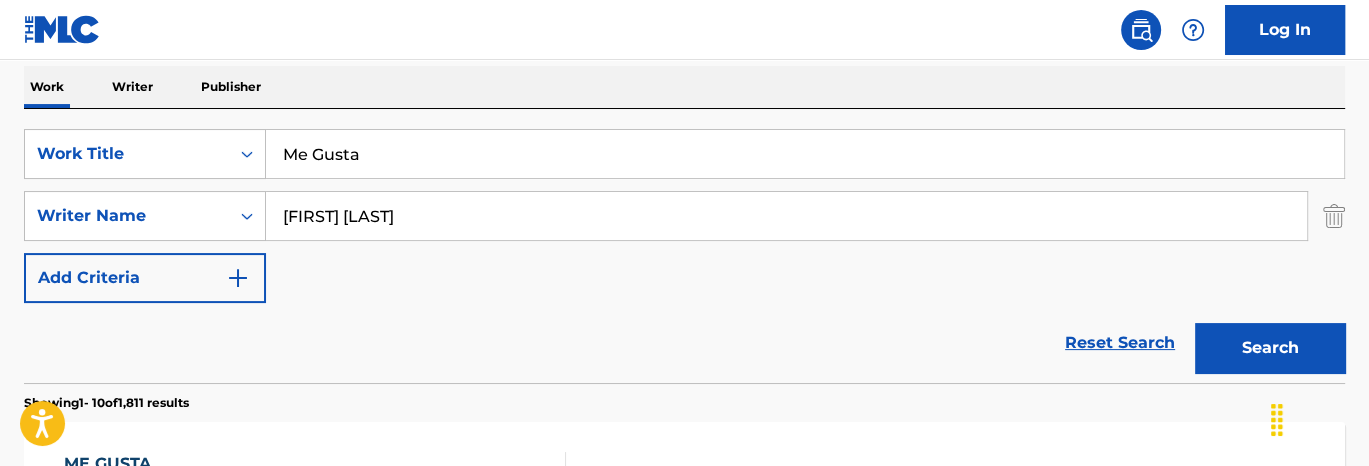 click on "Search" at bounding box center (1270, 348) 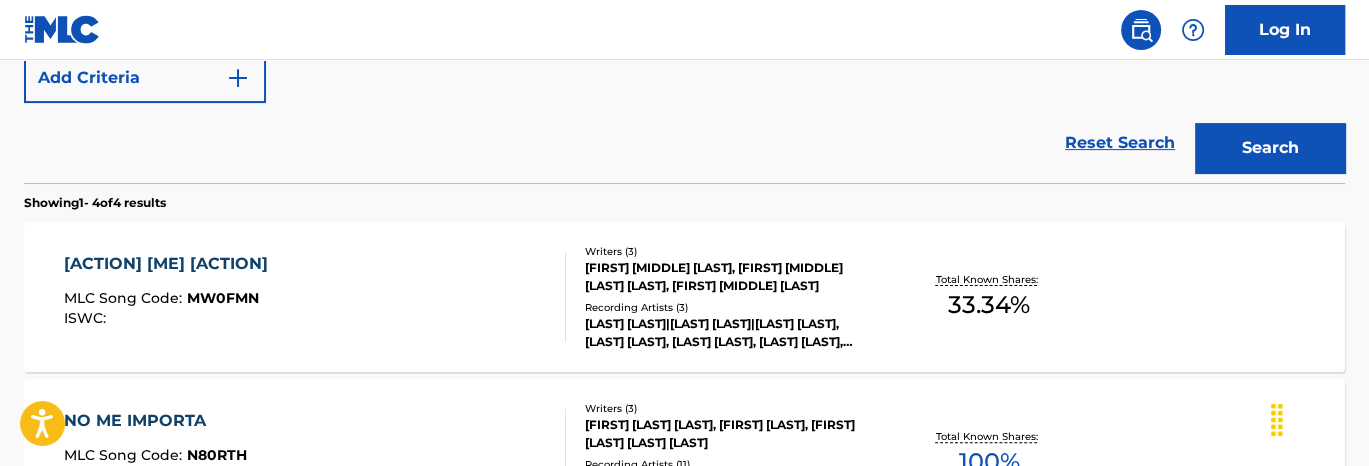 scroll, scrollTop: 216, scrollLeft: 0, axis: vertical 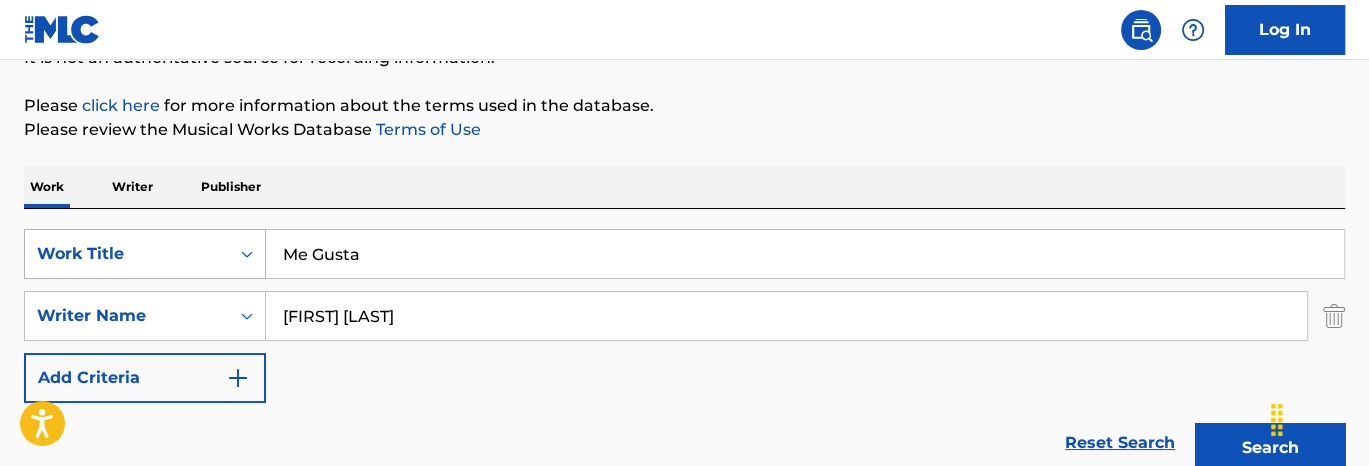 drag, startPoint x: 435, startPoint y: 325, endPoint x: 126, endPoint y: 277, distance: 312.70593 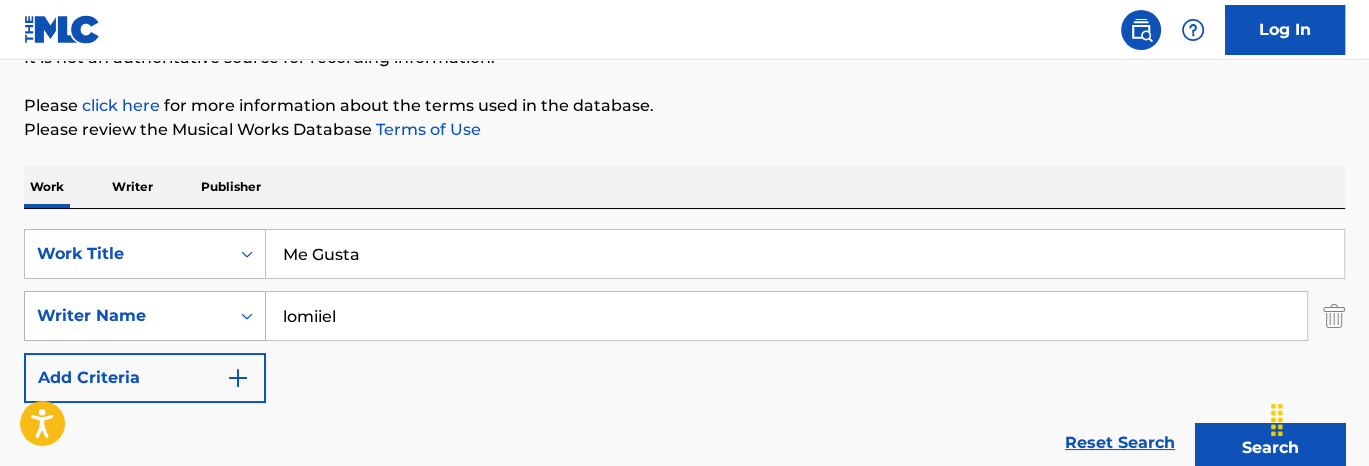 click on "Search" at bounding box center [1270, 448] 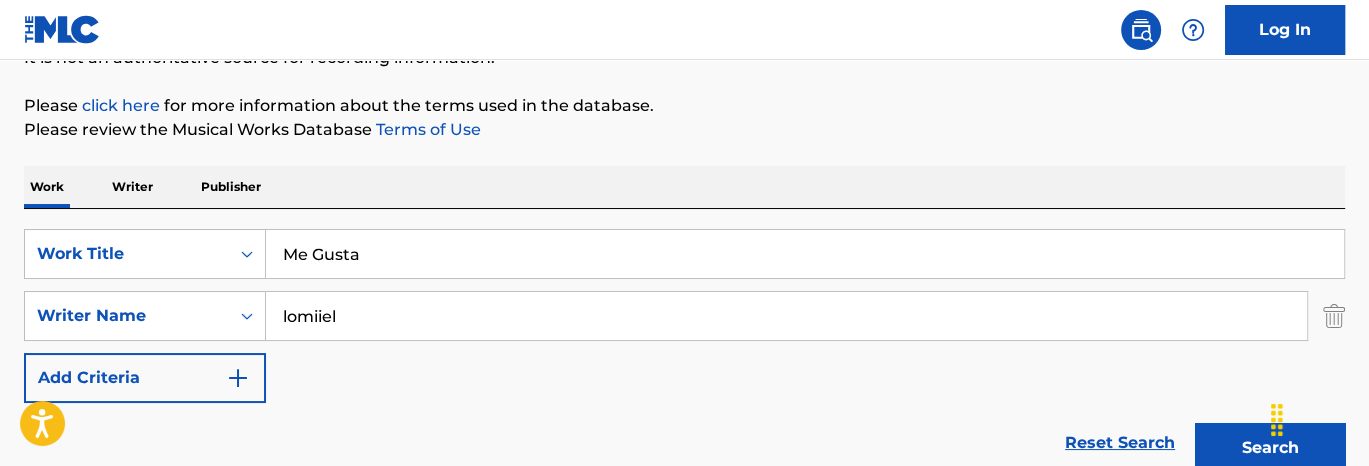 scroll, scrollTop: 402, scrollLeft: 0, axis: vertical 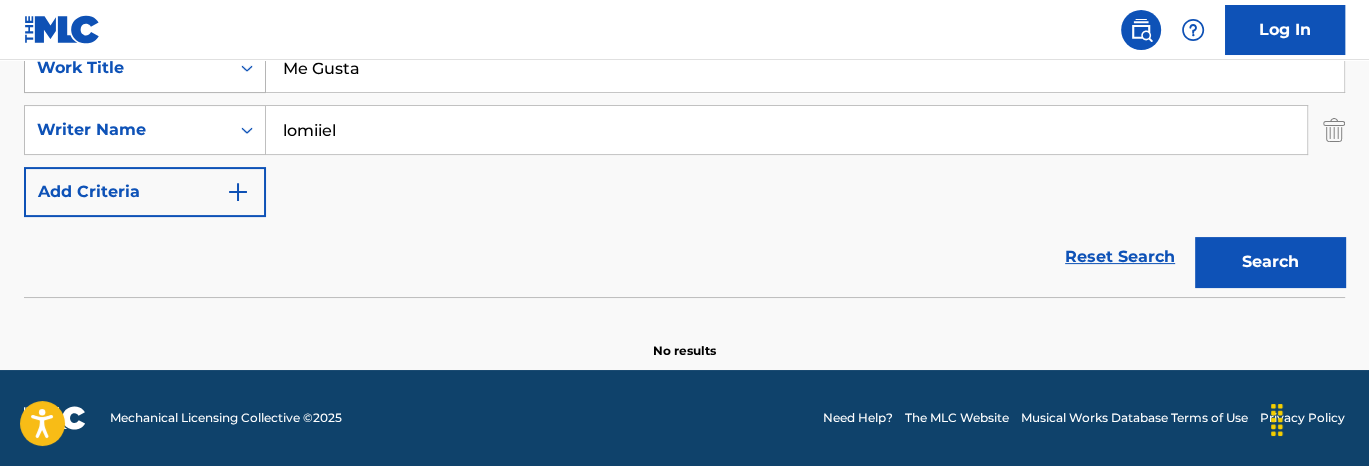 drag, startPoint x: 405, startPoint y: 118, endPoint x: 114, endPoint y: 81, distance: 293.3428 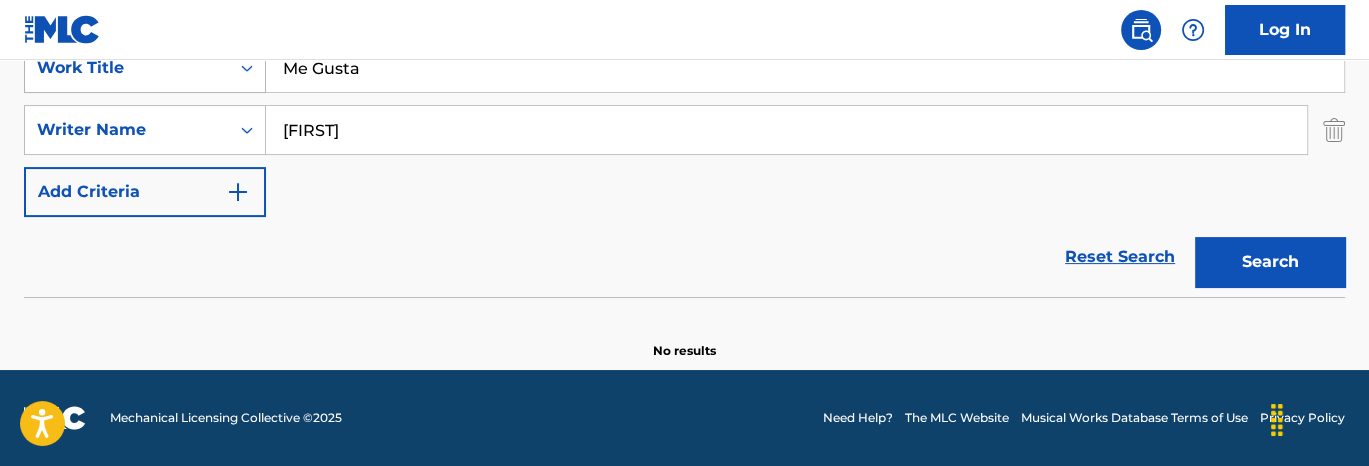 click on "Search" at bounding box center (1270, 262) 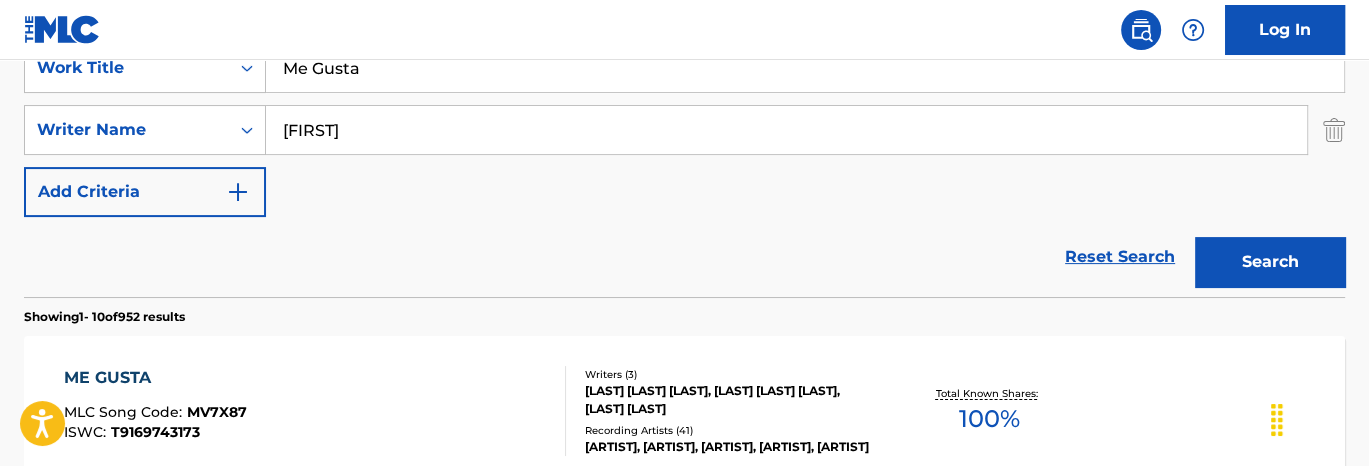 scroll, scrollTop: 502, scrollLeft: 0, axis: vertical 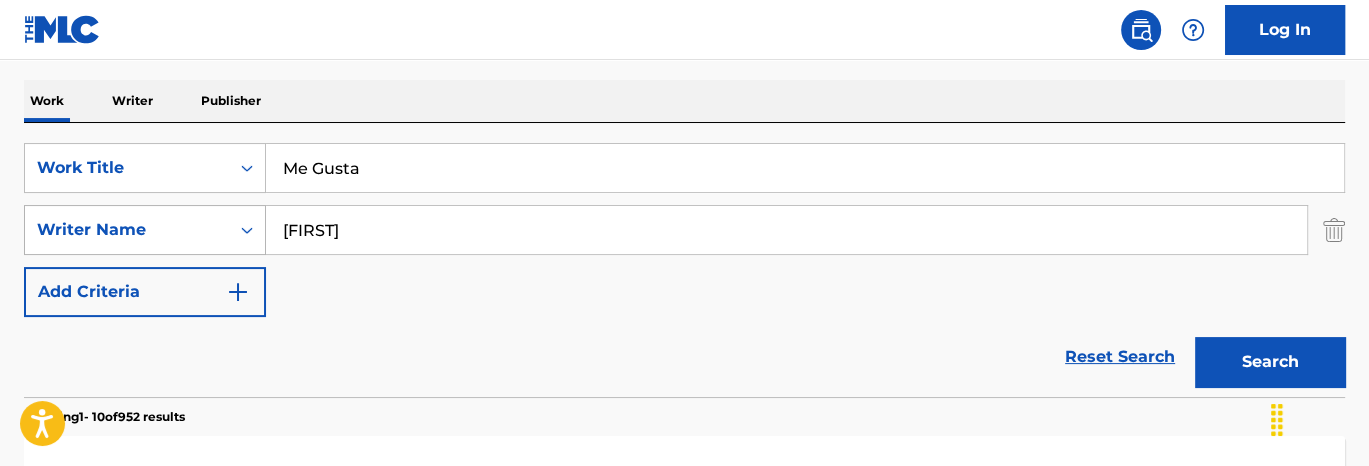 drag, startPoint x: 416, startPoint y: 240, endPoint x: 152, endPoint y: 215, distance: 265.18106 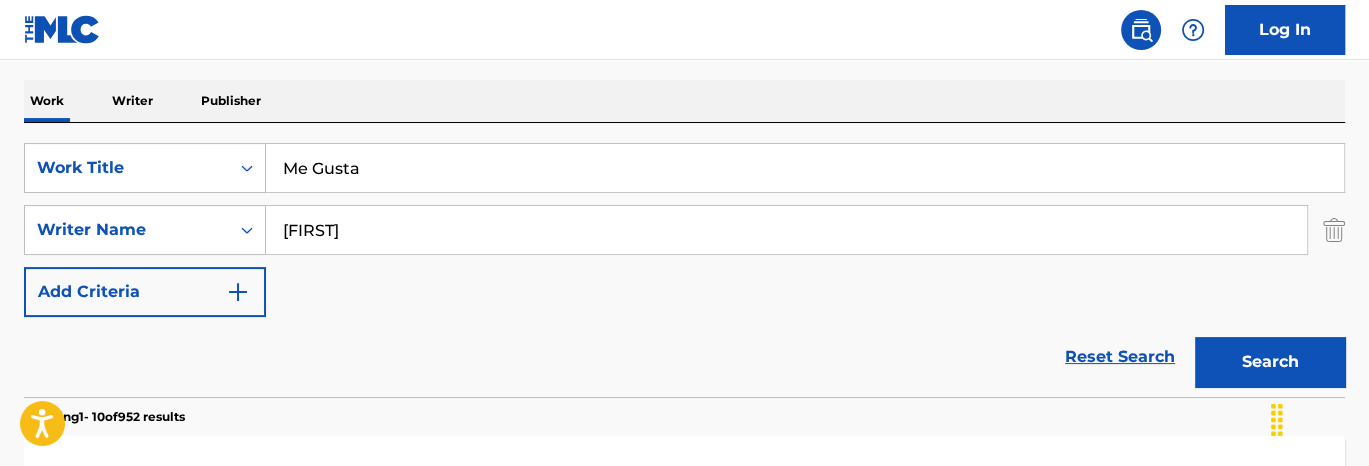 click on "Search" at bounding box center [1270, 362] 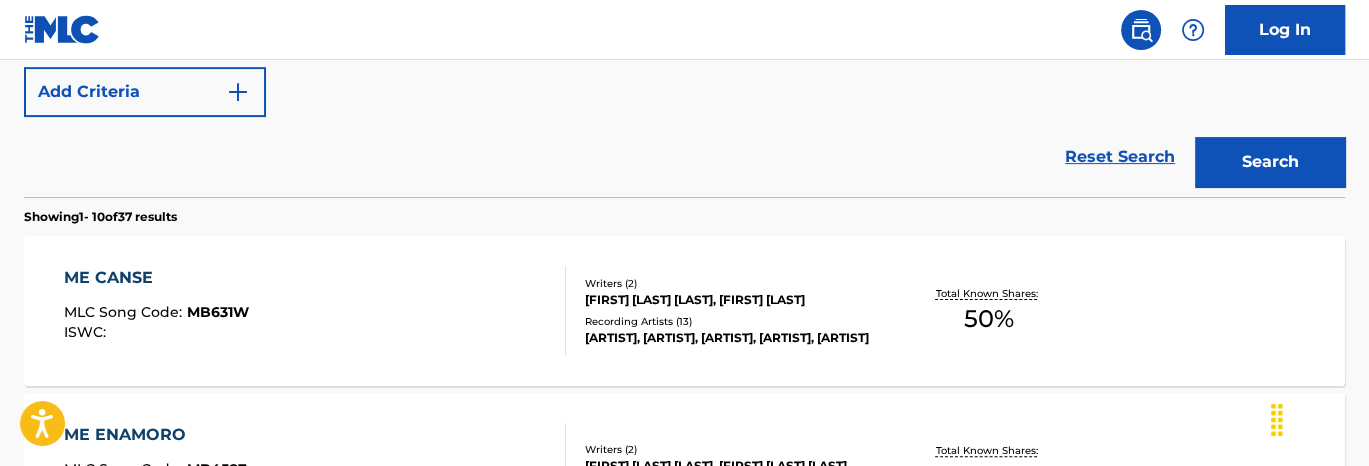 scroll, scrollTop: 402, scrollLeft: 0, axis: vertical 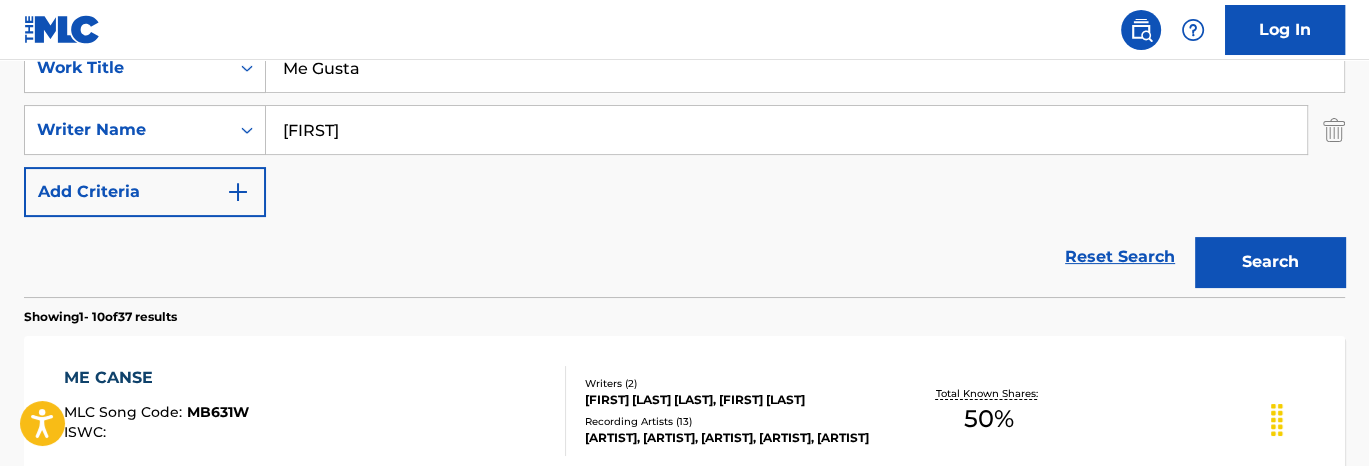 click on "[FIRST]" at bounding box center (786, 130) 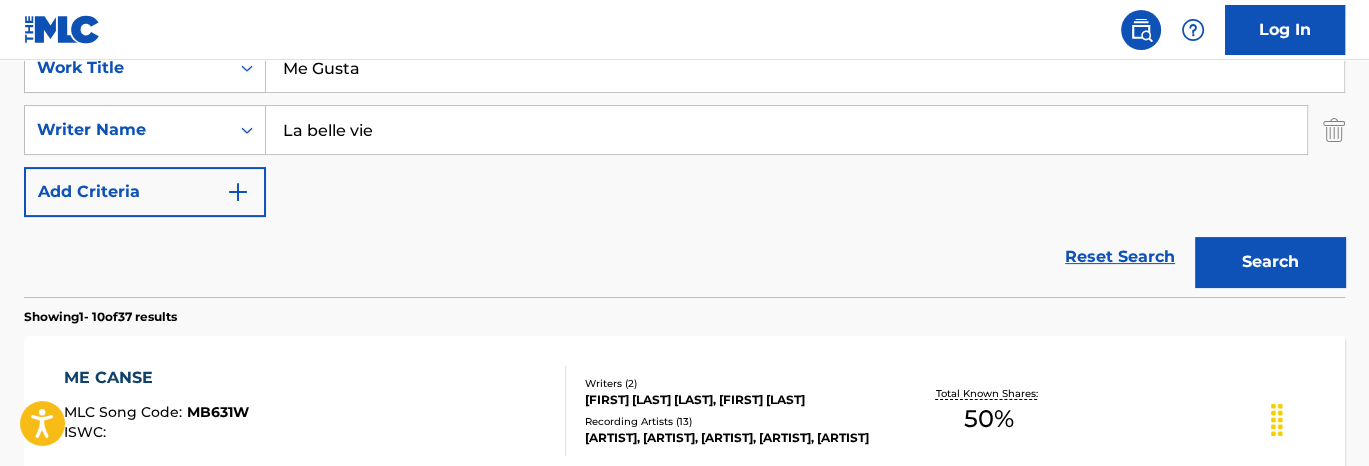 type on "La belle vie" 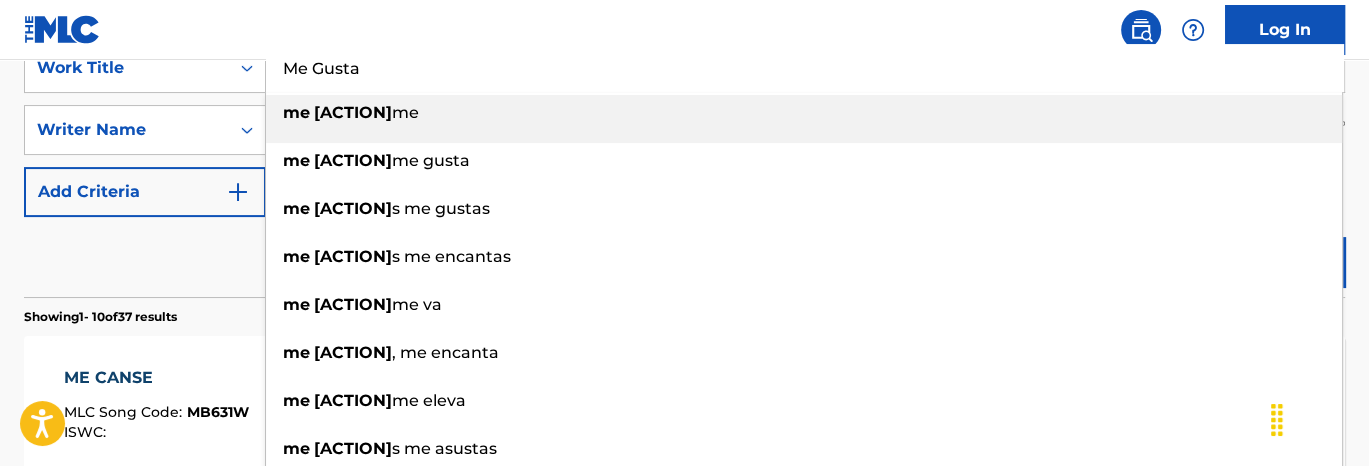 paste on "La belle vie" 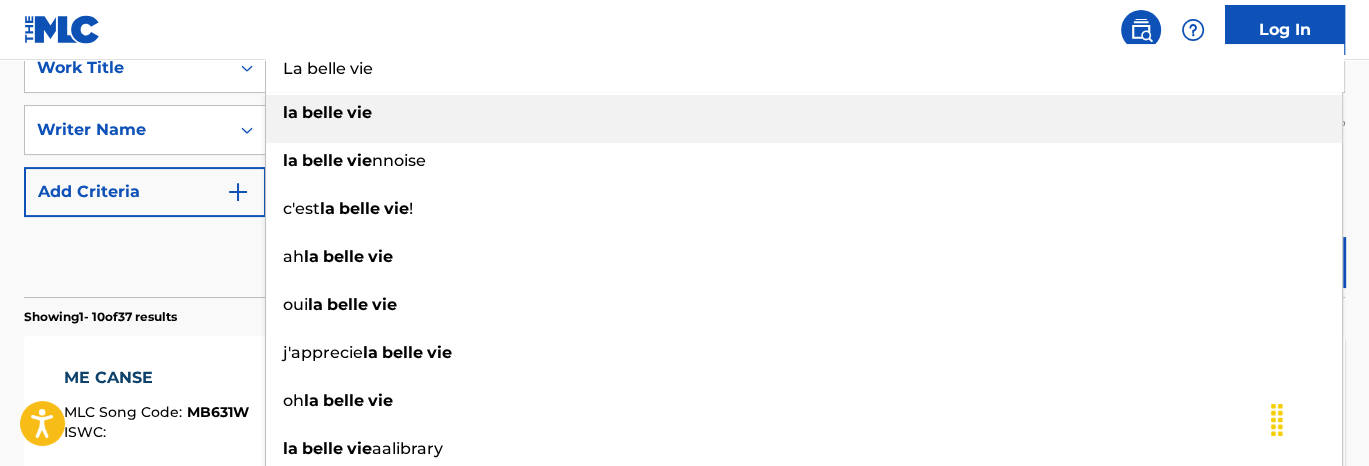 type on "La belle vie" 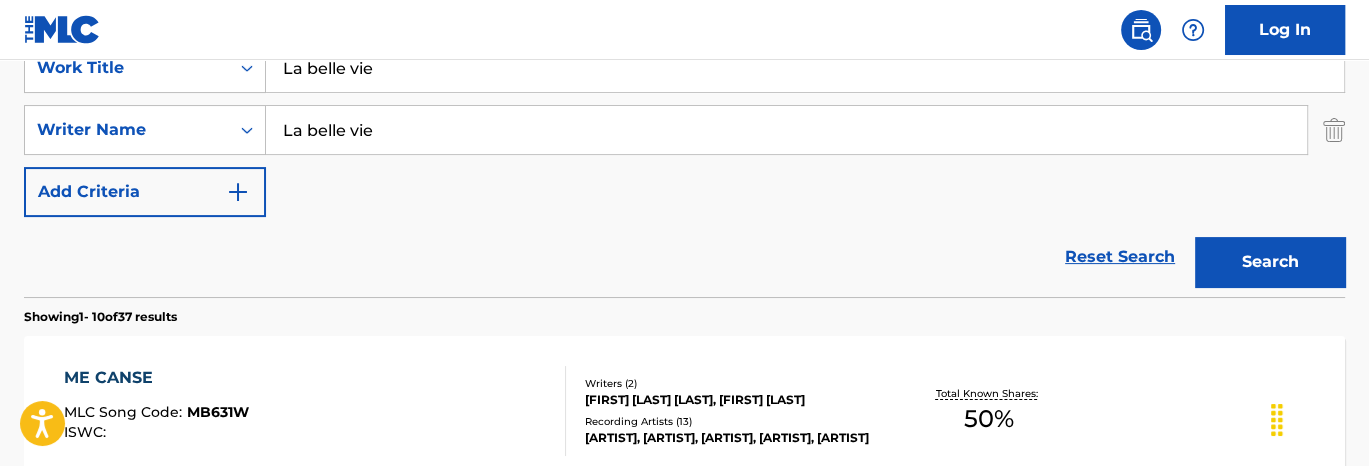 click on "La belle vie" at bounding box center (786, 130) 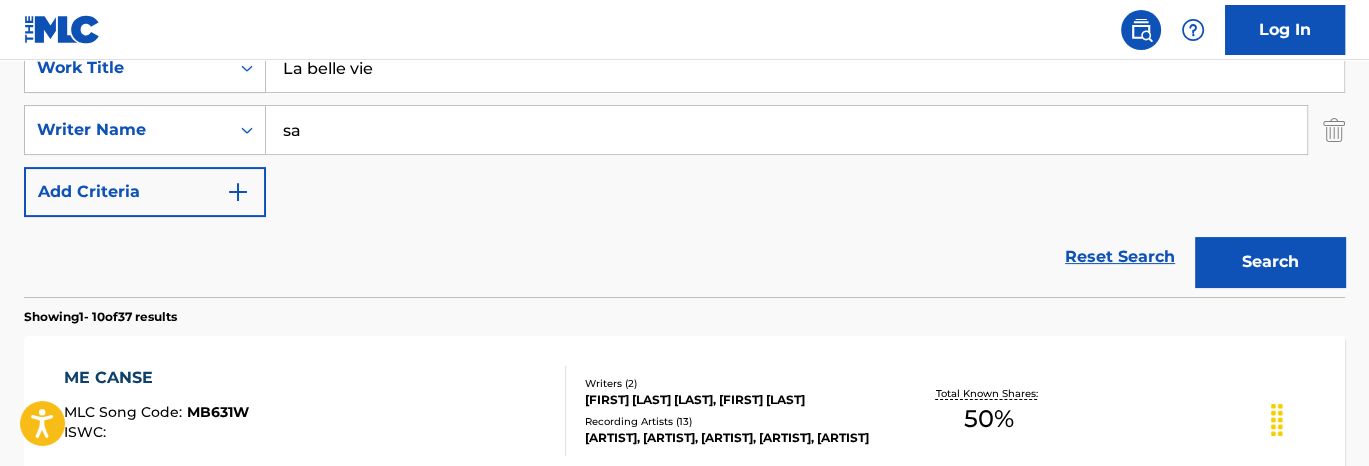 type on "s" 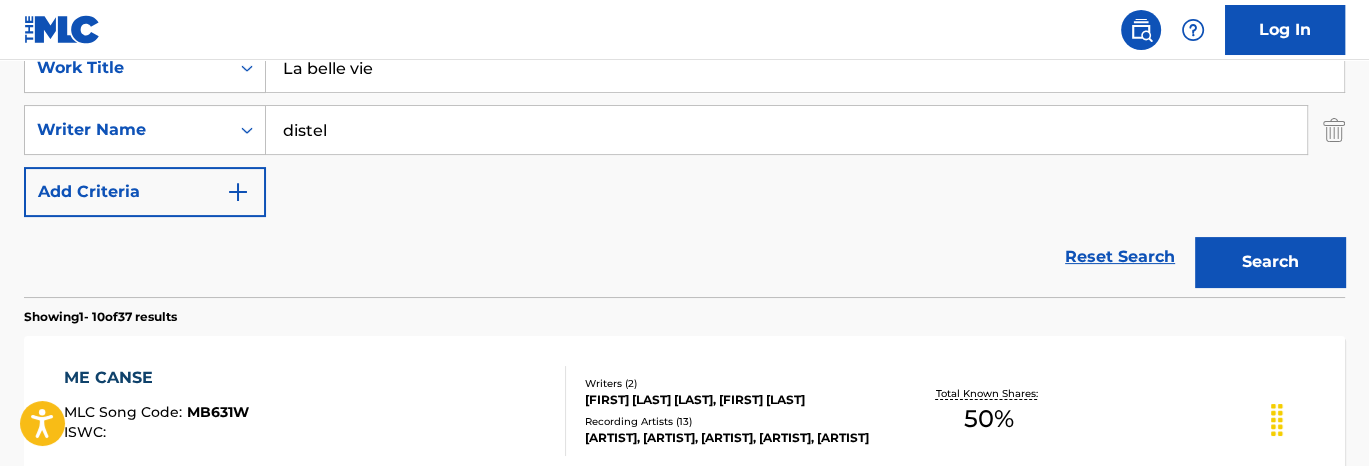 type on "distel" 